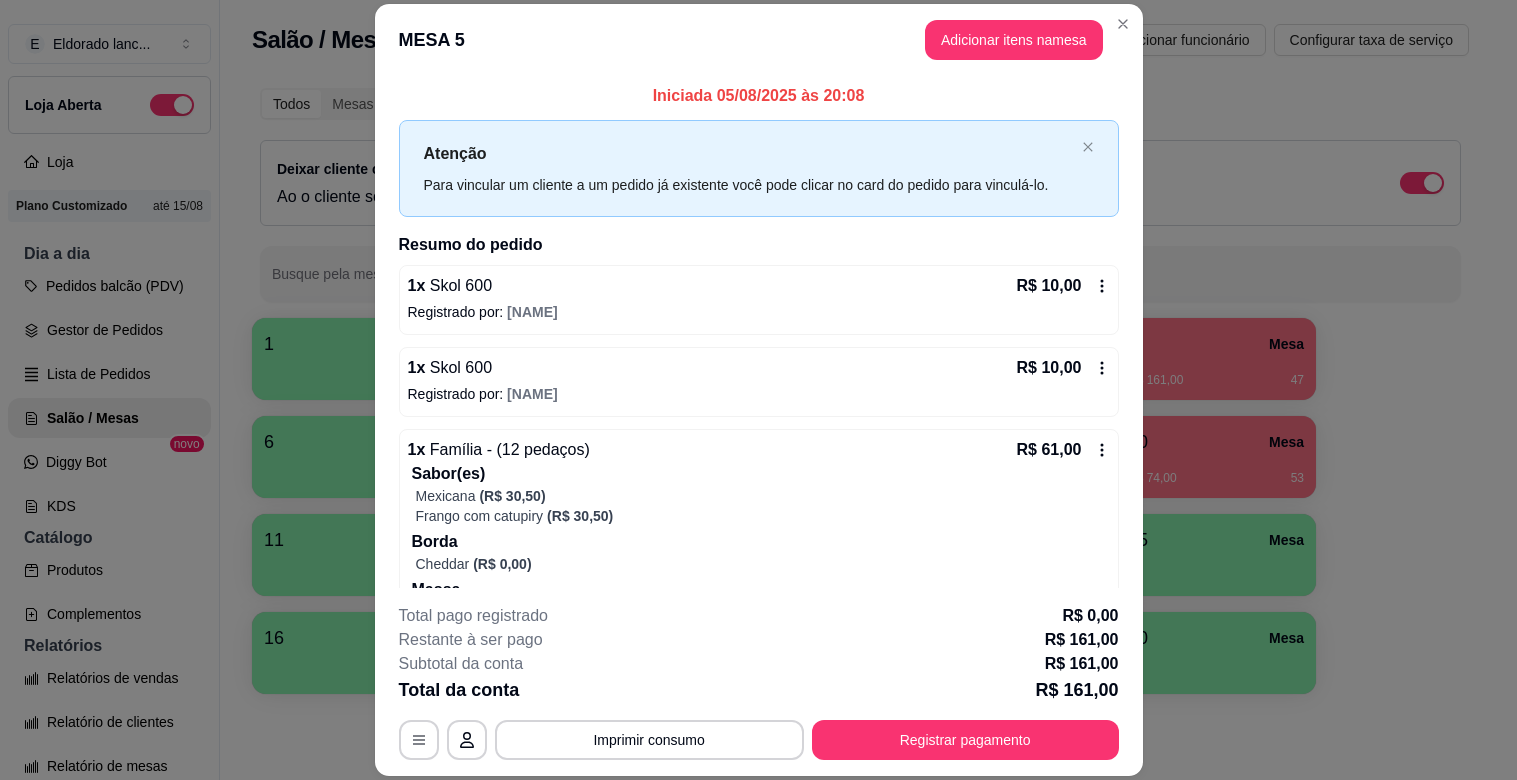 scroll, scrollTop: 0, scrollLeft: 0, axis: both 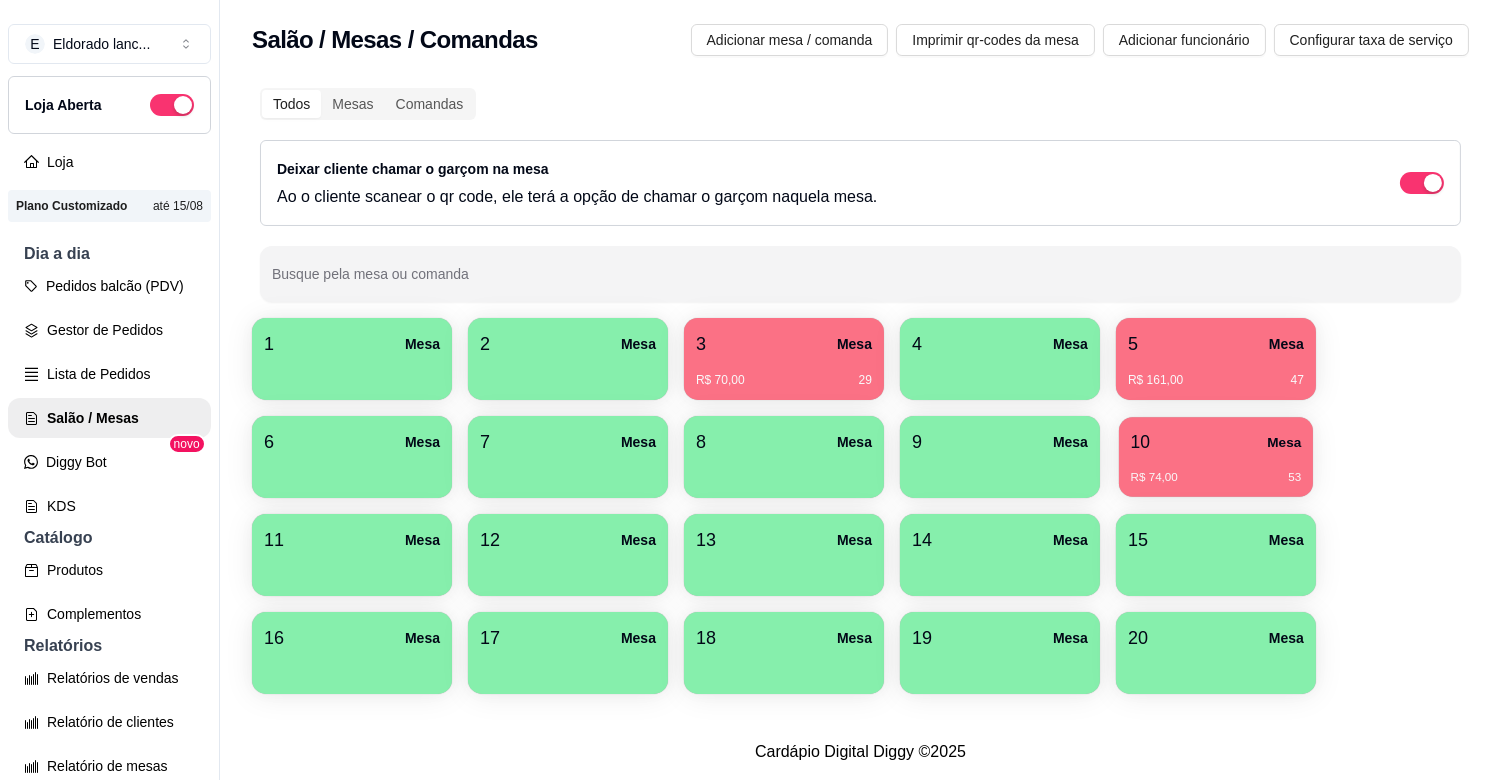 click on "10 Mesa" at bounding box center [1216, 442] 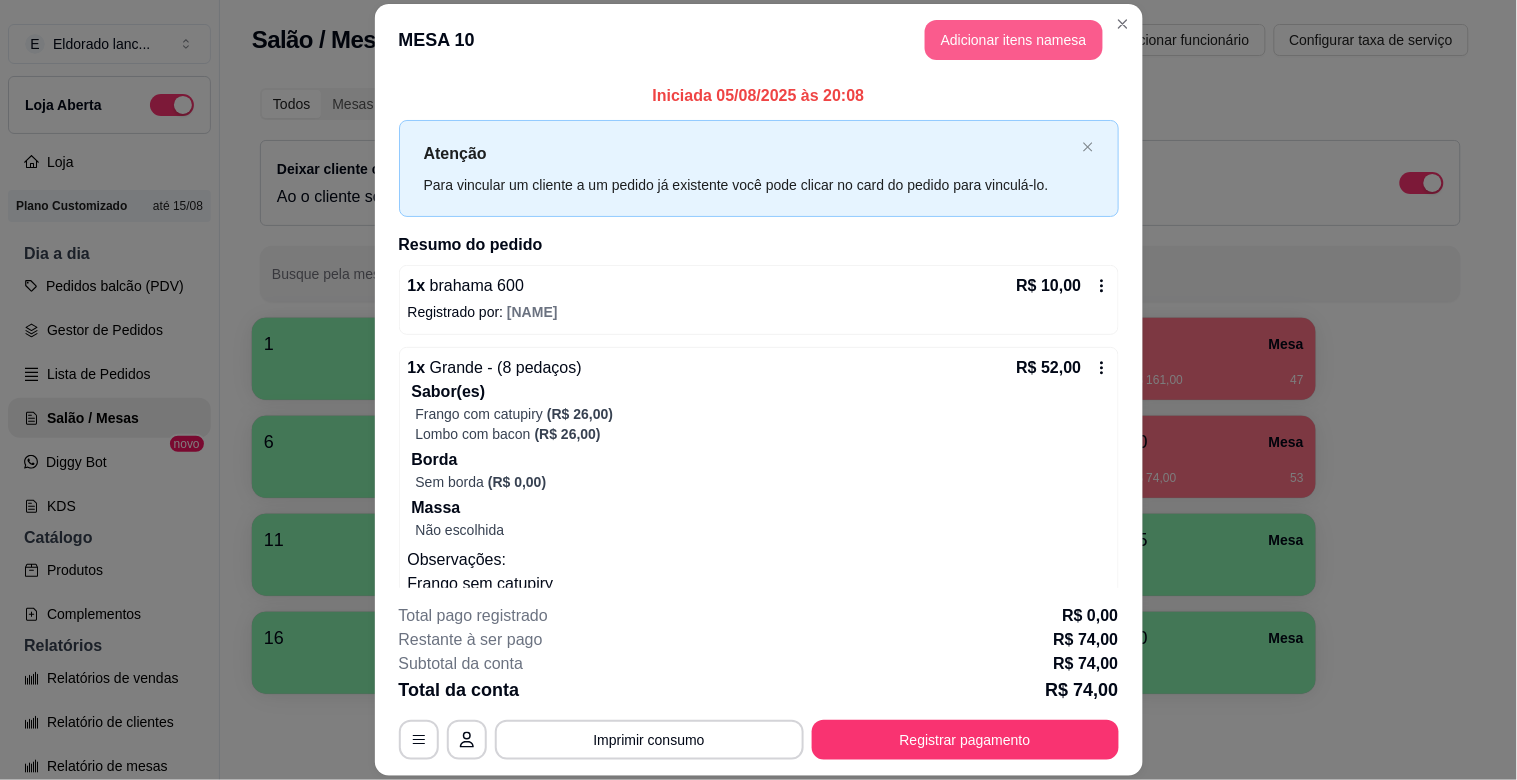 click on "Adicionar itens na  mesa" at bounding box center [1014, 40] 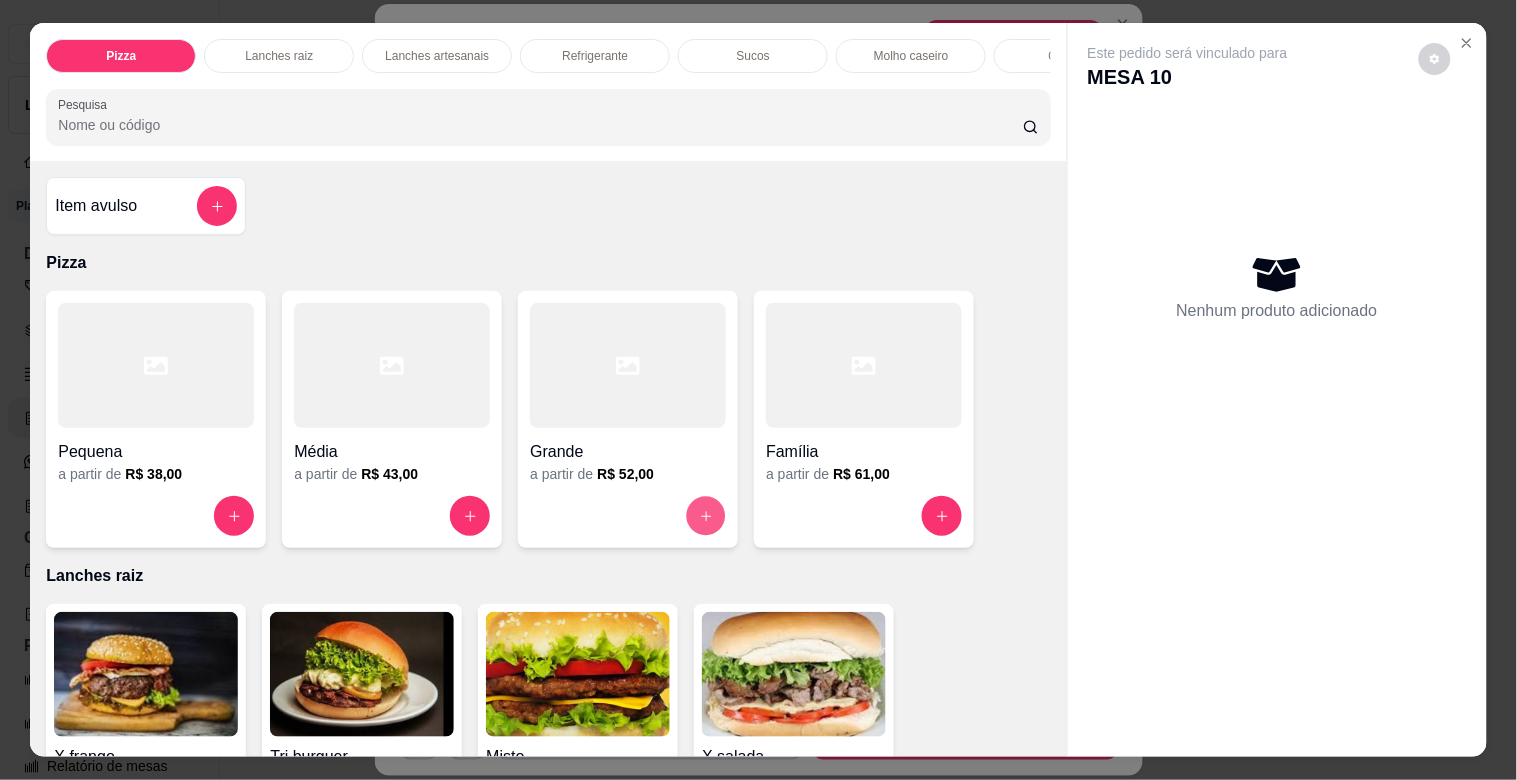 click 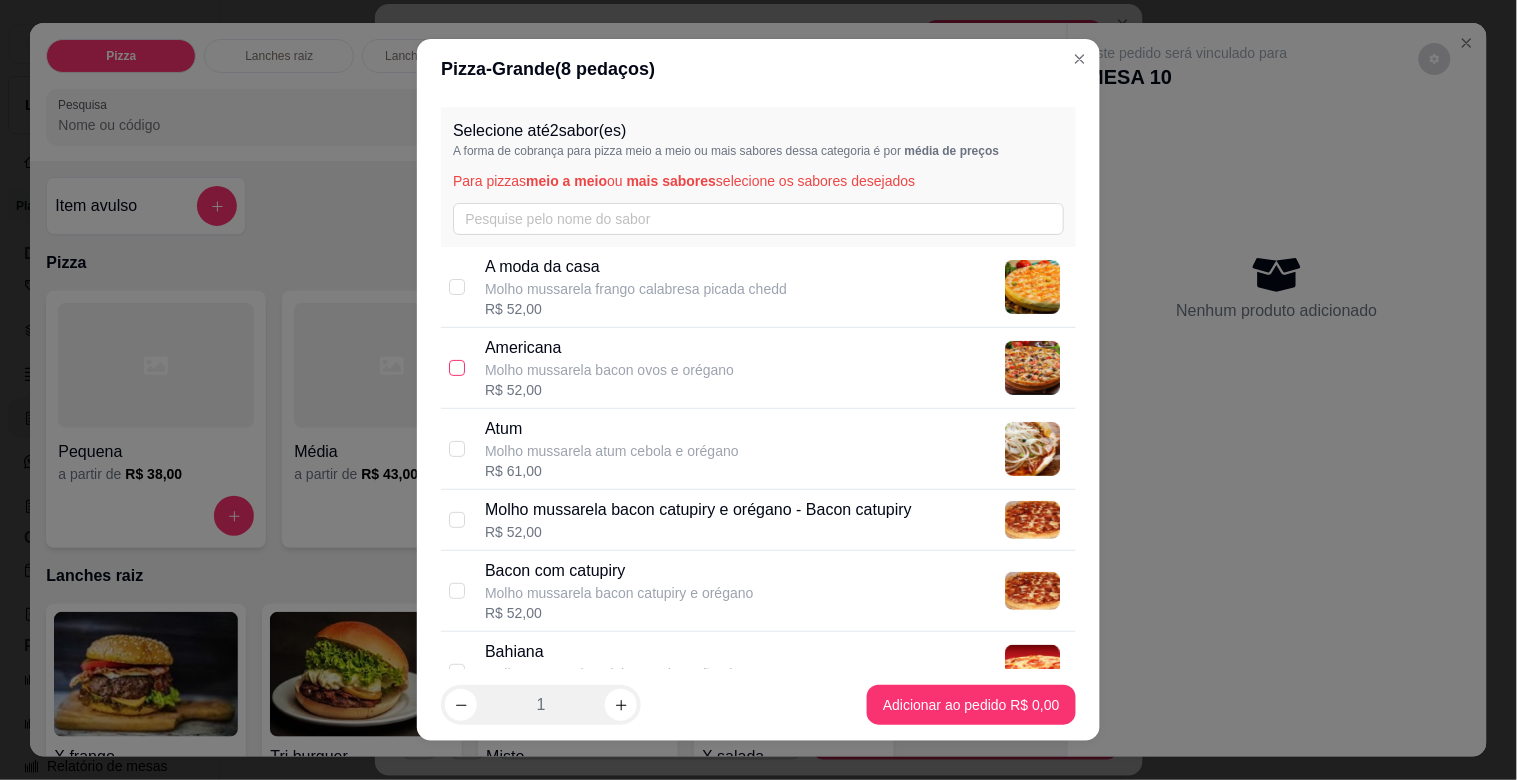 click at bounding box center (457, 368) 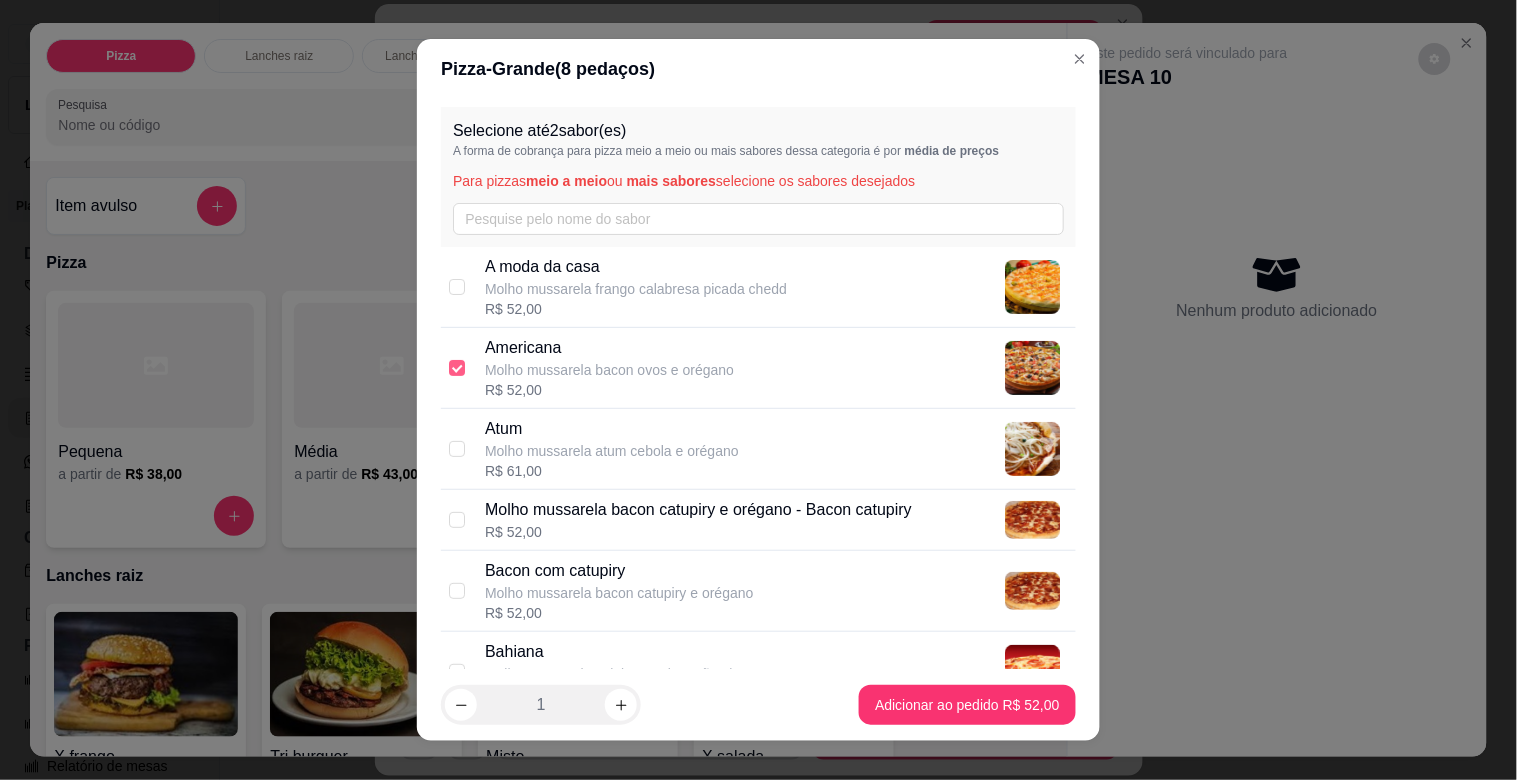 click at bounding box center [457, 368] 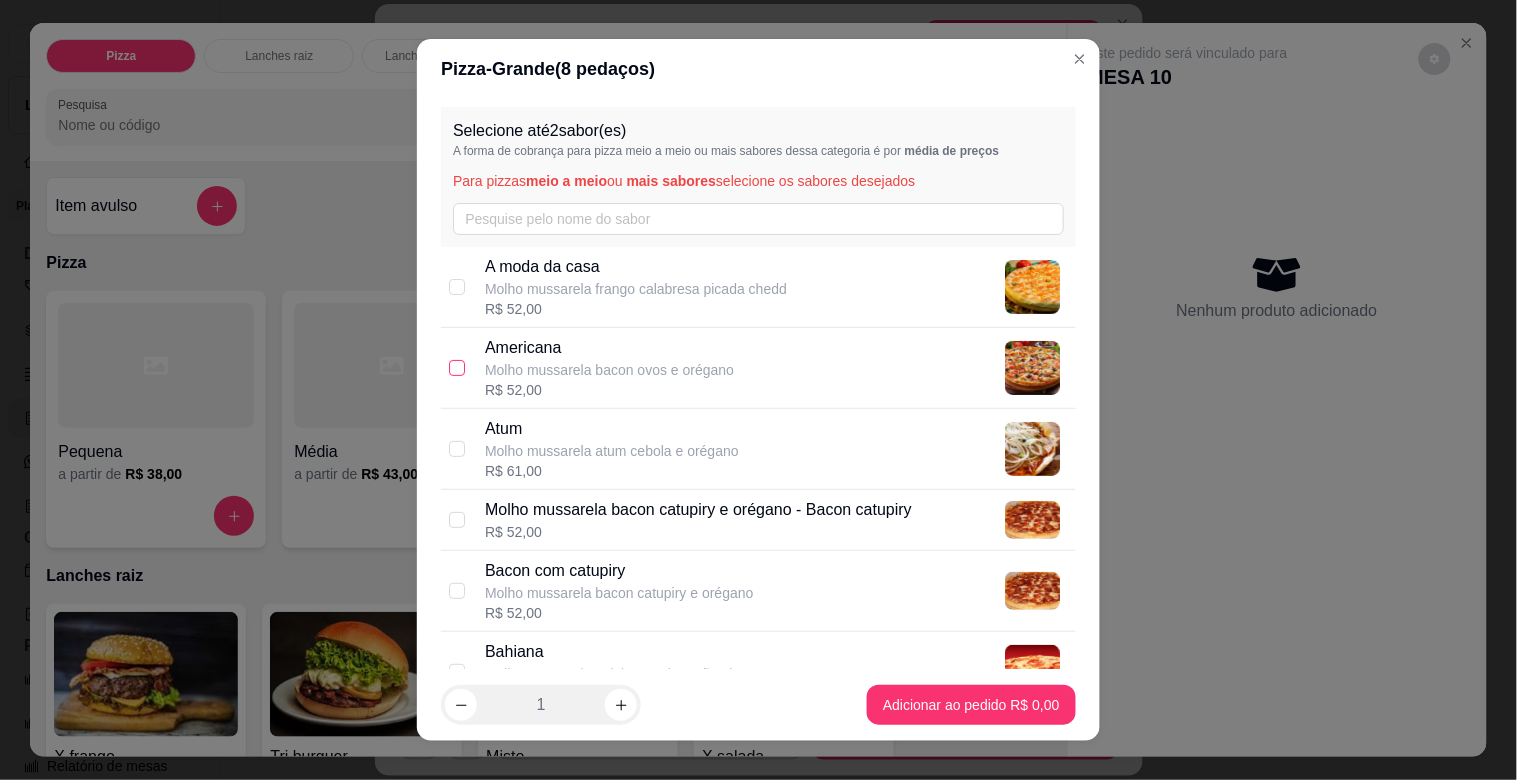 click at bounding box center [457, 368] 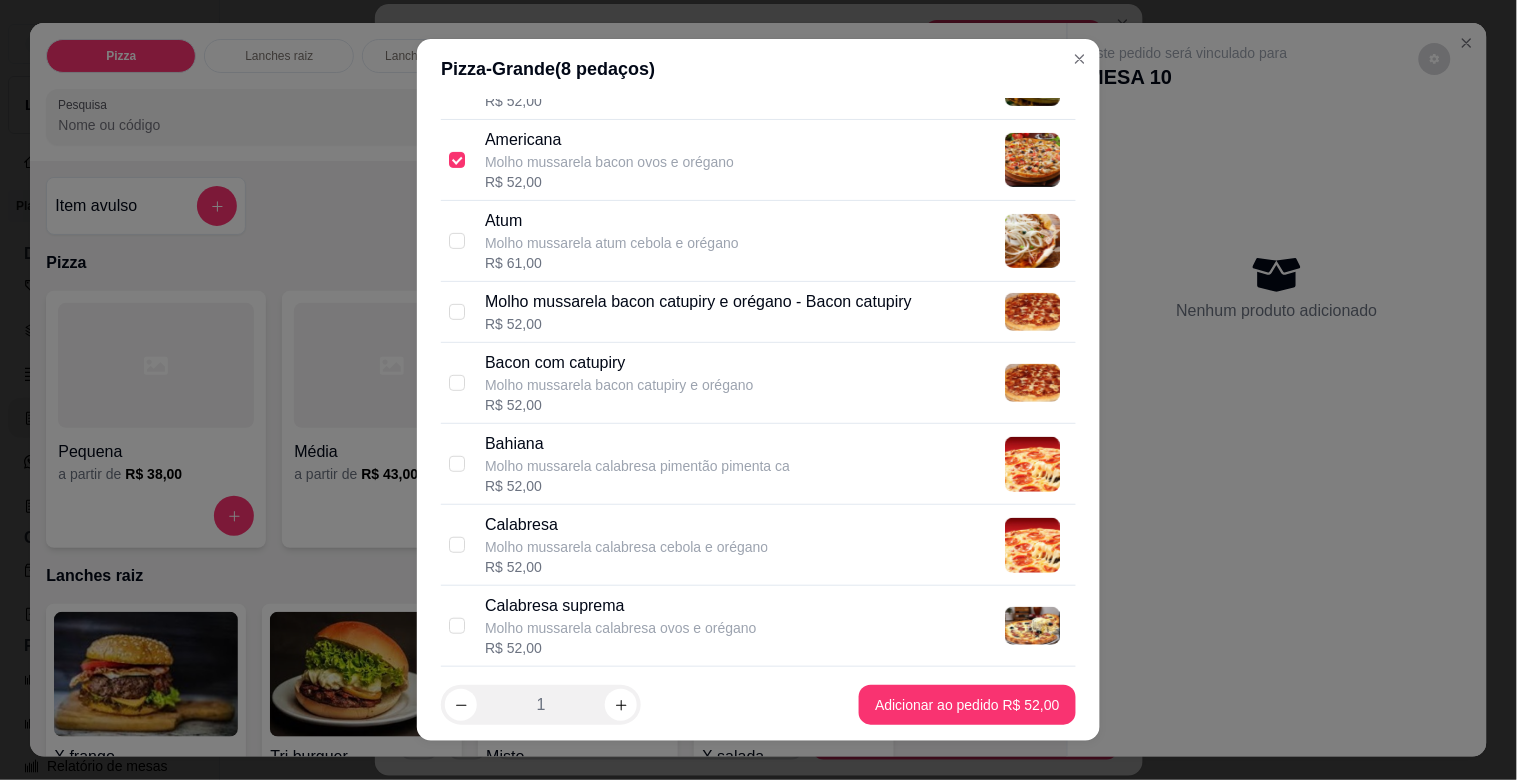 scroll, scrollTop: 227, scrollLeft: 0, axis: vertical 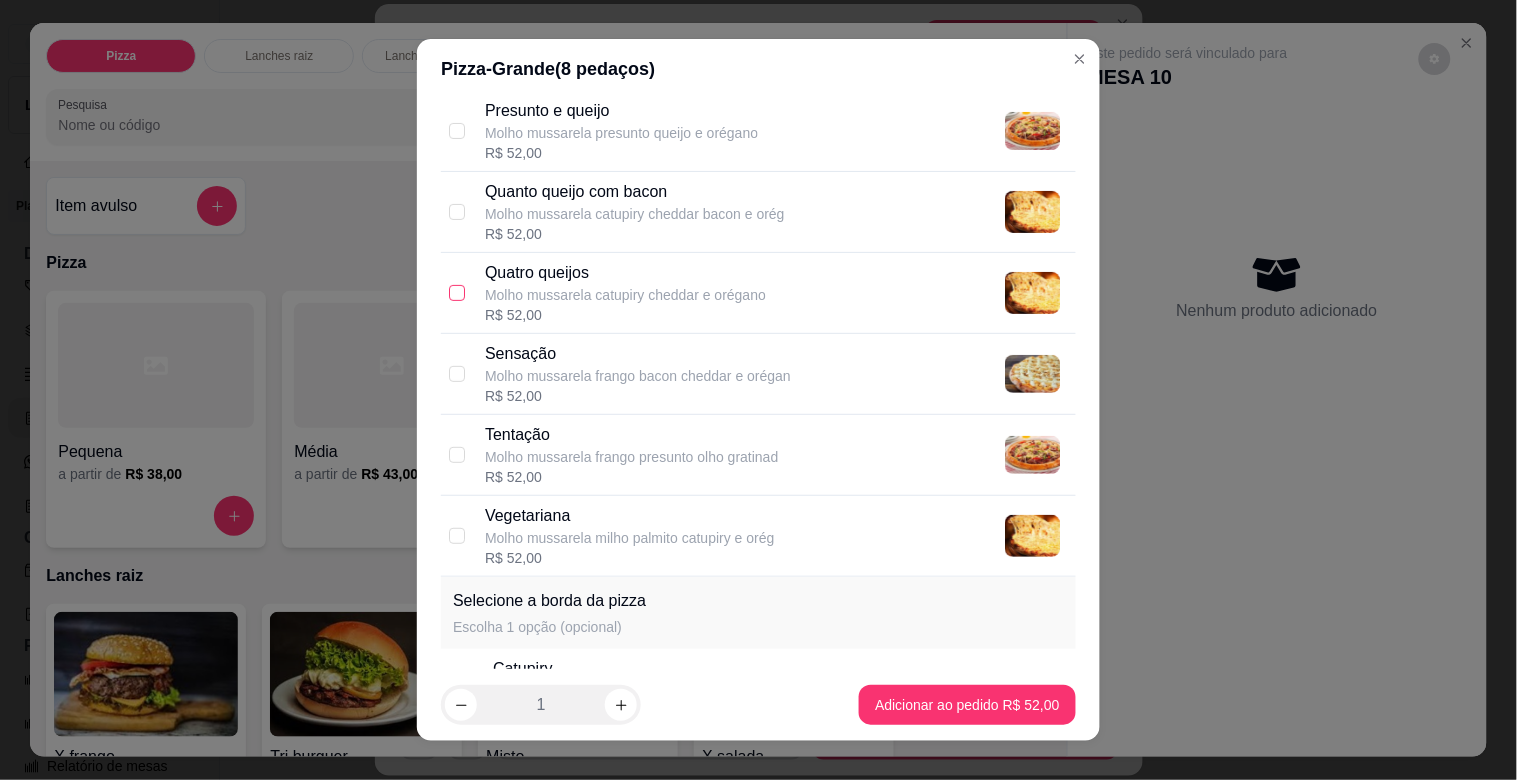 click at bounding box center [457, 293] 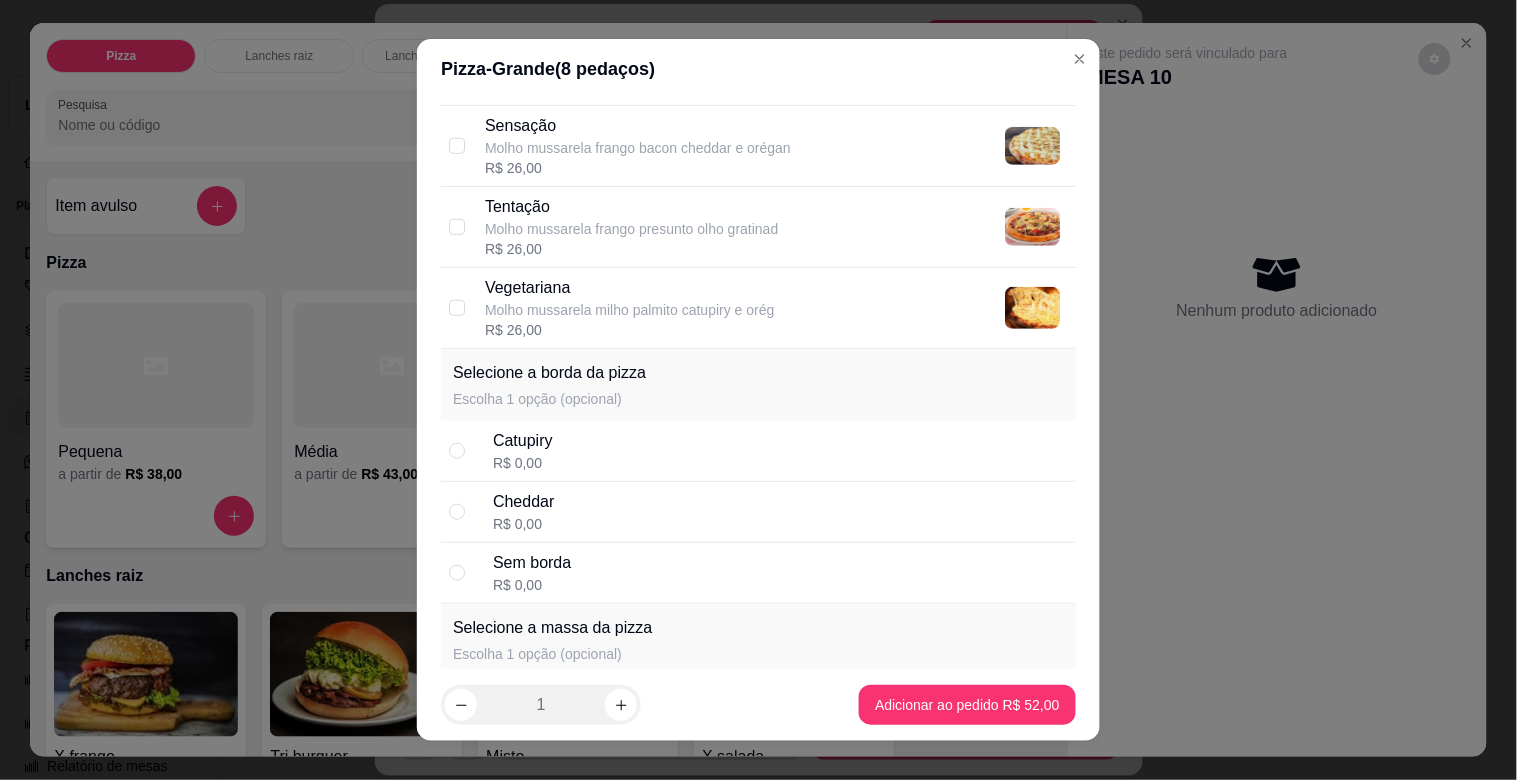 scroll, scrollTop: 2401, scrollLeft: 0, axis: vertical 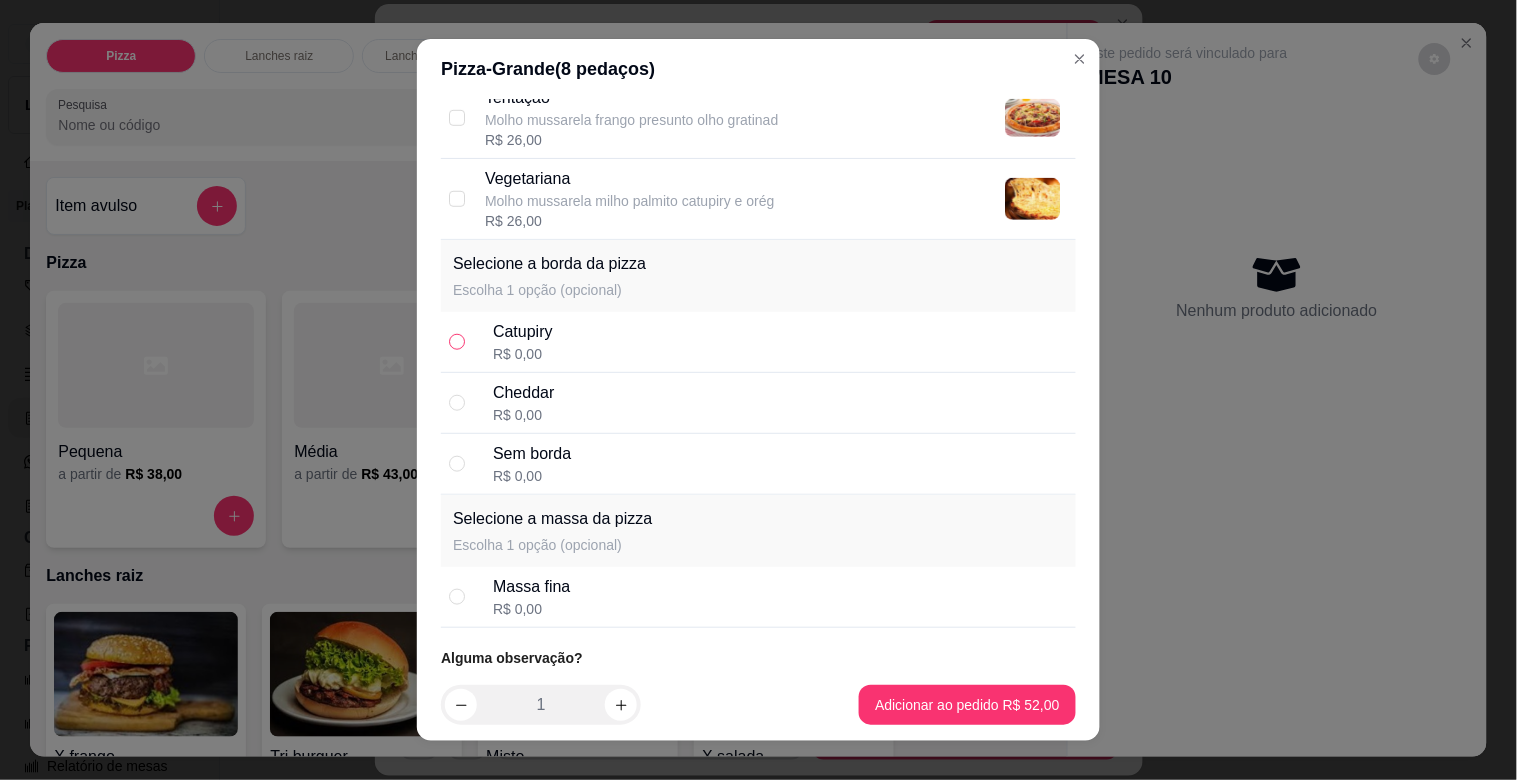 click at bounding box center [457, 342] 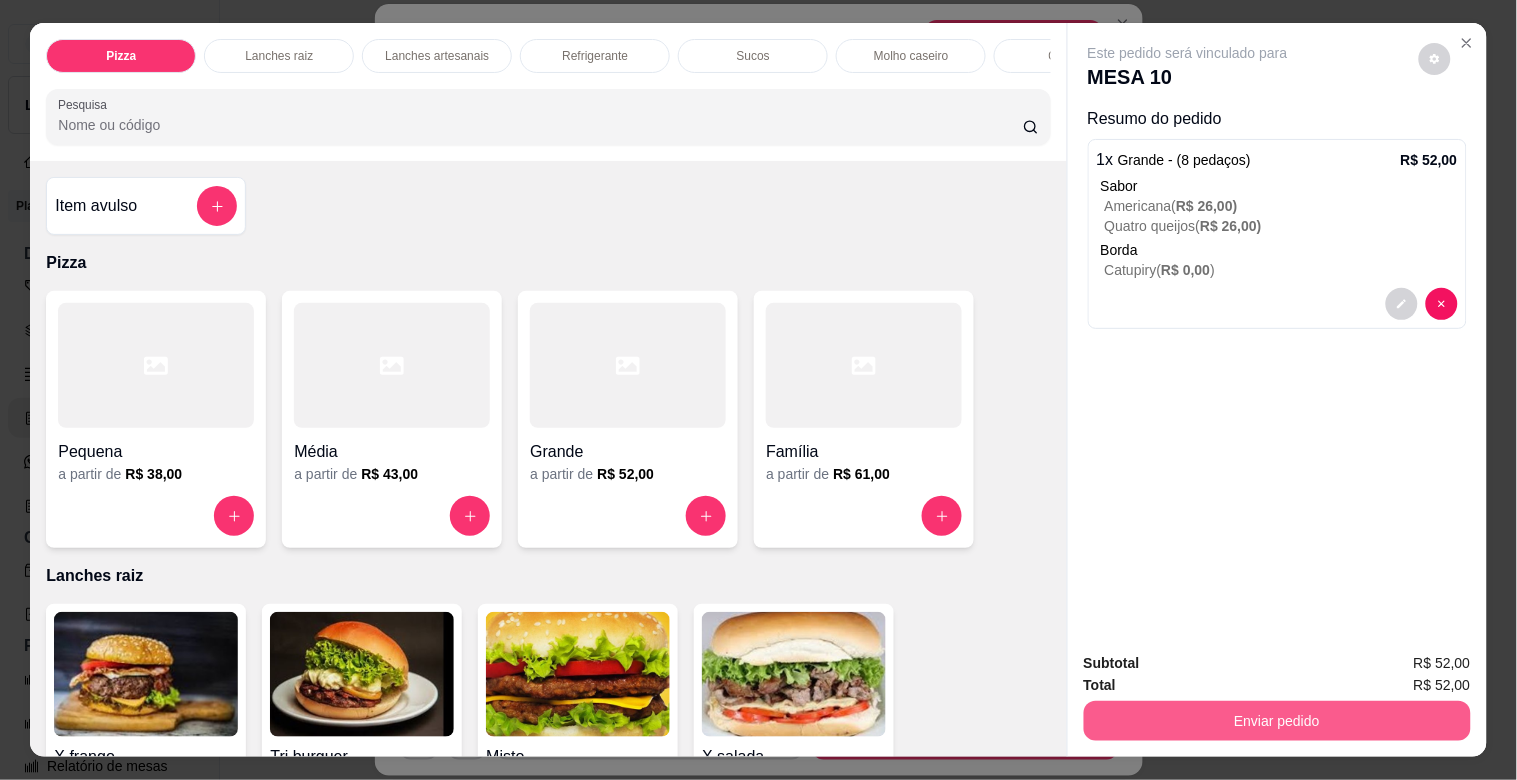 click on "Enviar pedido" at bounding box center (1277, 721) 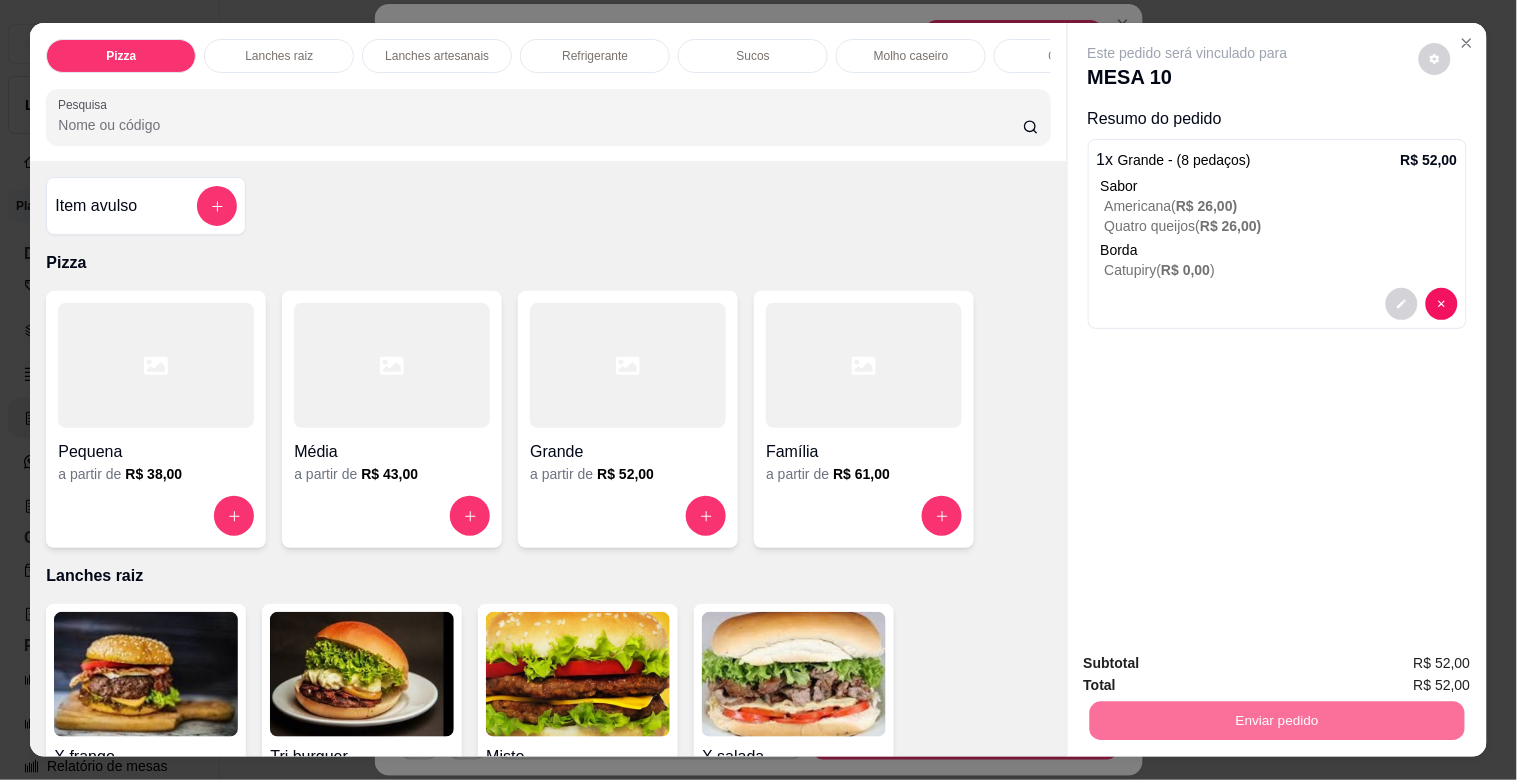 click on "Não registrar e enviar pedido" at bounding box center [1211, 662] 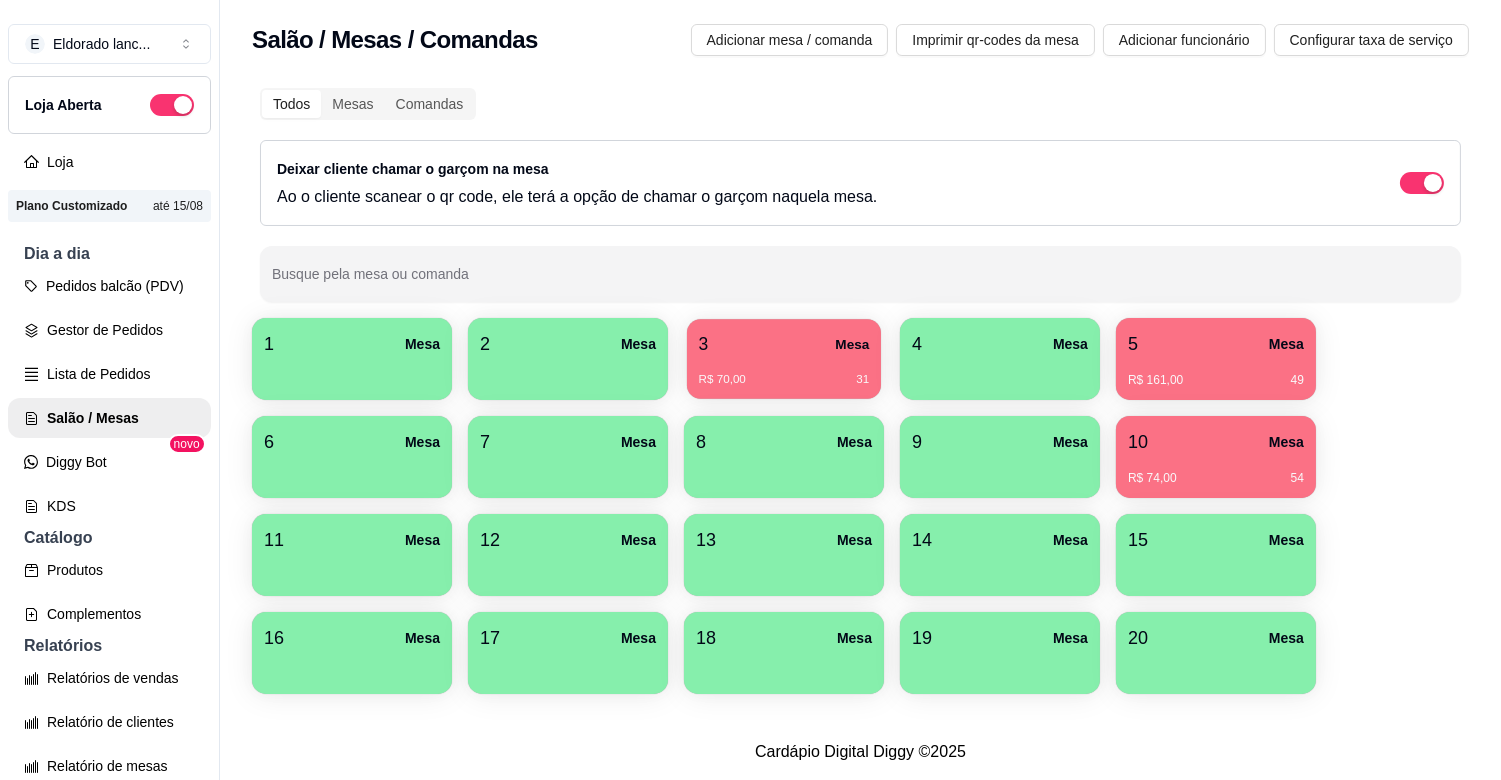 click on "3 Mesa R$ 70,00 31" at bounding box center (784, 359) 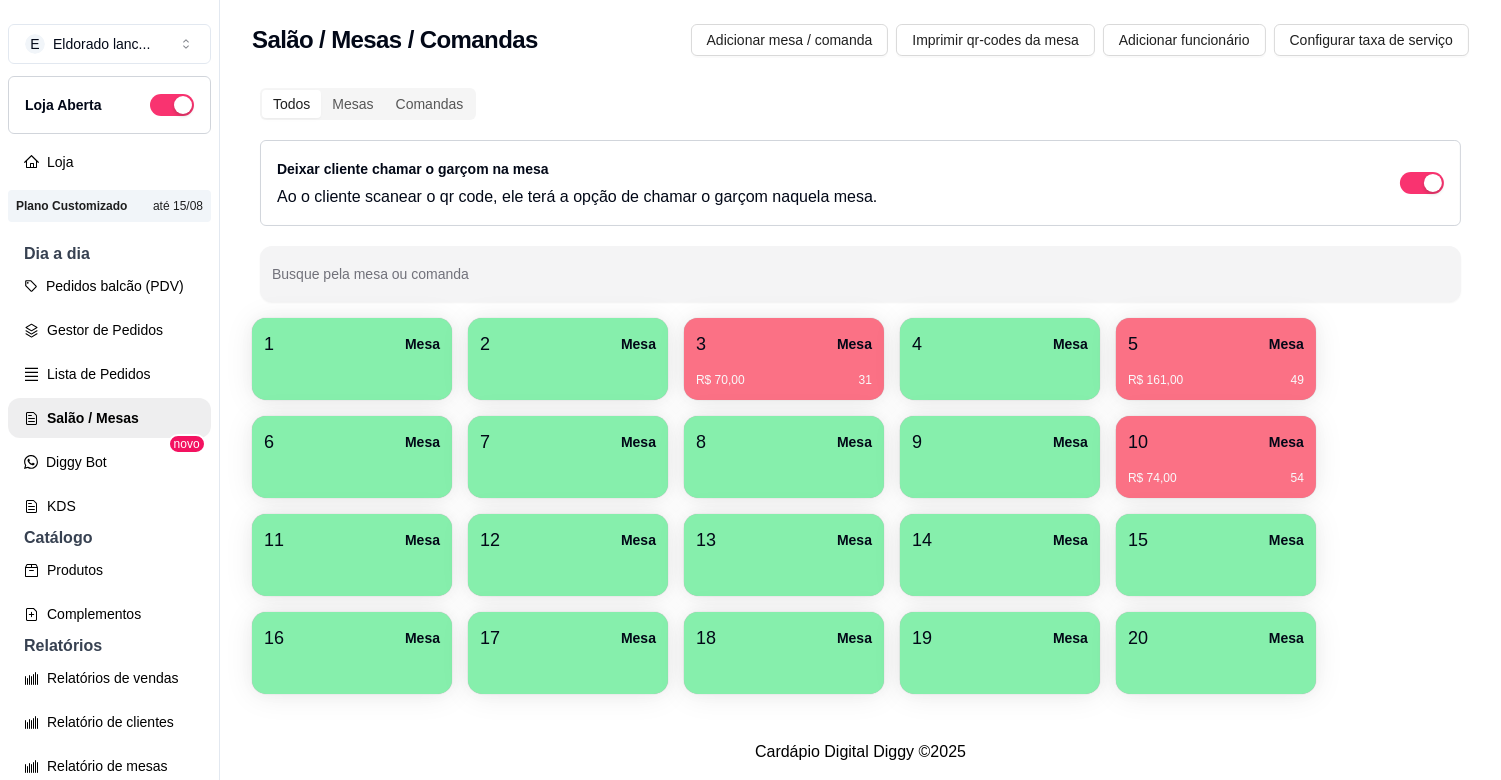 click on "5 Mesa" at bounding box center [1216, 344] 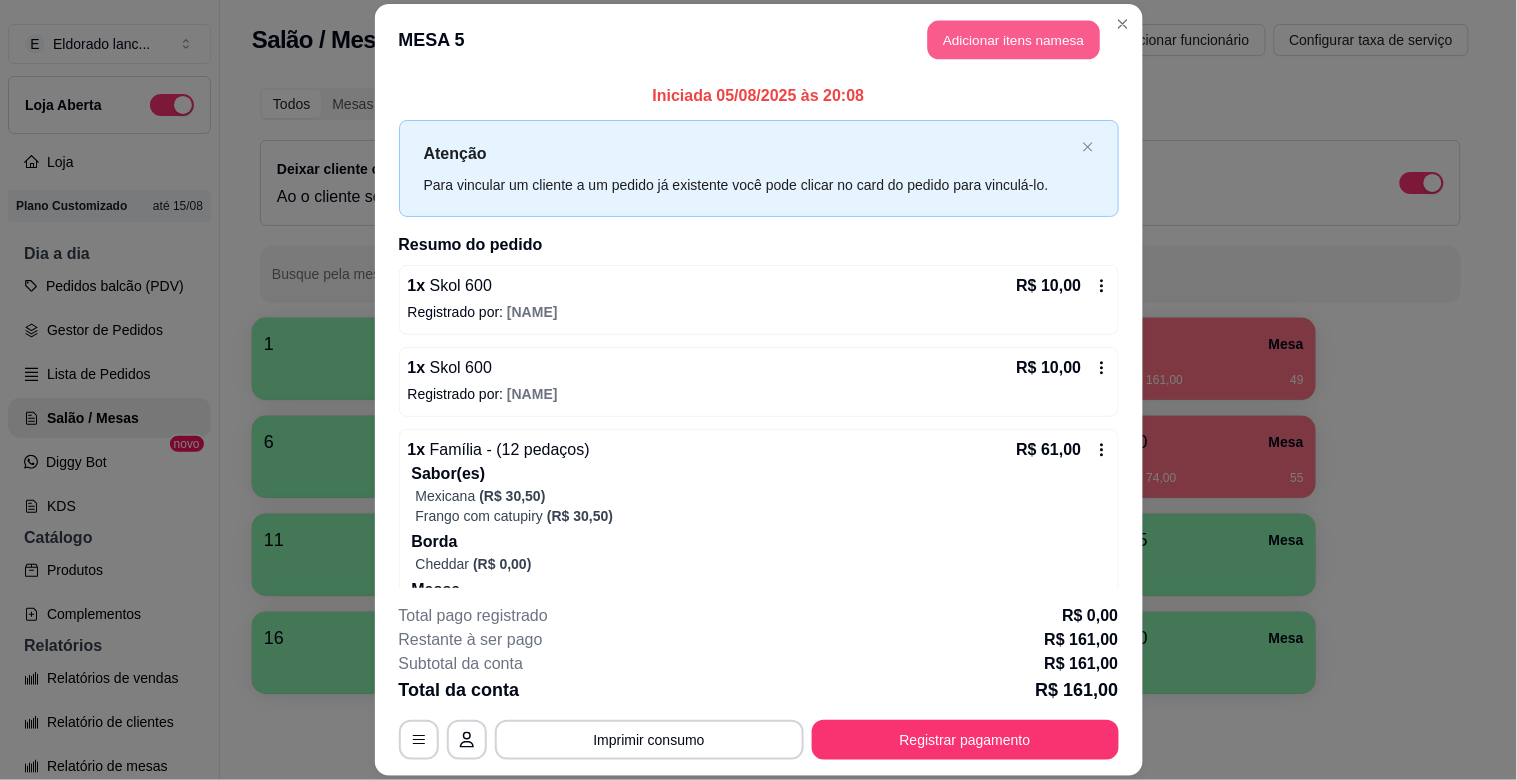 click on "Adicionar itens na  mesa" at bounding box center [1014, 40] 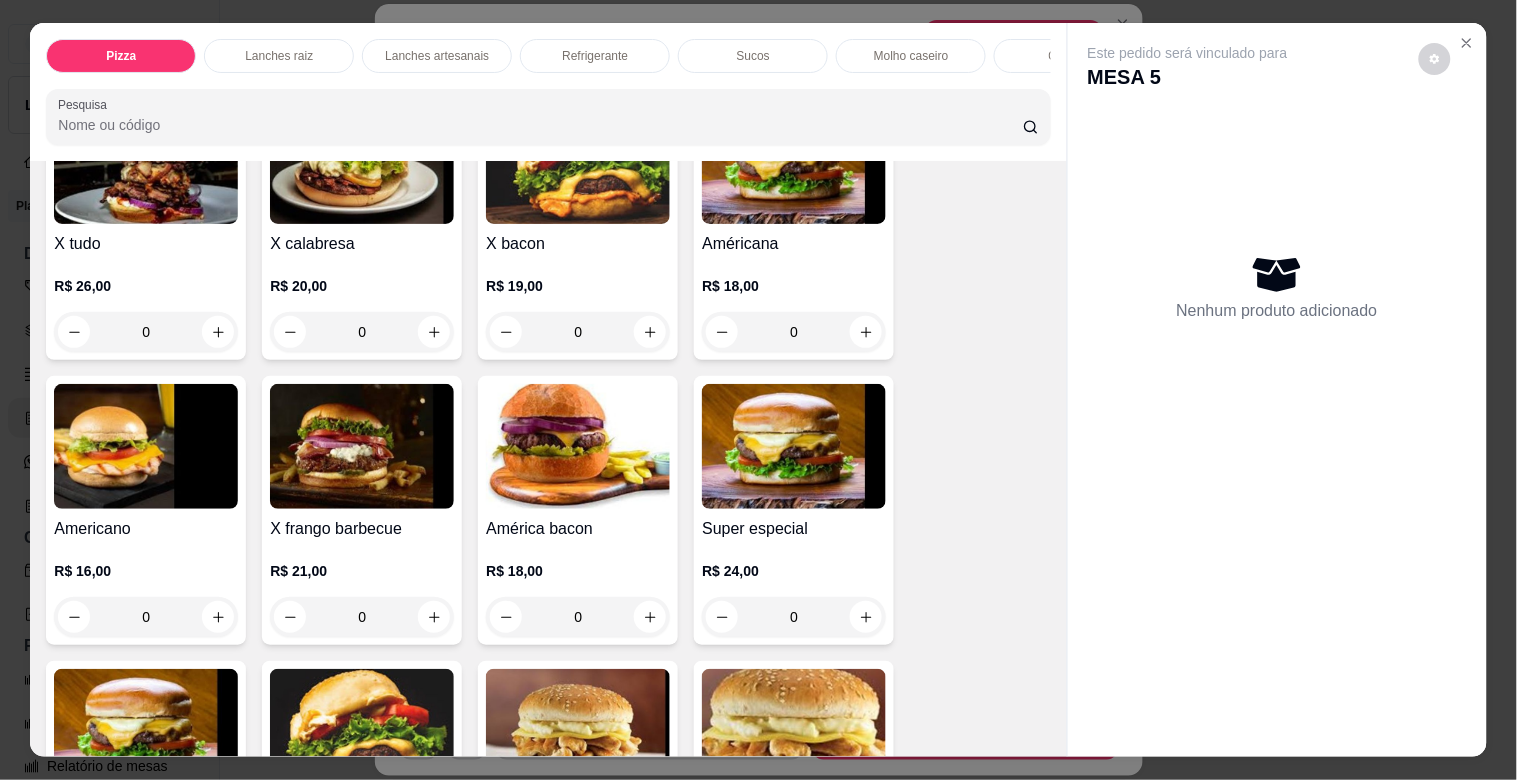 scroll, scrollTop: 1816, scrollLeft: 0, axis: vertical 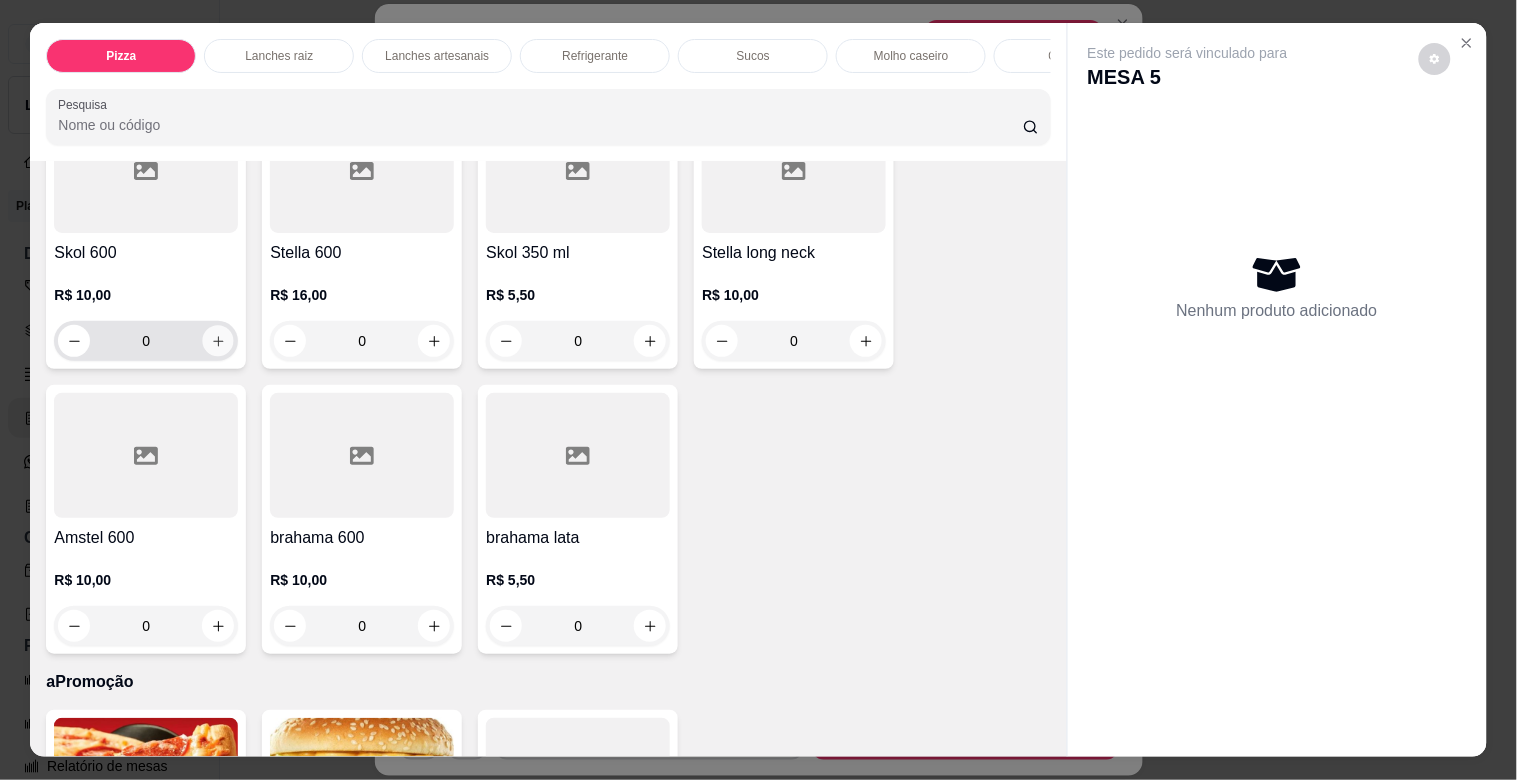 click at bounding box center (218, 341) 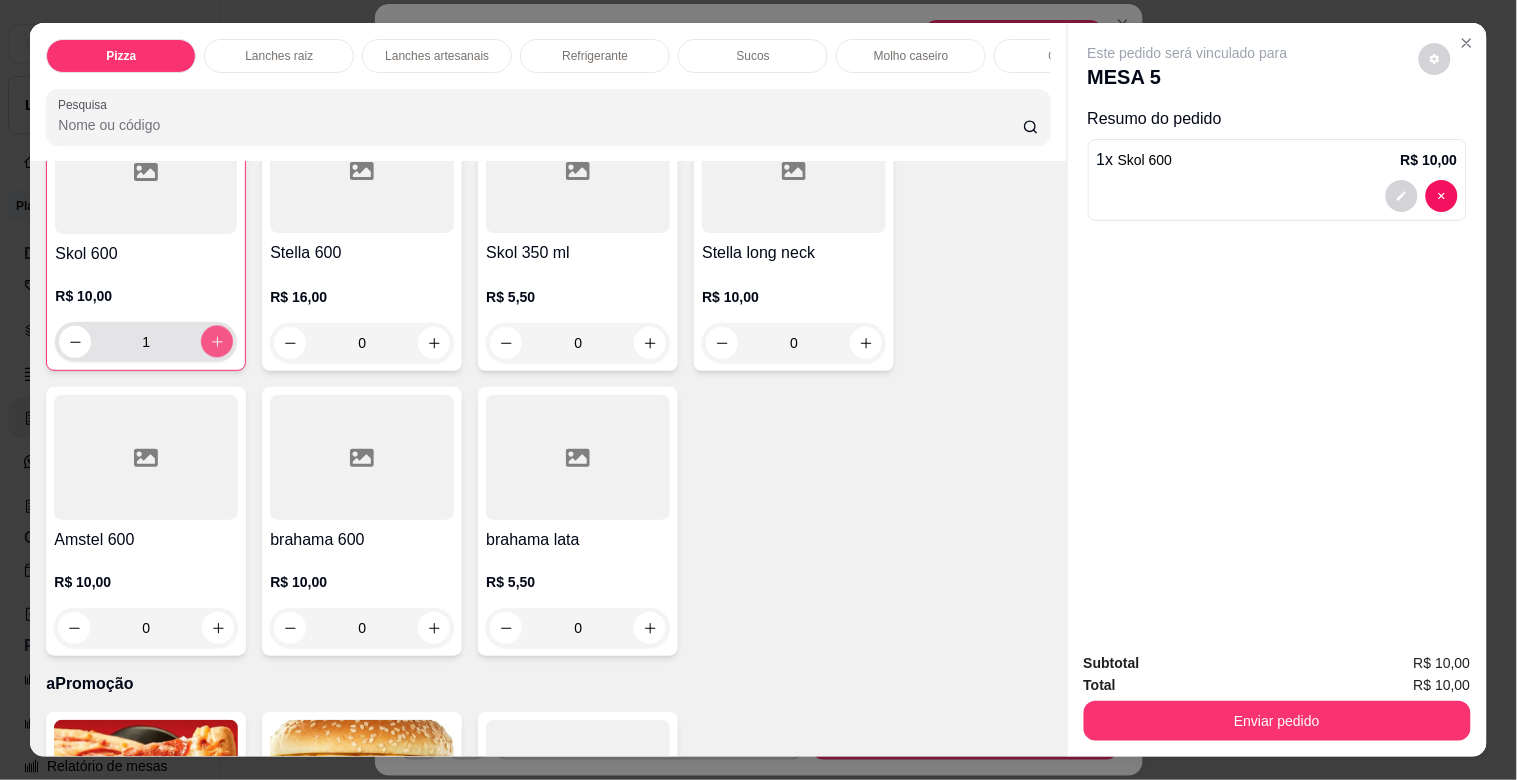 scroll, scrollTop: 5004, scrollLeft: 0, axis: vertical 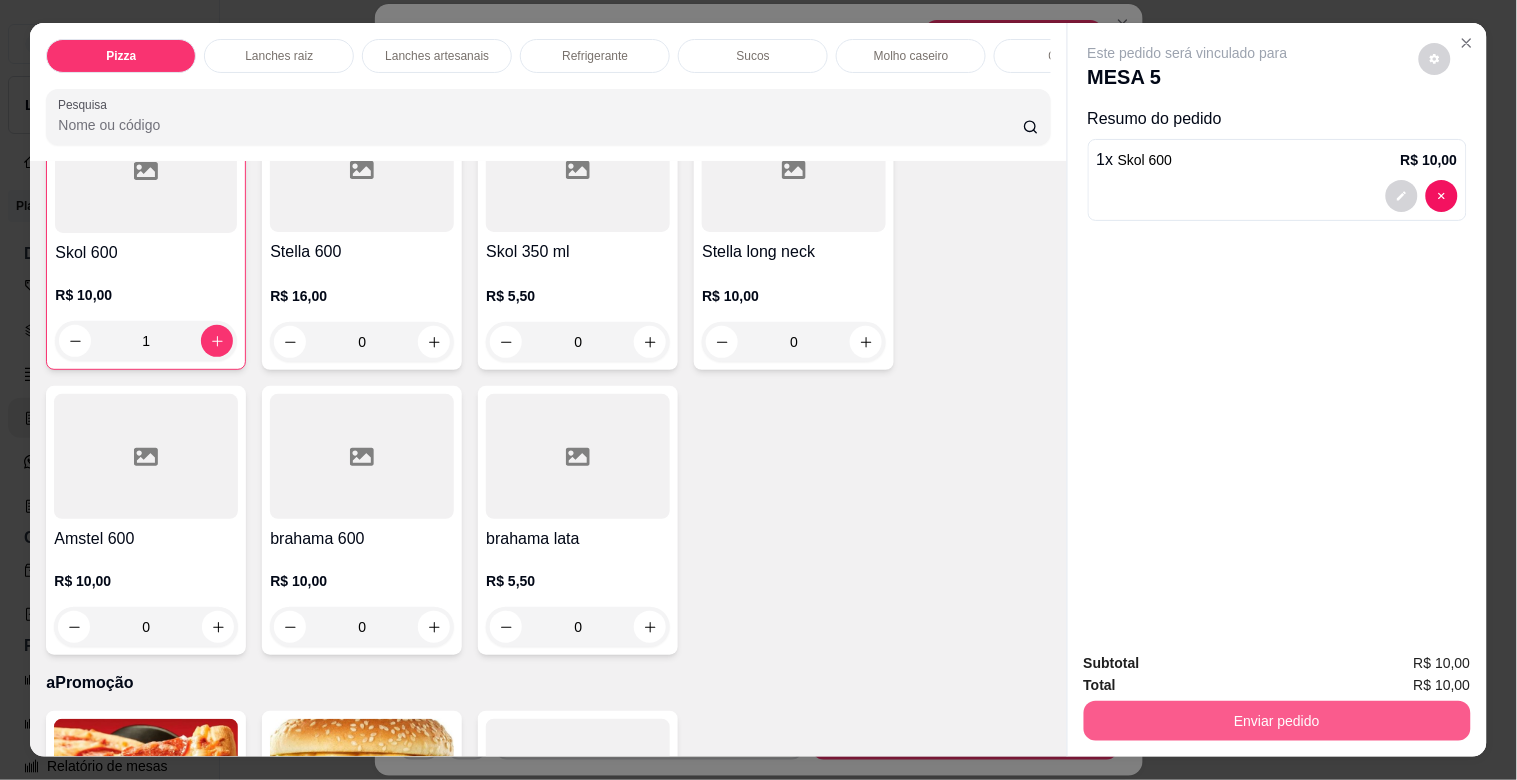 click on "Enviar pedido" at bounding box center [1277, 721] 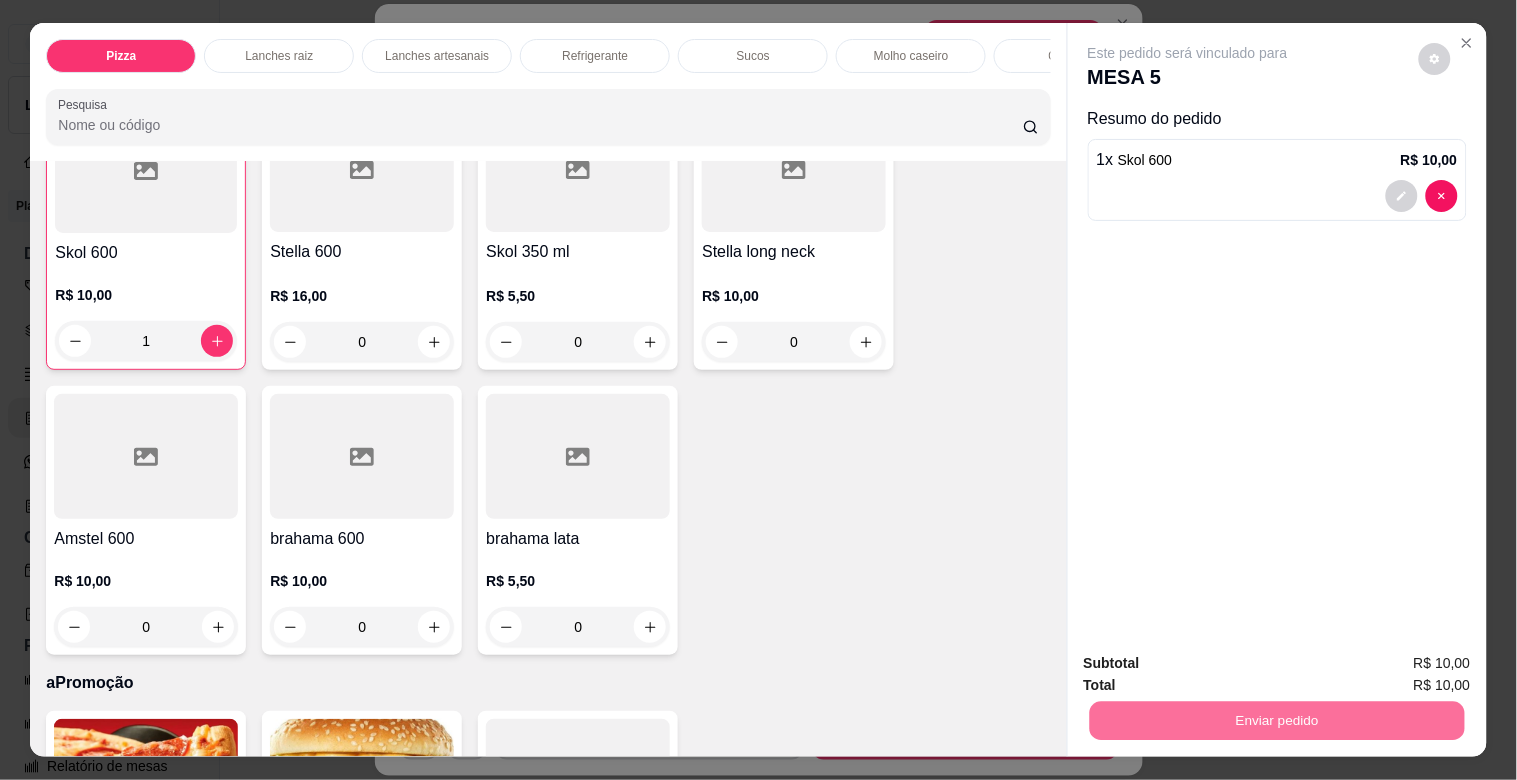 click on "Não registrar e enviar pedido" at bounding box center [1211, 662] 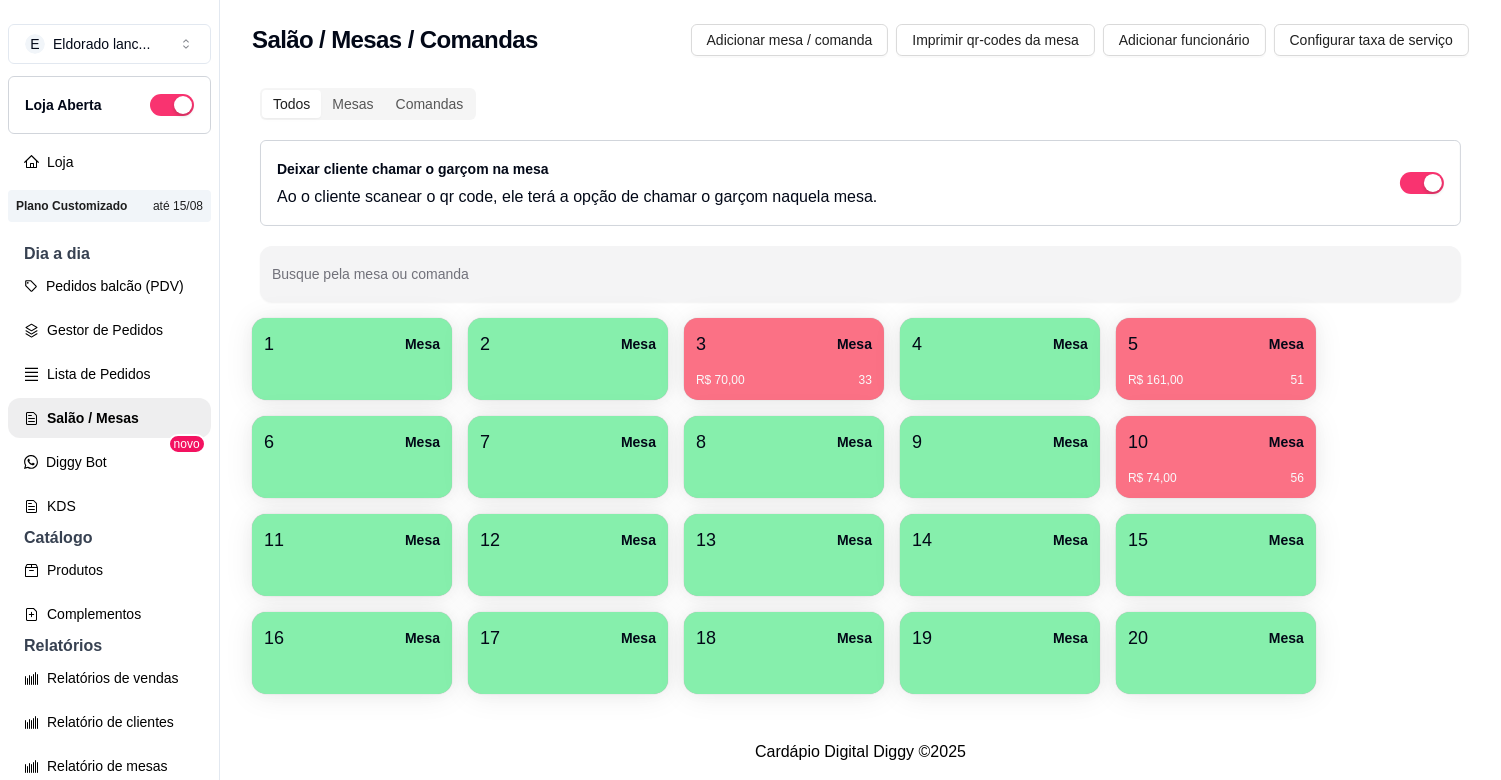 click on "R$ 74,00" at bounding box center [1152, 478] 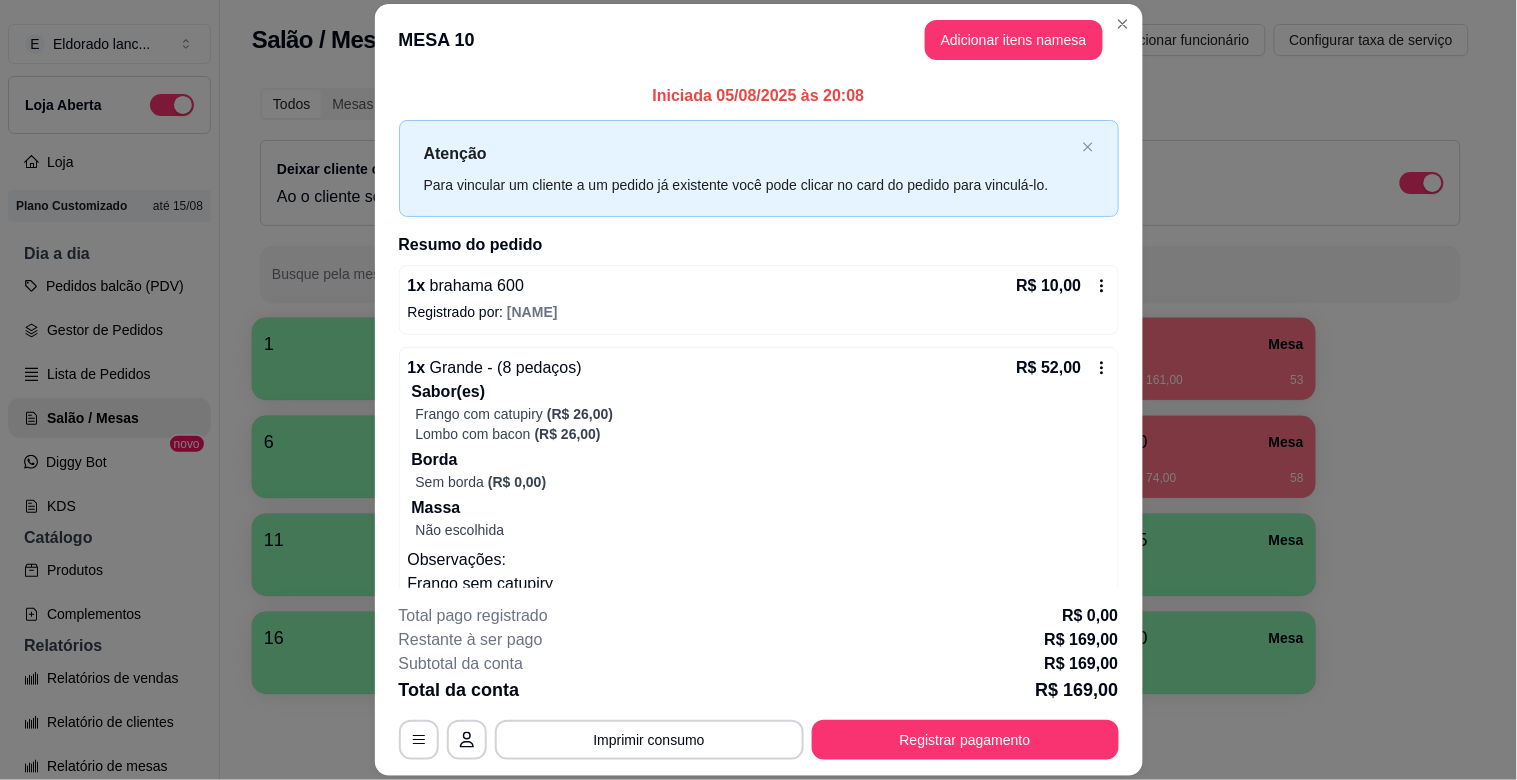 scroll, scrollTop: 428, scrollLeft: 0, axis: vertical 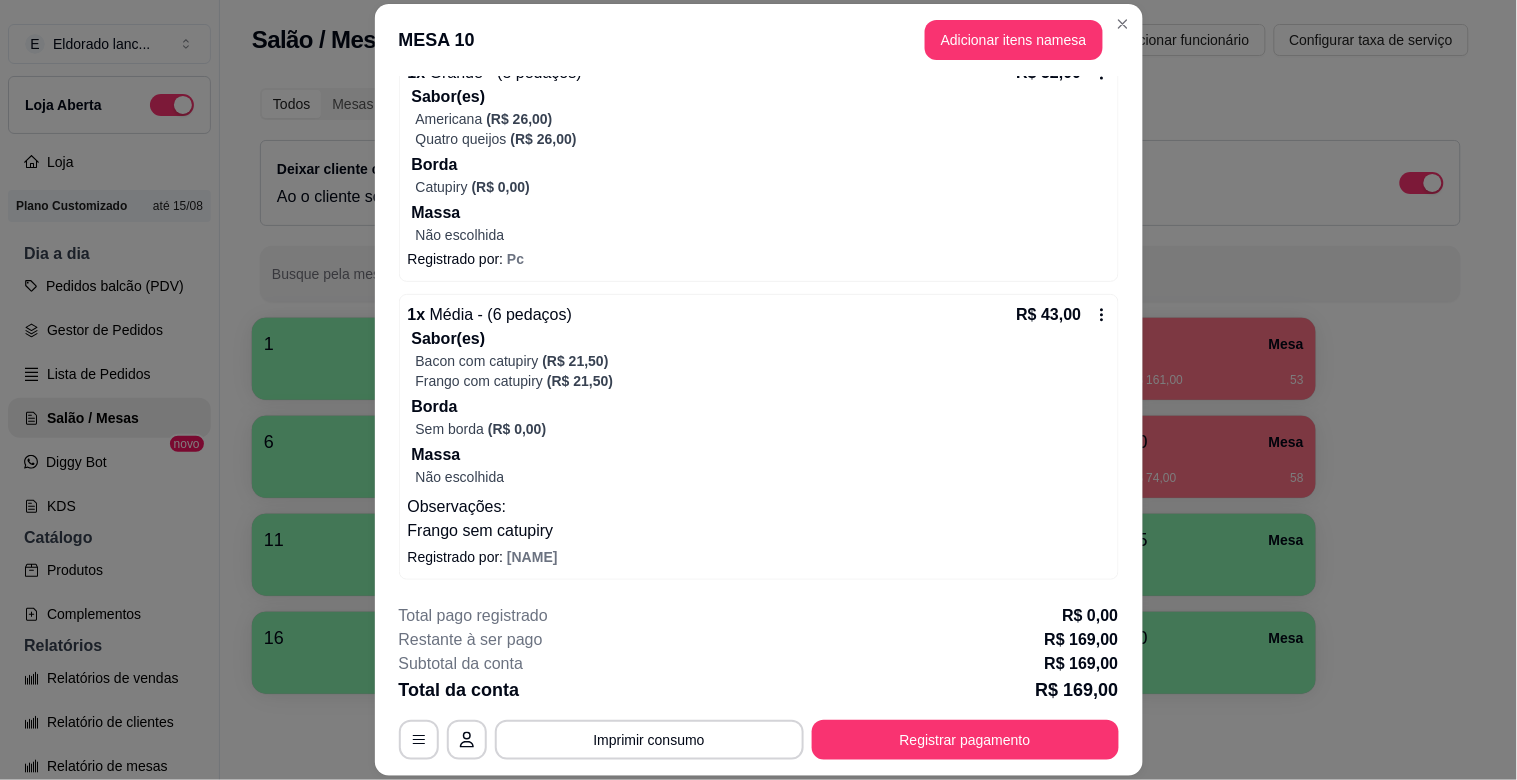 click on "R$ 43,00" at bounding box center (1063, 315) 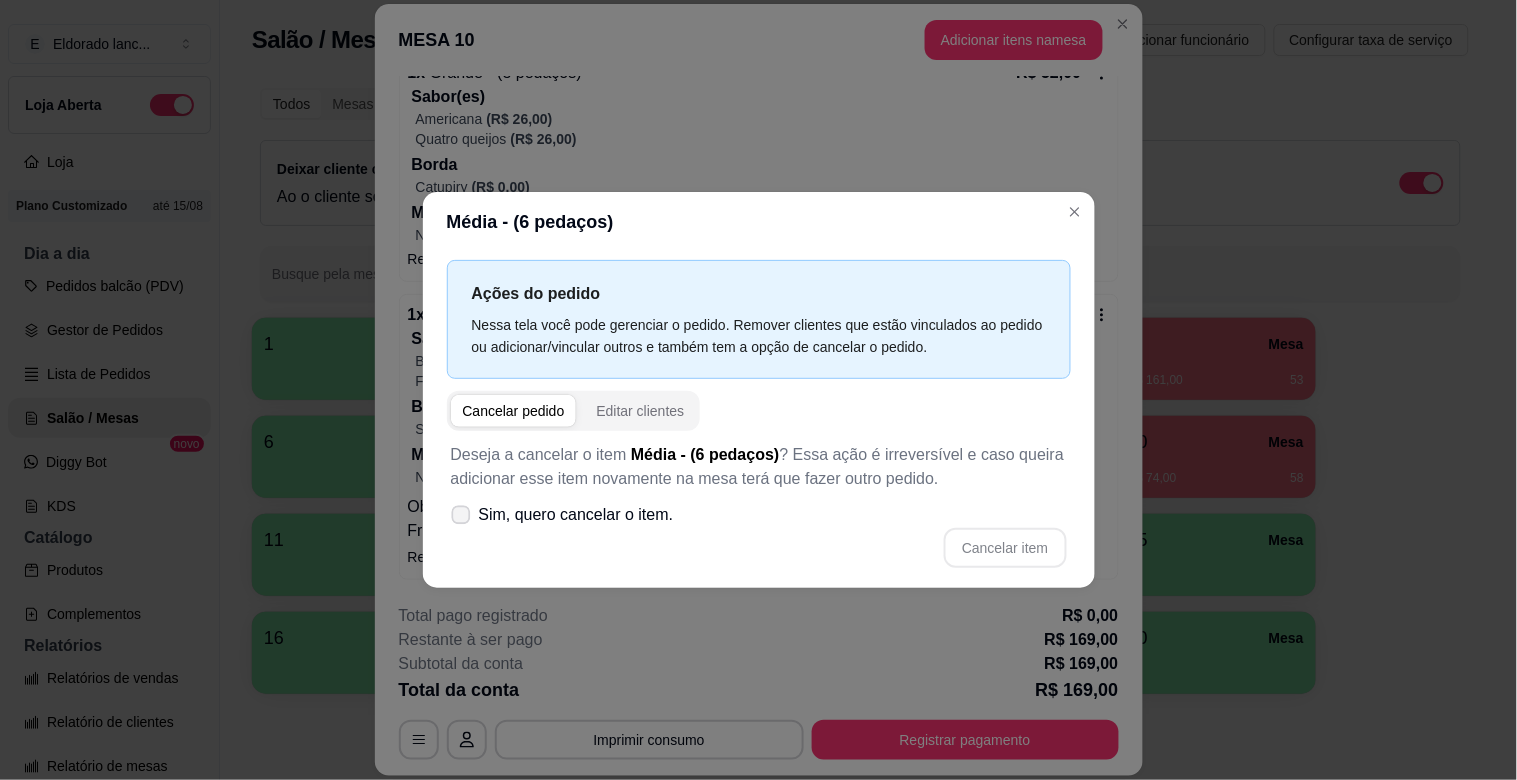 click 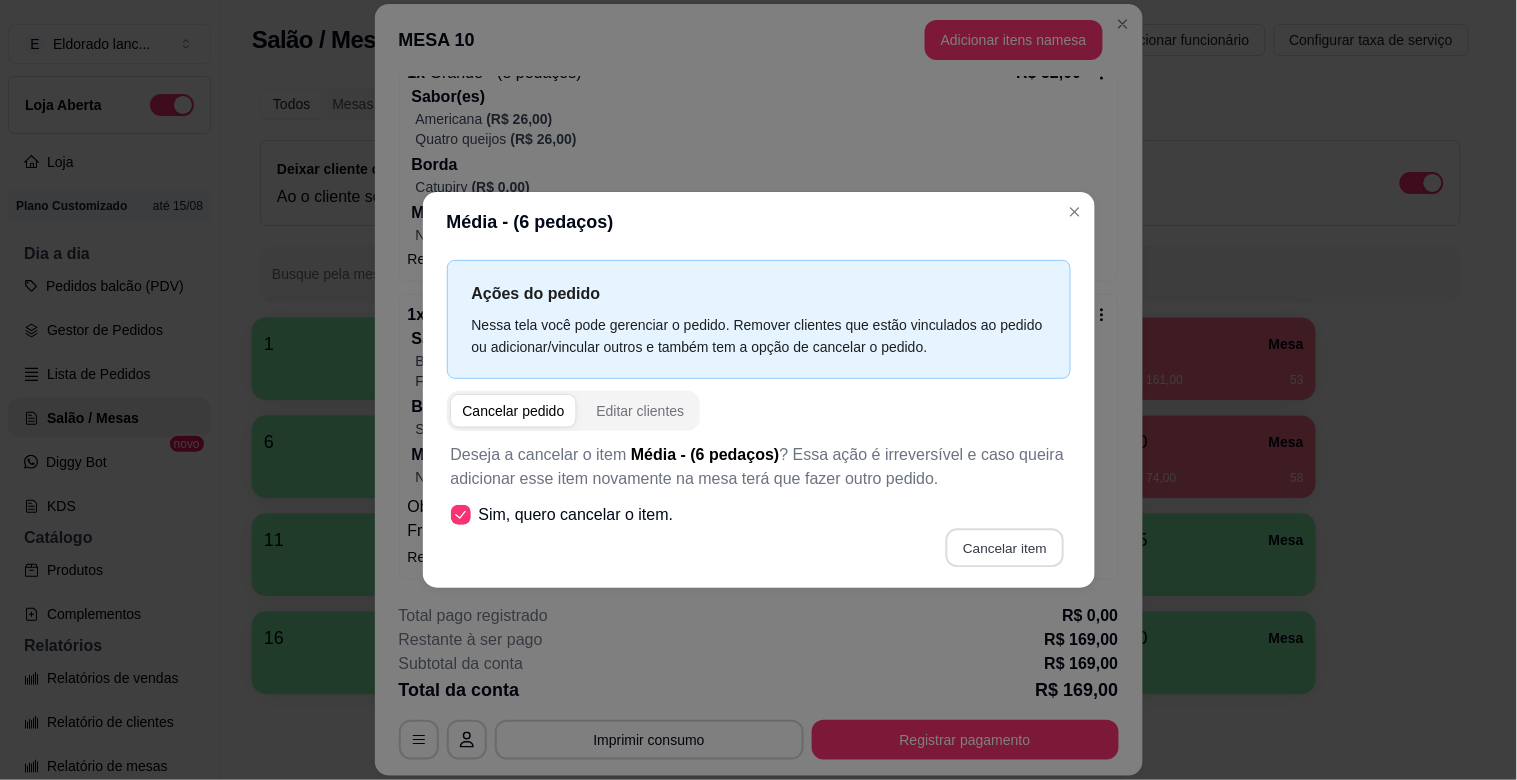 click on "Cancelar item" at bounding box center (1005, 548) 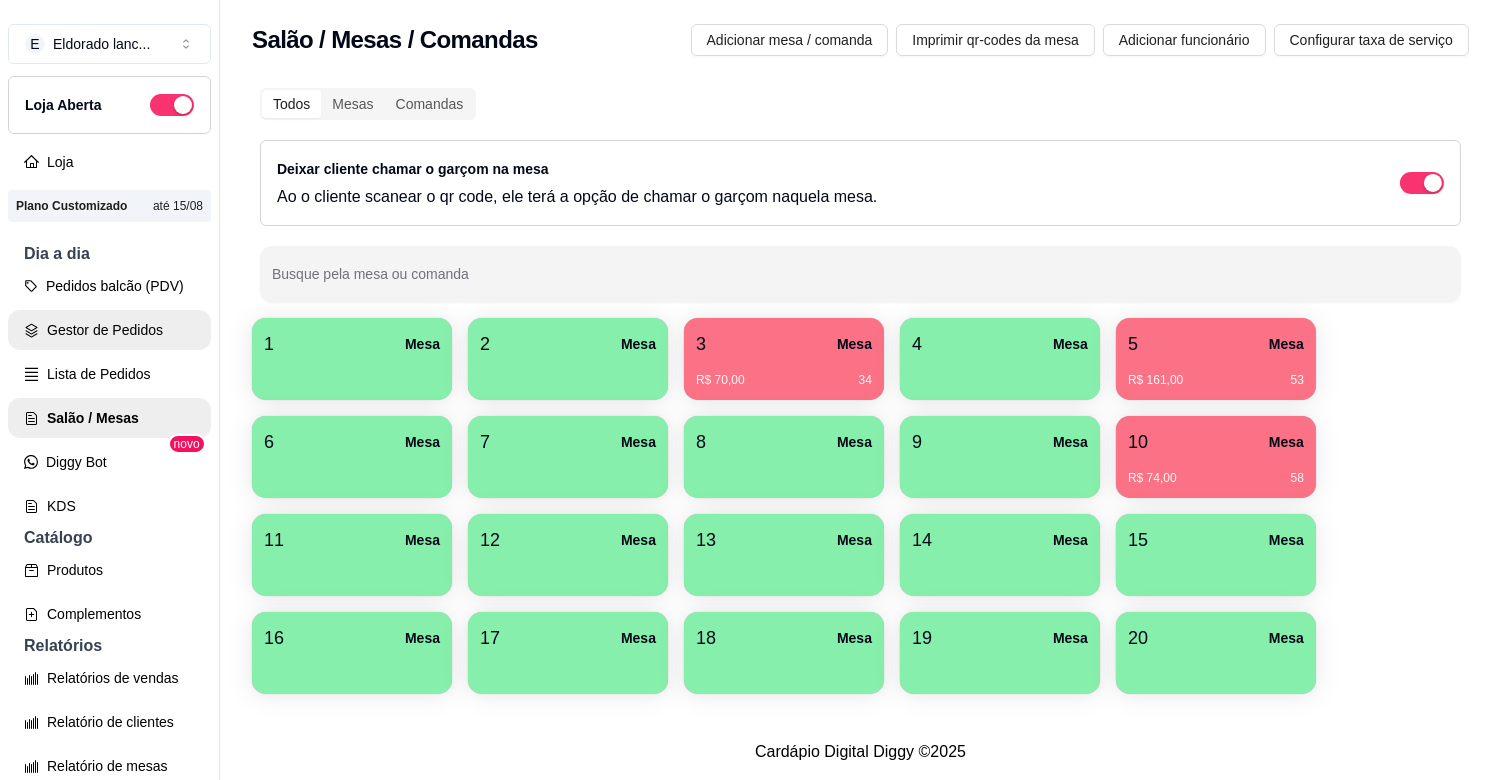 click on "Gestor de Pedidos" at bounding box center [109, 330] 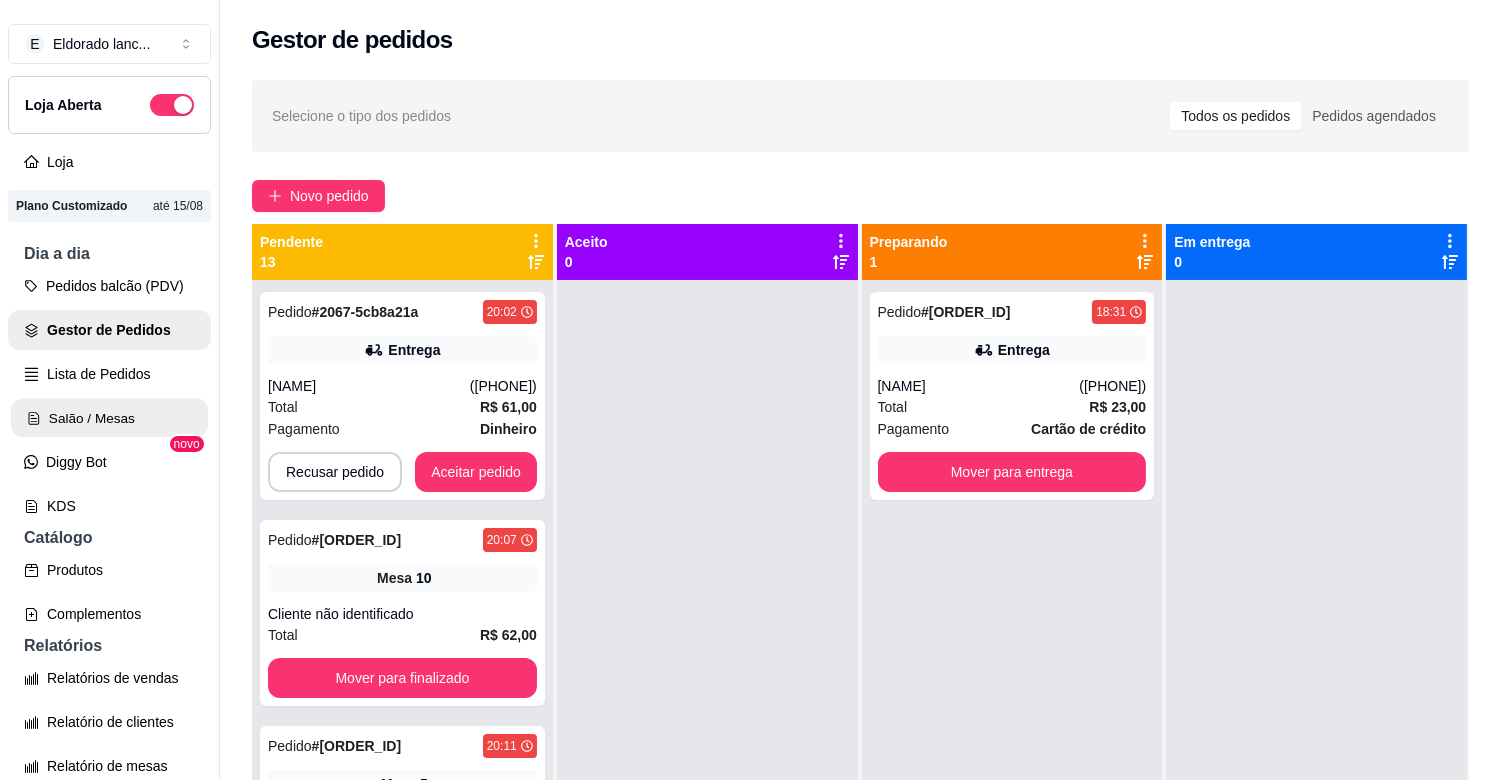 click on "Salão / Mesas" at bounding box center [109, 418] 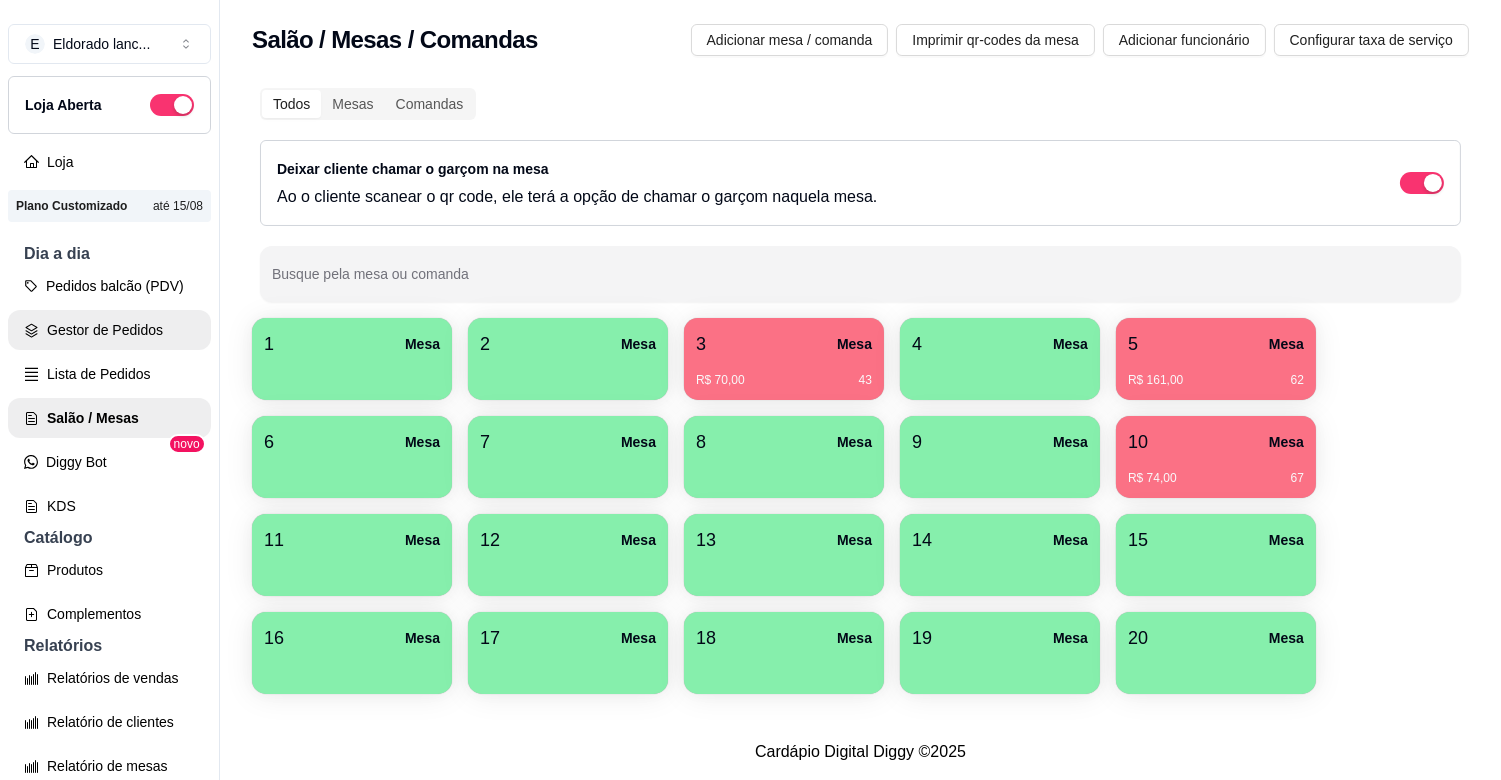 click on "Gestor de Pedidos" at bounding box center [109, 330] 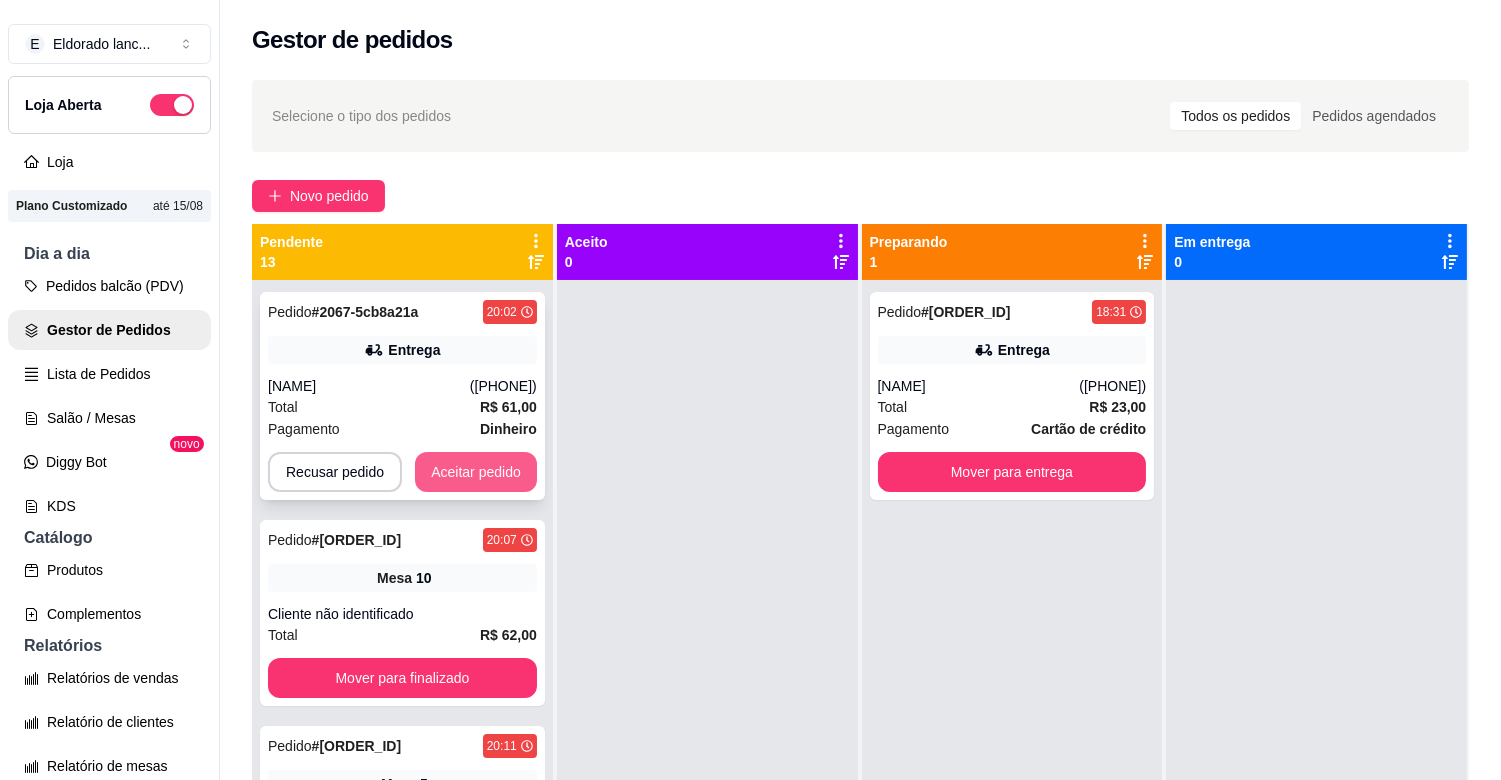 click on "Aceitar pedido" at bounding box center [476, 472] 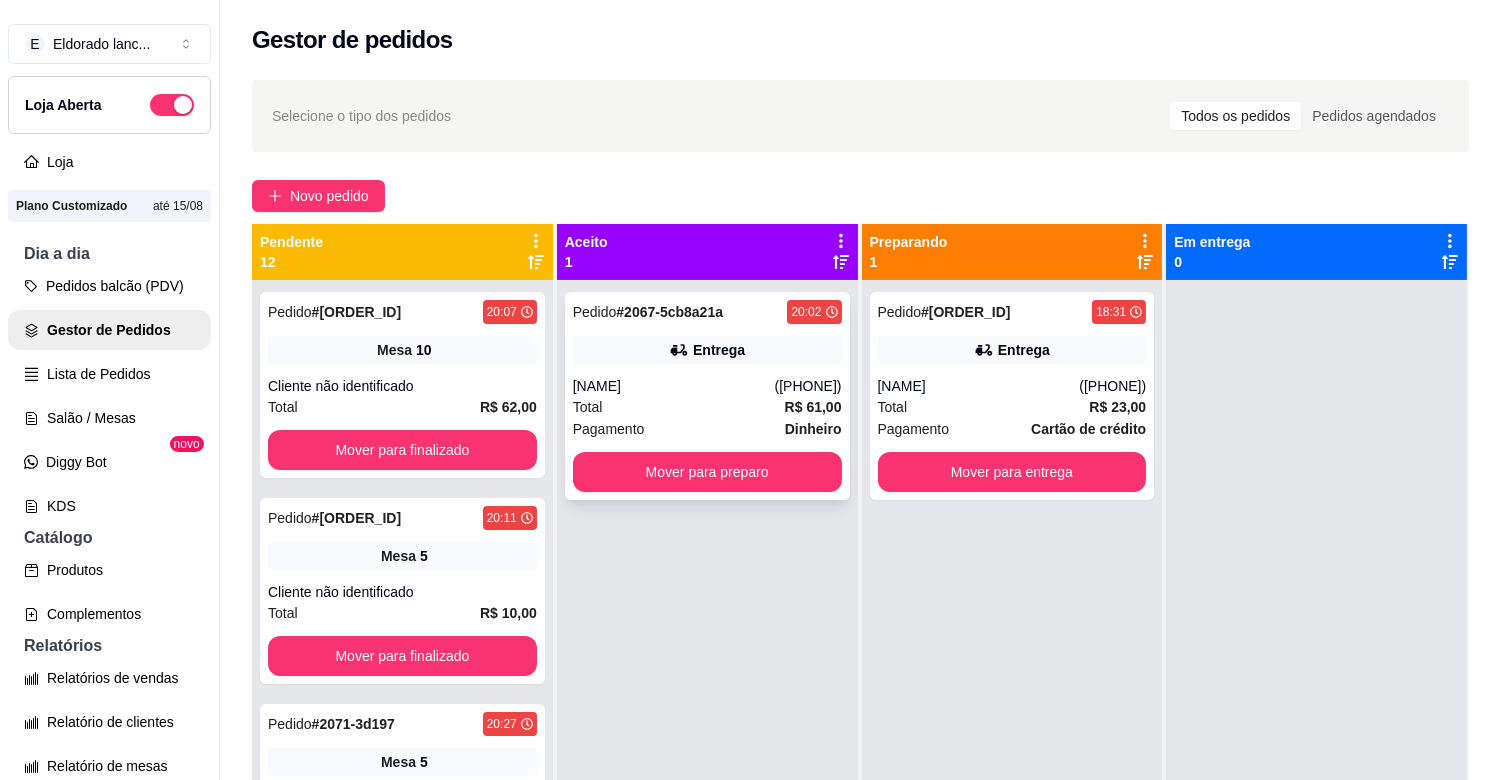drag, startPoint x: 731, startPoint y: 450, endPoint x: 718, endPoint y: 470, distance: 23.853722 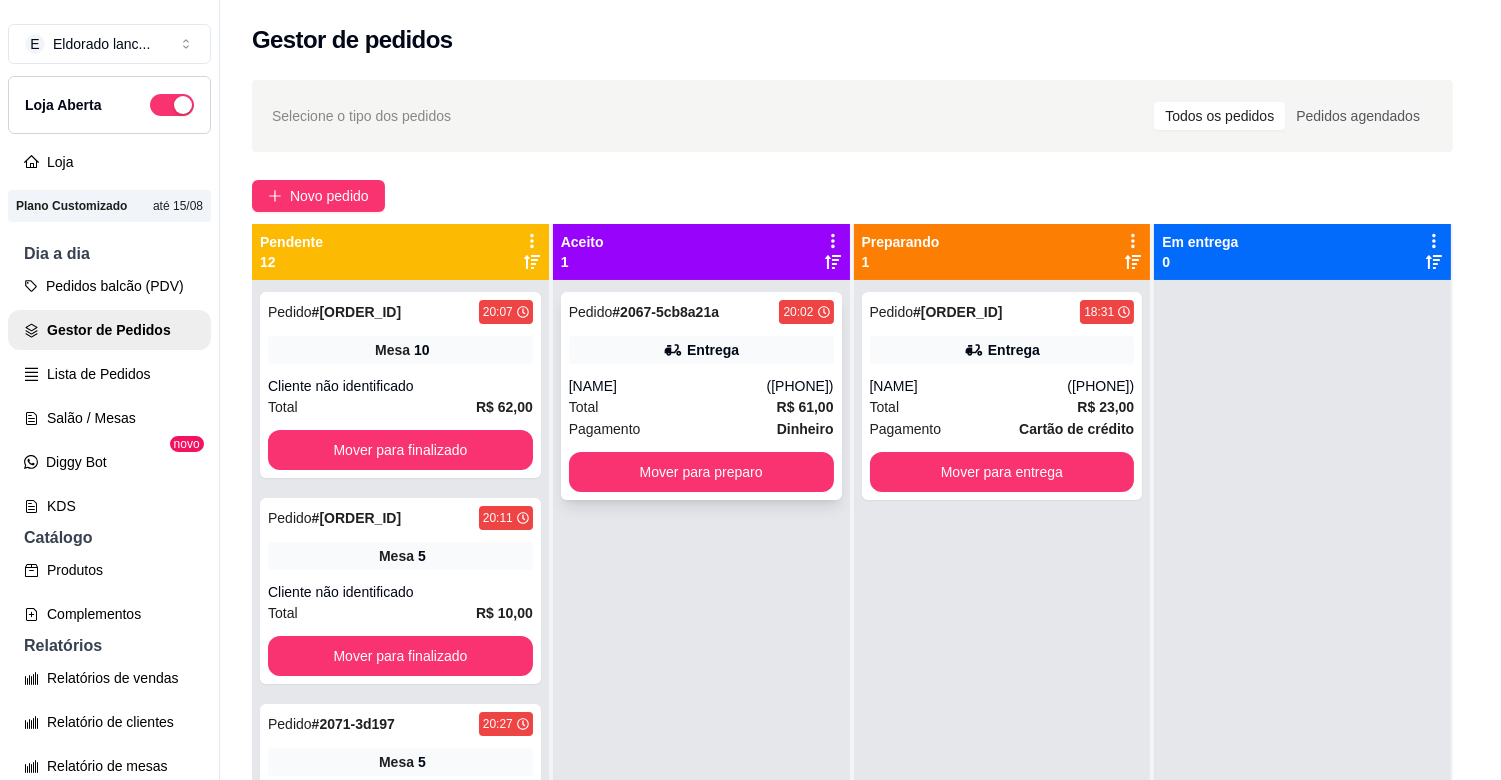 click on "ENTREGA" at bounding box center (749, 463) 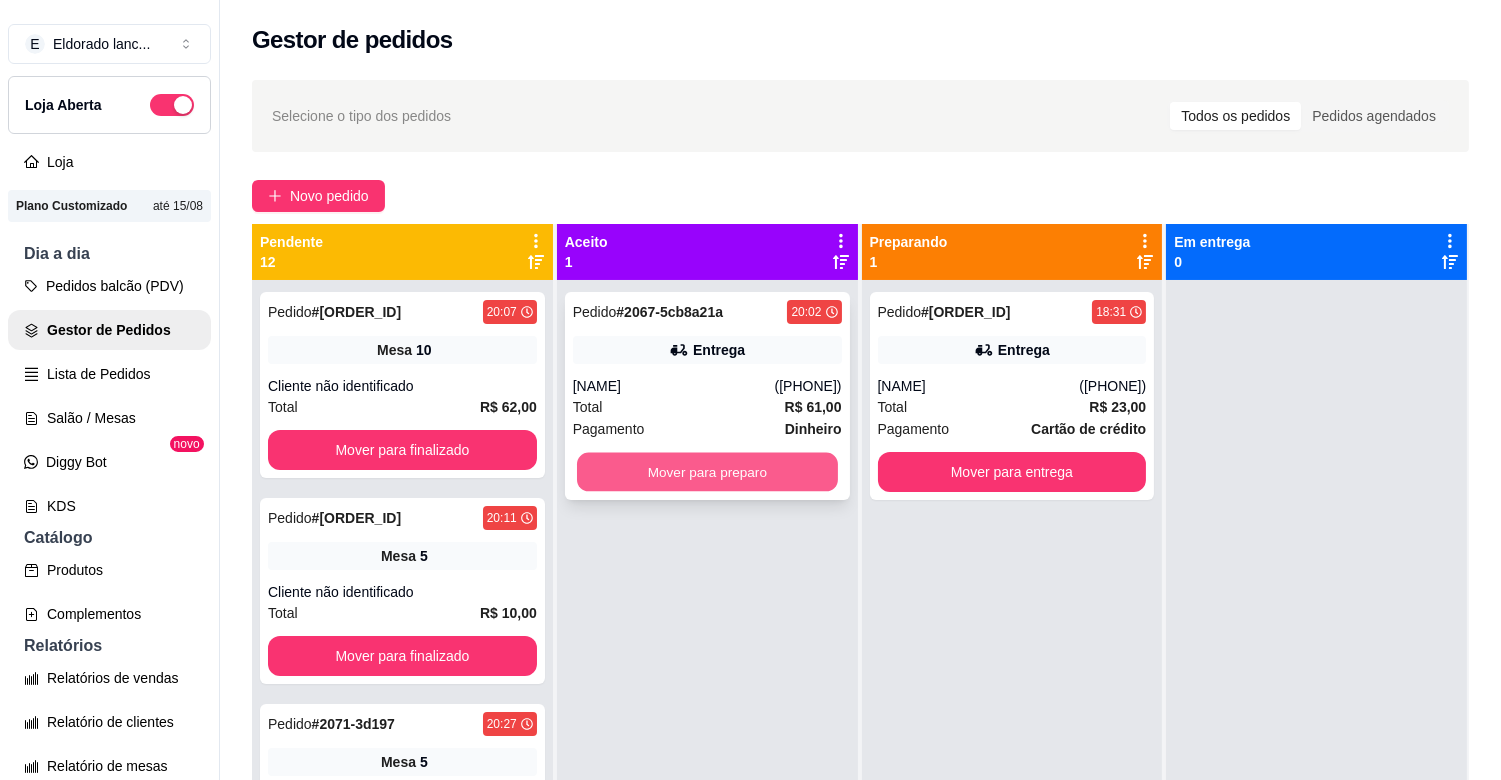 click on "Mover para preparo" at bounding box center [707, 472] 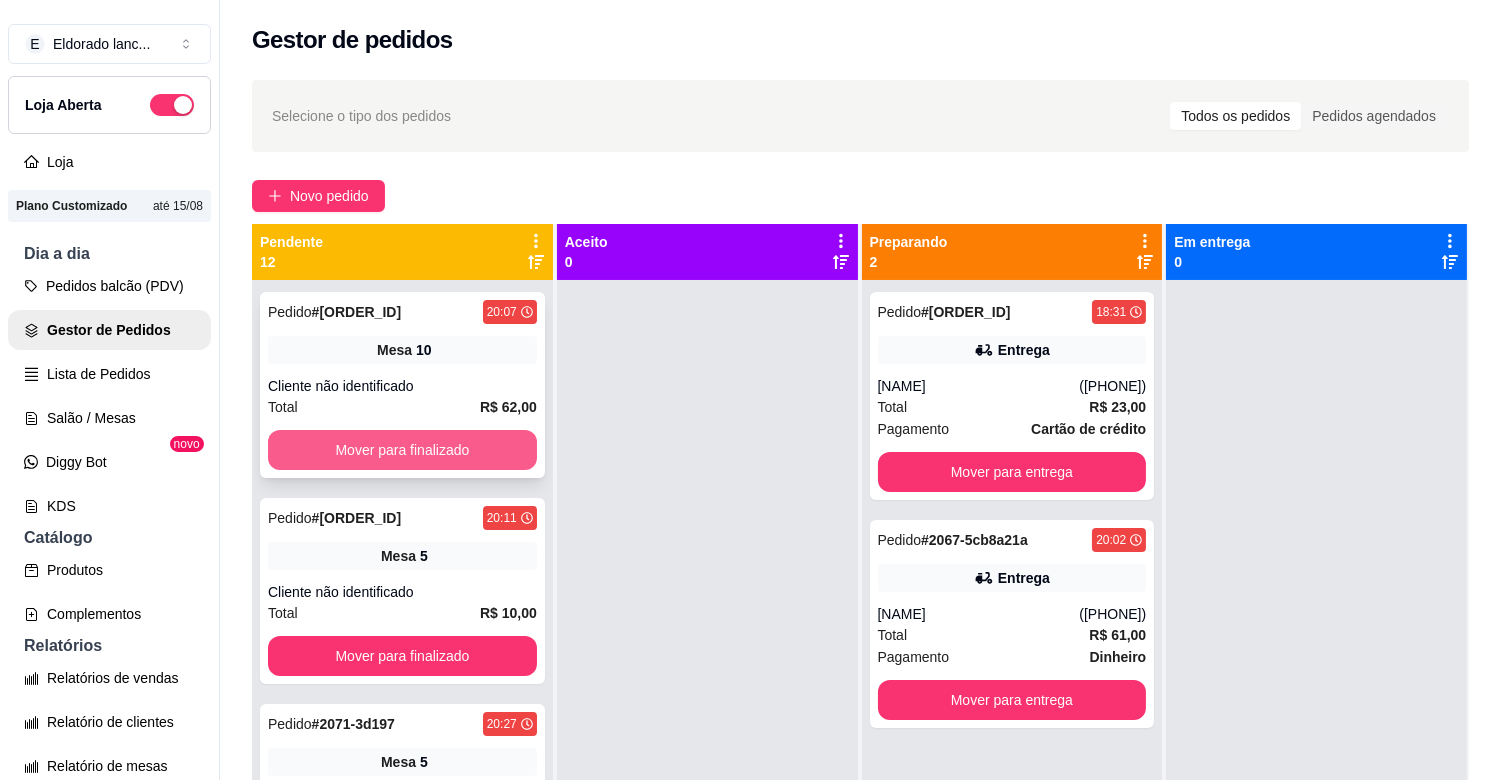 click on "Mover para finalizado" at bounding box center (402, 450) 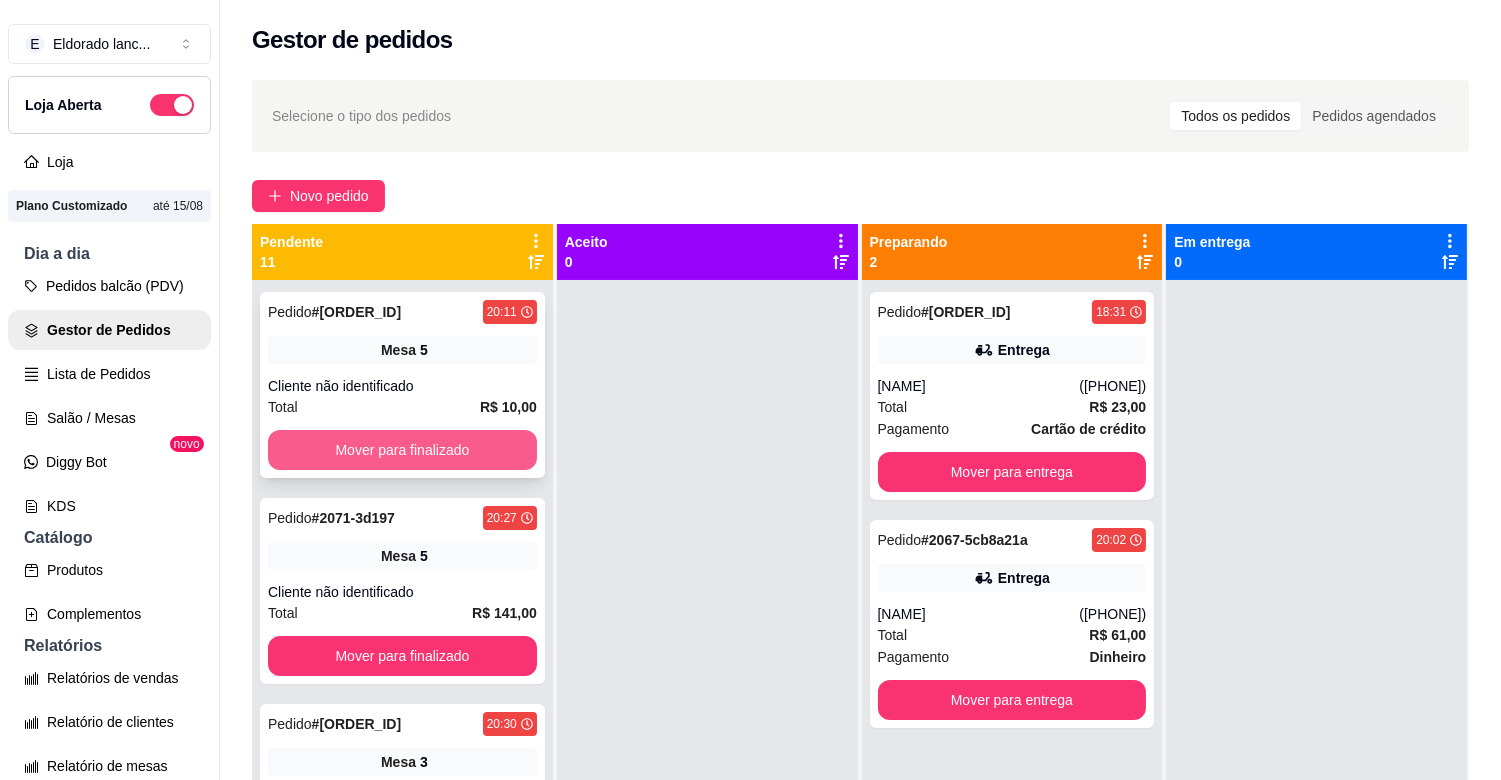 click on "Mover para finalizado" at bounding box center [402, 450] 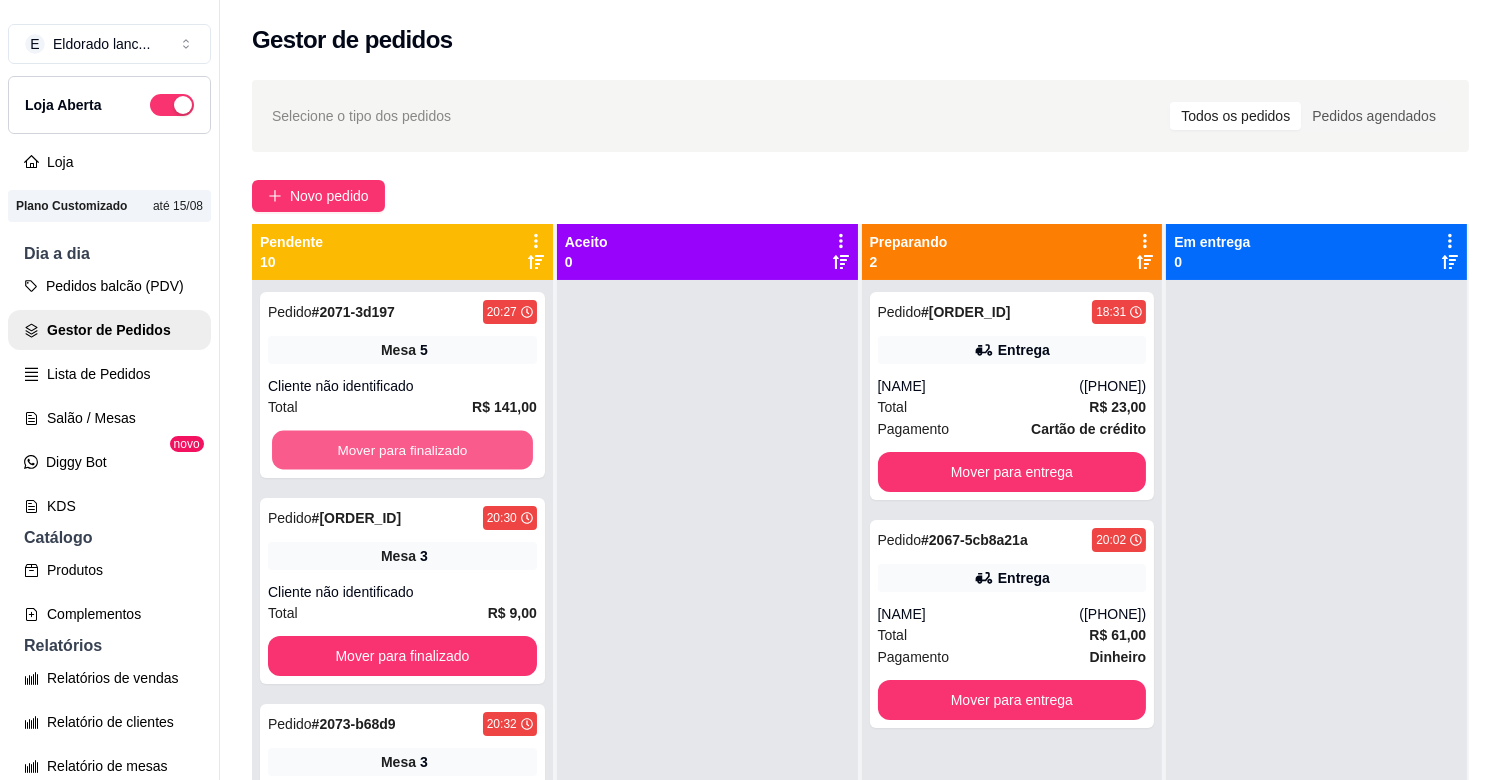 click on "Mover para finalizado" at bounding box center (402, 450) 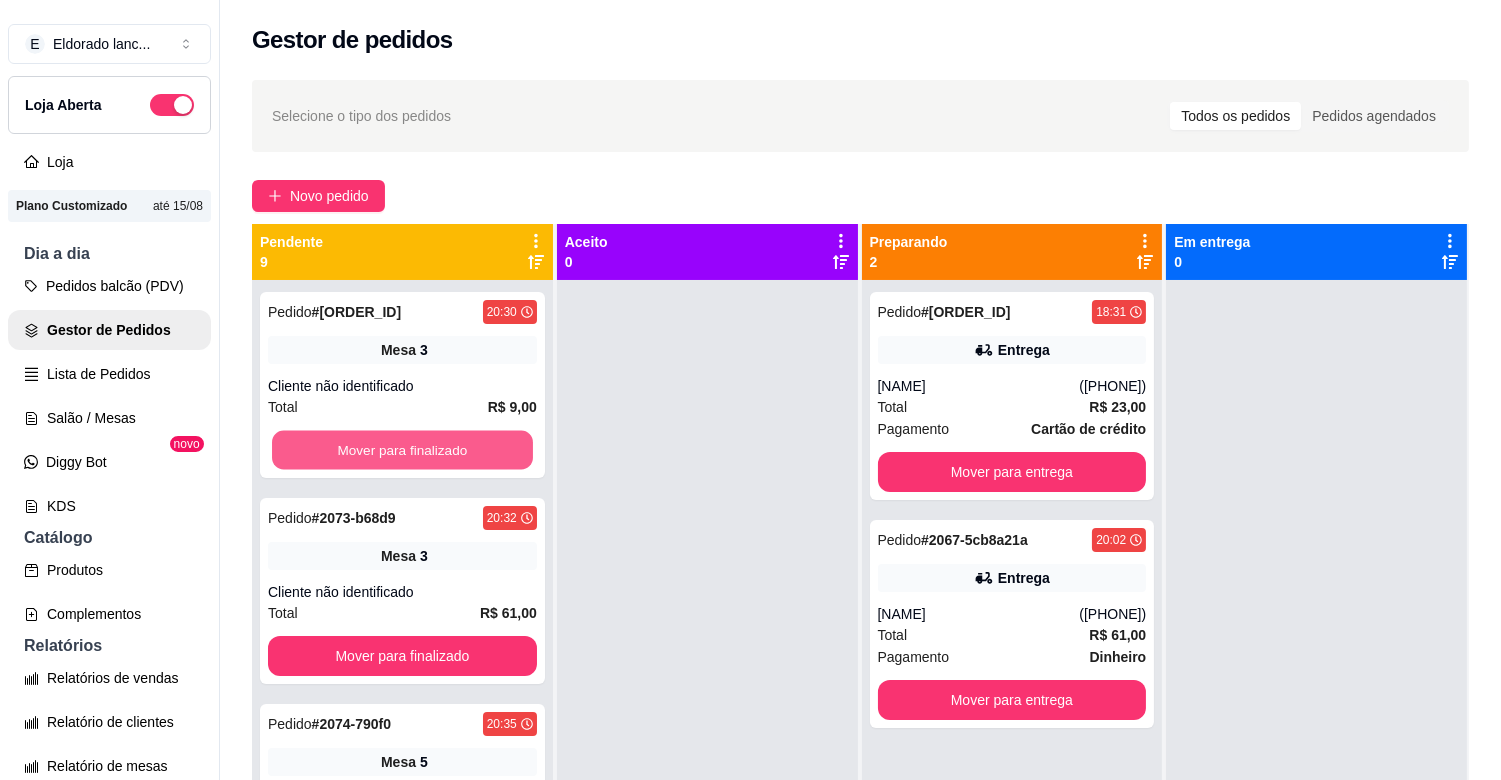 click on "Mover para finalizado" at bounding box center [402, 450] 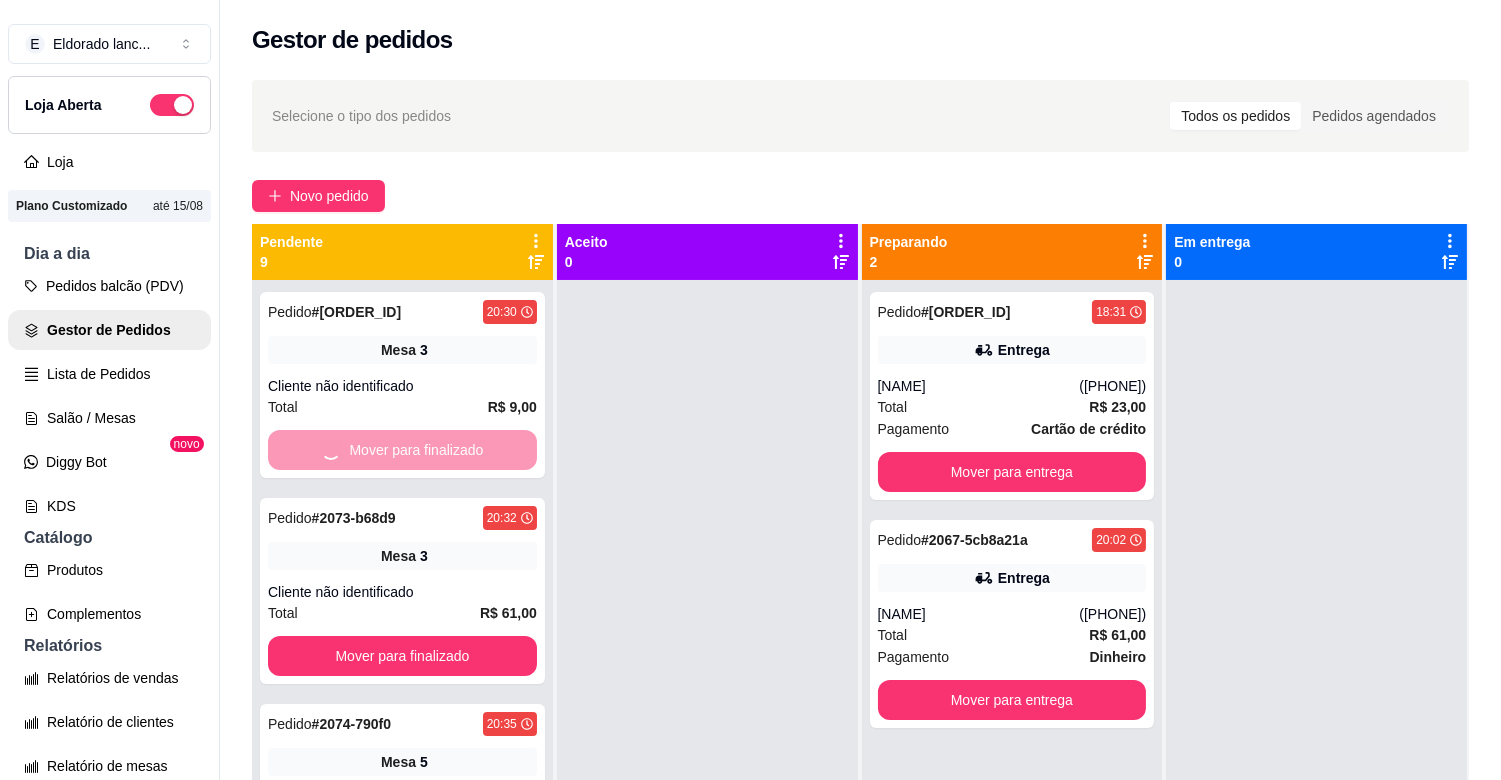 click on "Mover para finalizado" at bounding box center [402, 450] 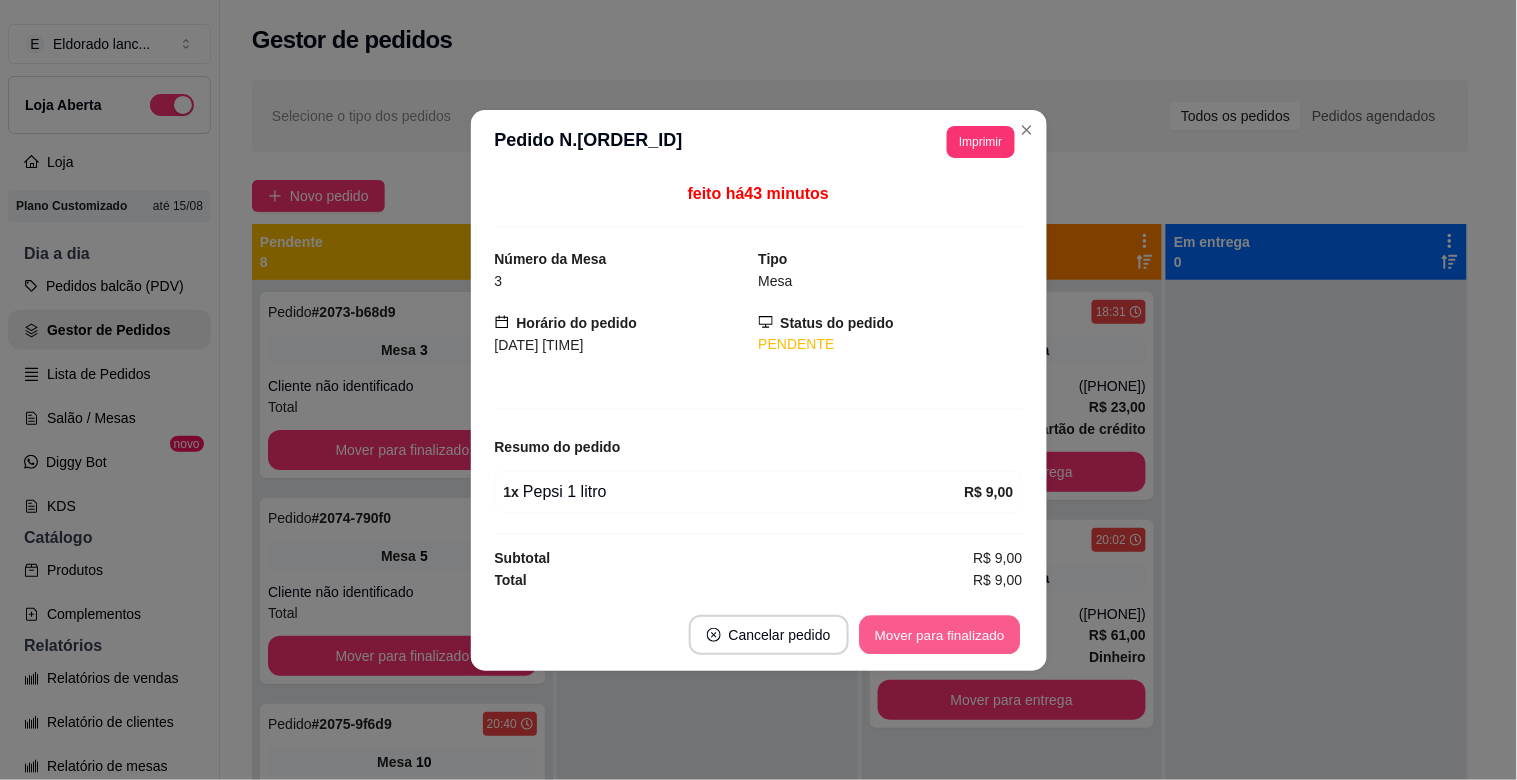 click on "Mover para finalizado" at bounding box center (939, 634) 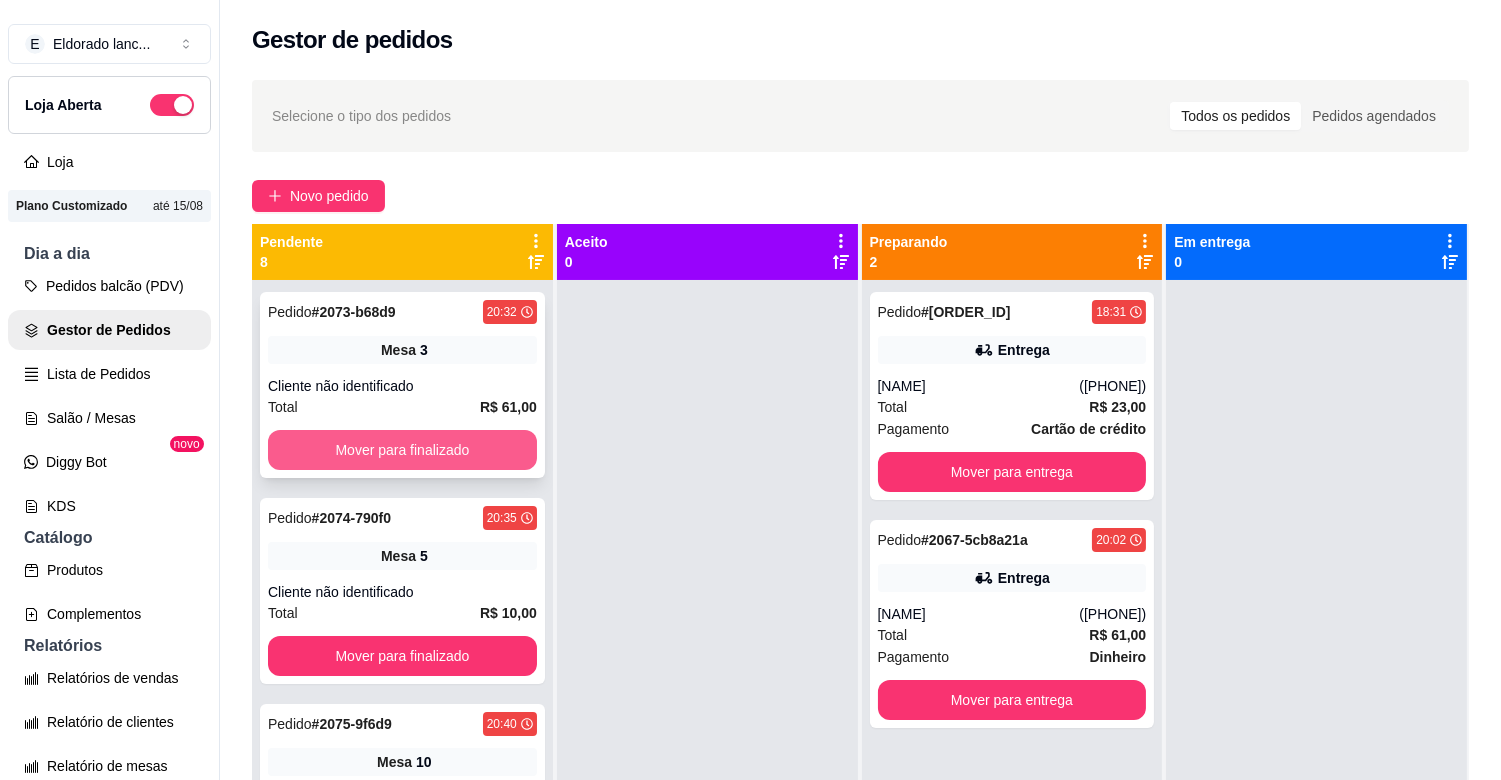 click on "Mover para finalizado" at bounding box center [402, 450] 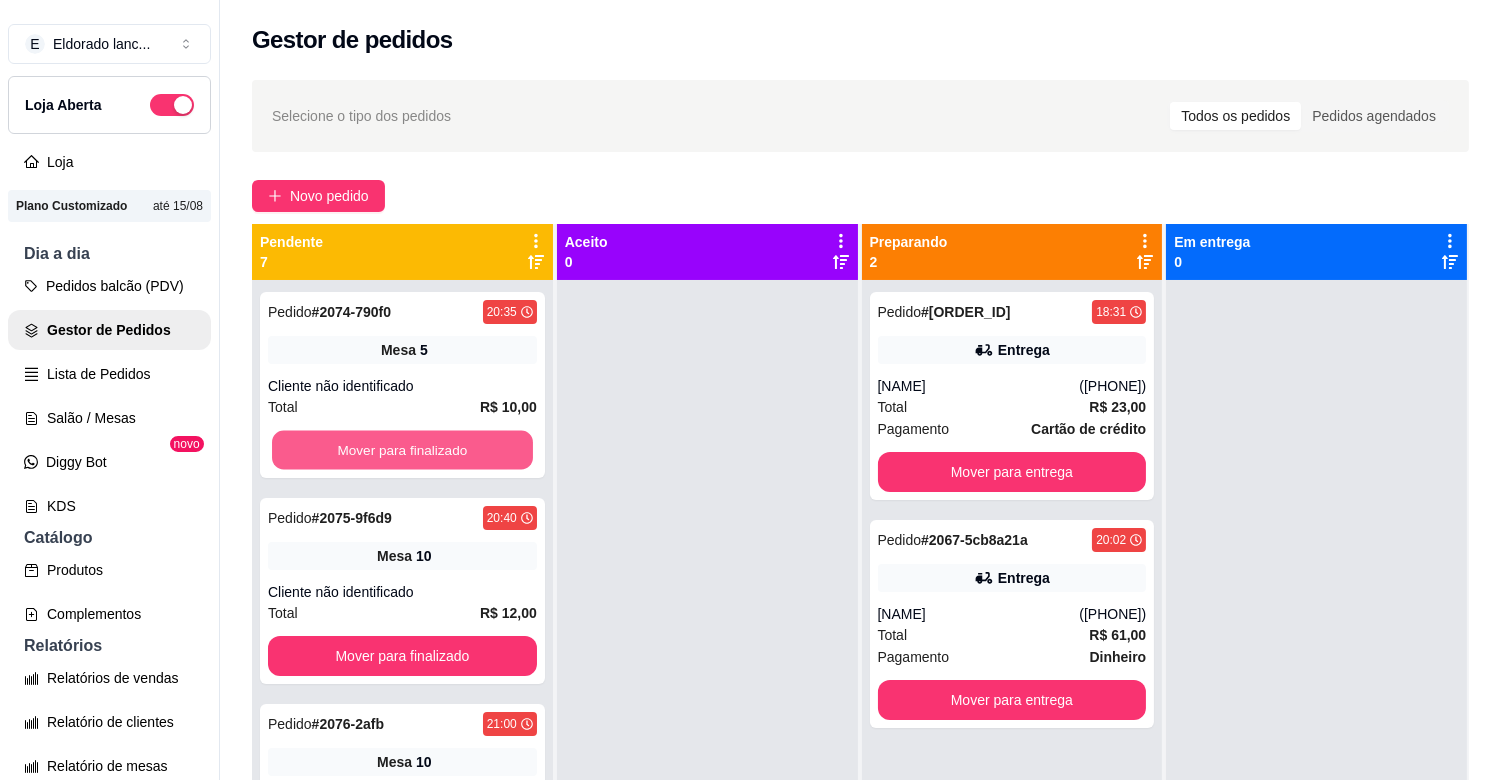 click on "Mover para finalizado" at bounding box center [402, 450] 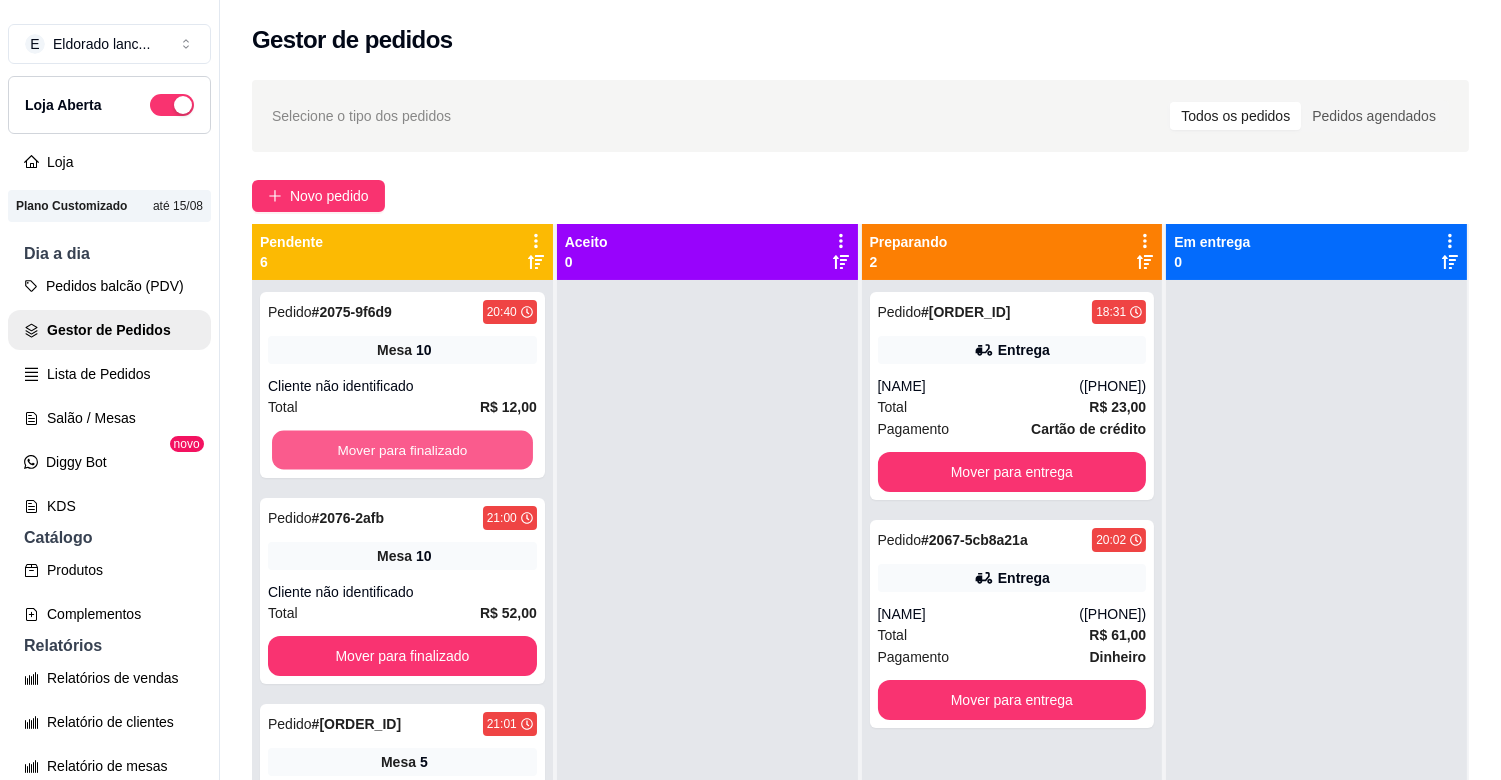 click on "Mover para finalizado" at bounding box center [402, 450] 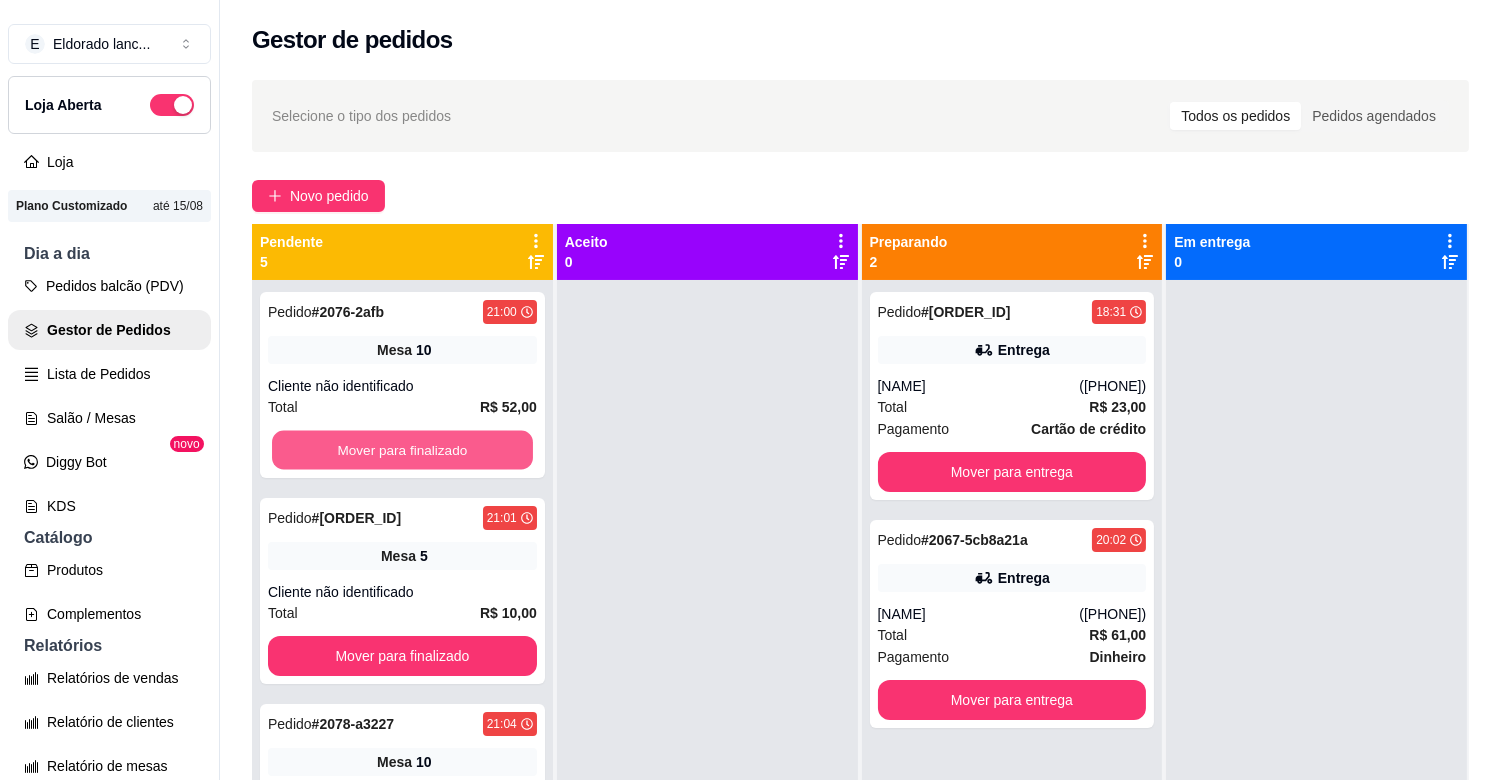 click on "Mover para finalizado" at bounding box center [402, 450] 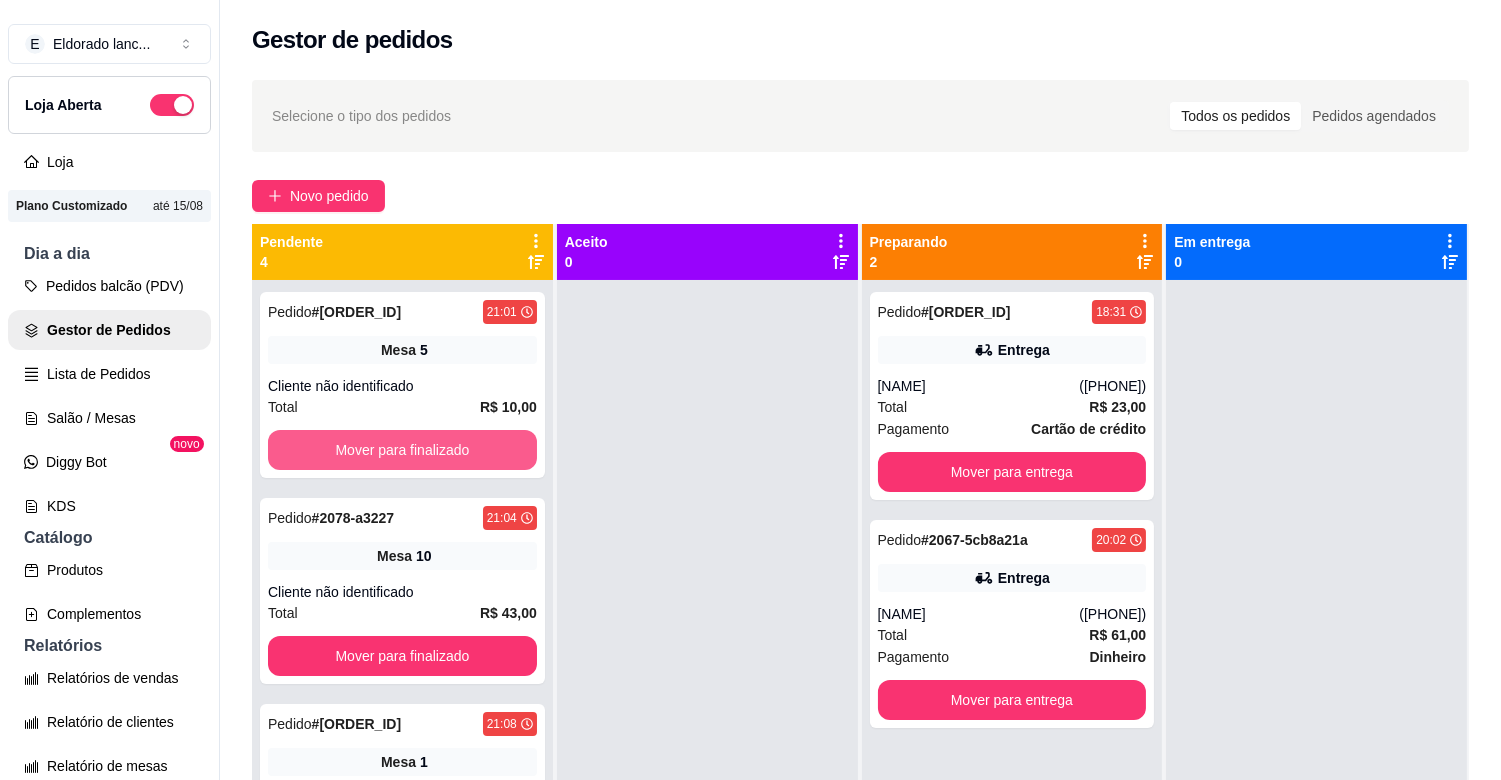 click on "Mover para finalizado" at bounding box center (402, 450) 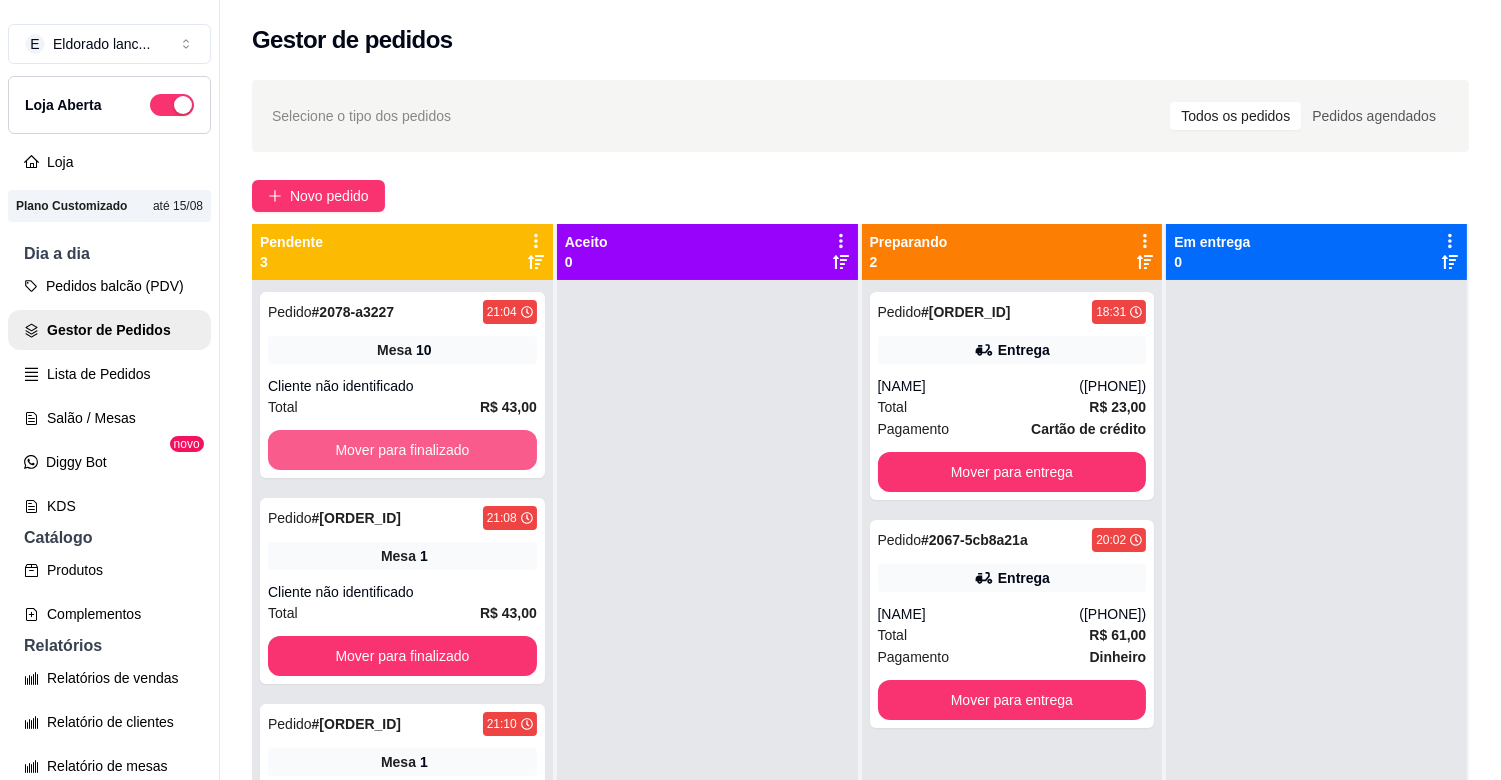 click on "Mover para finalizado" at bounding box center (402, 450) 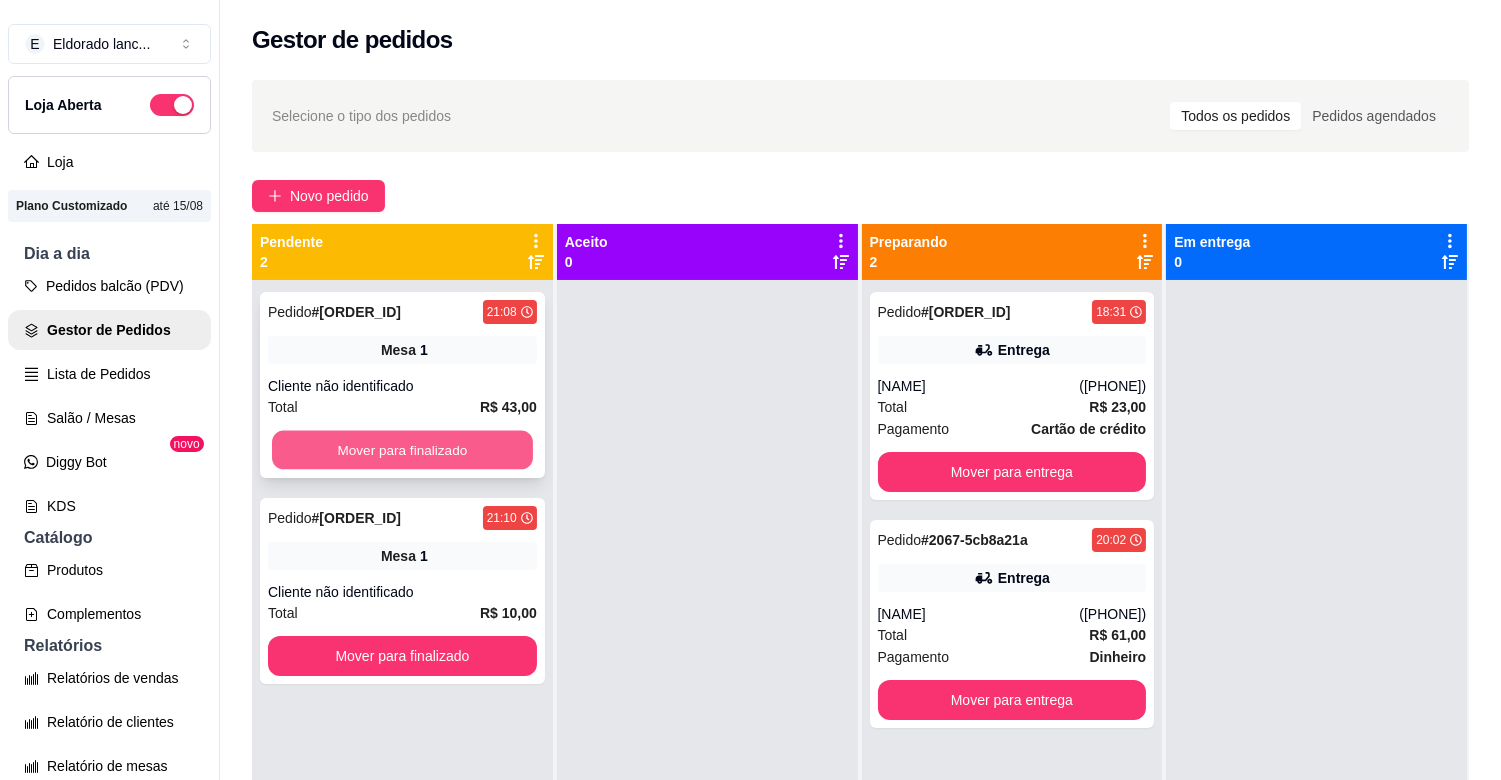 click on "Mover para finalizado" at bounding box center (402, 450) 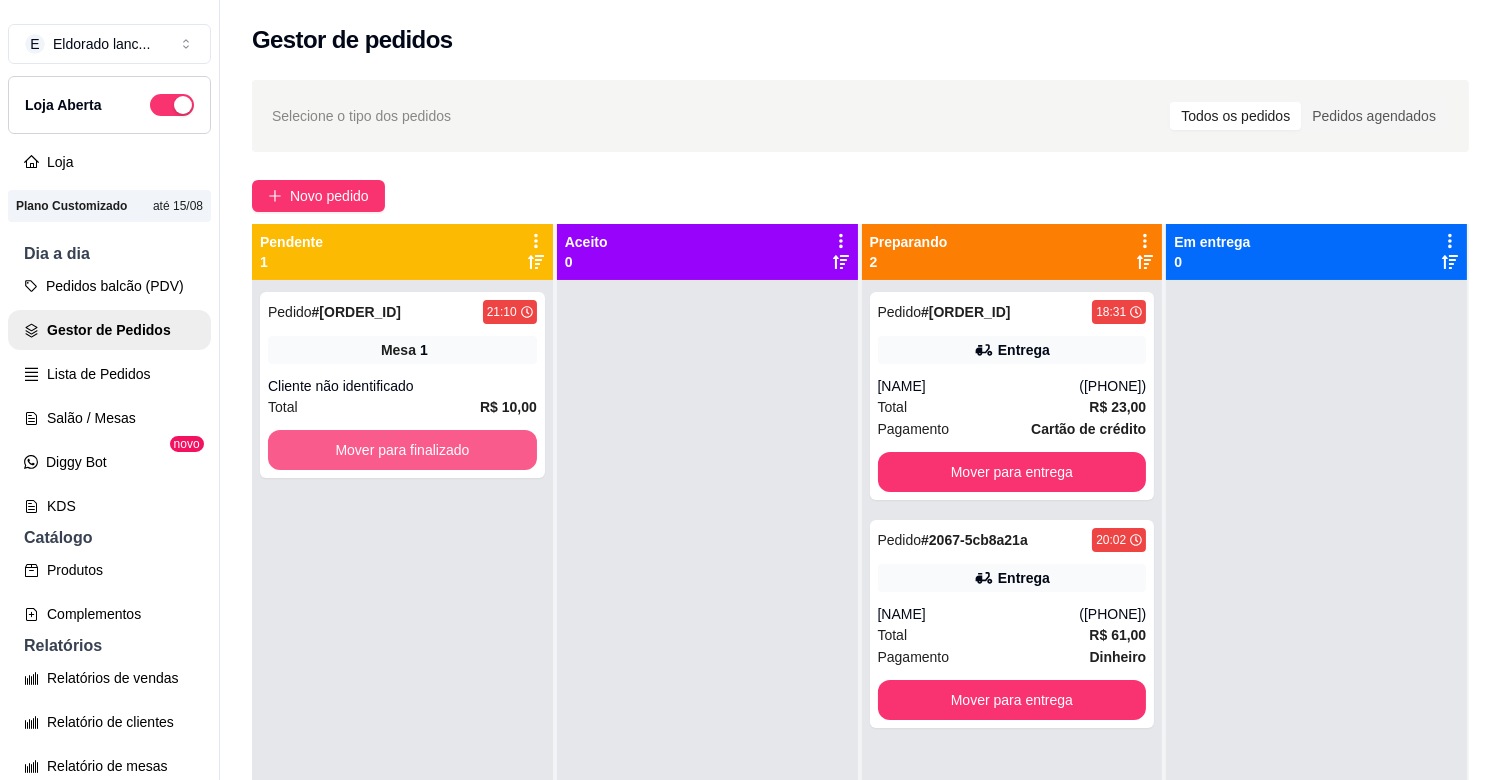 click on "Mover para finalizado" at bounding box center (402, 450) 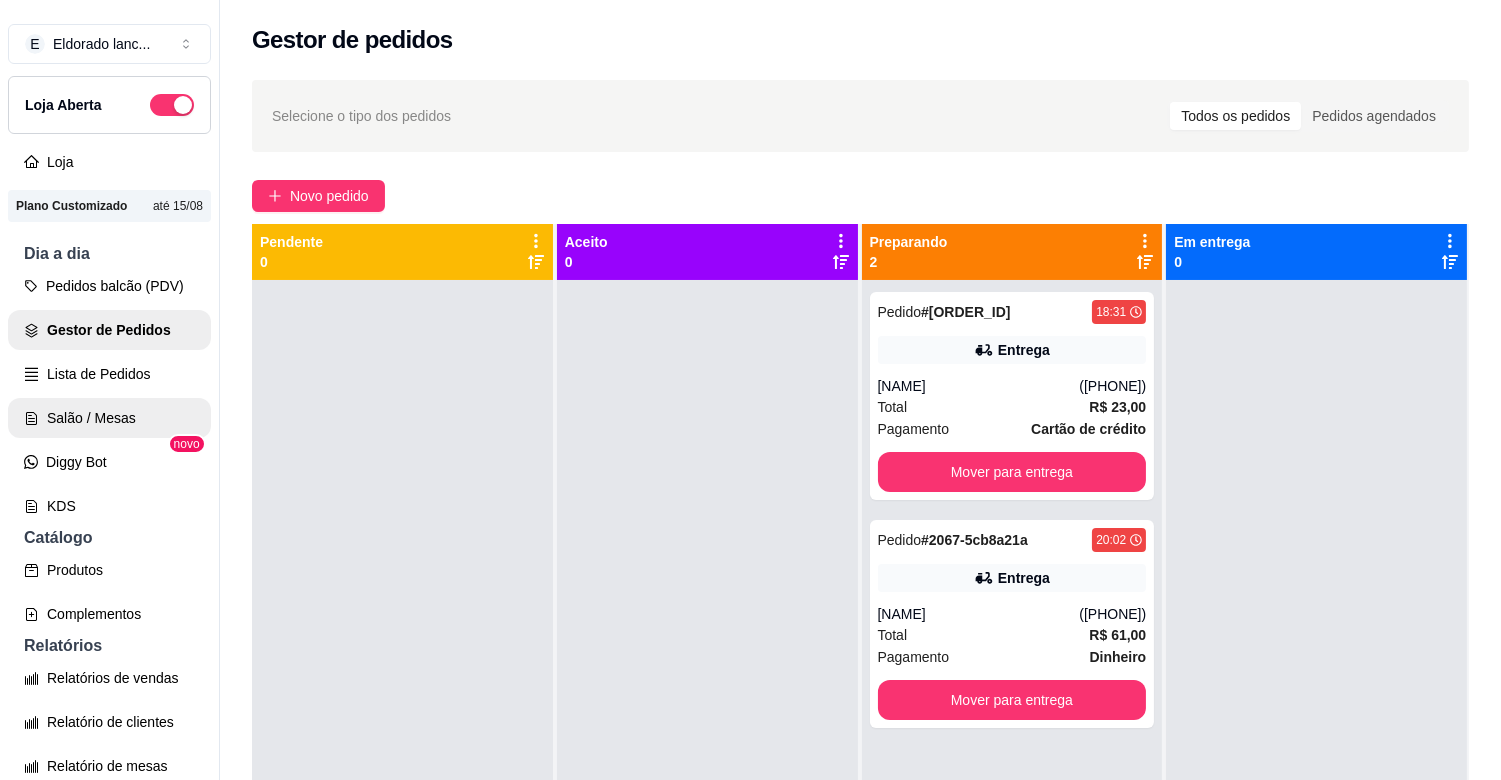 click on "Salão / Mesas" at bounding box center [109, 418] 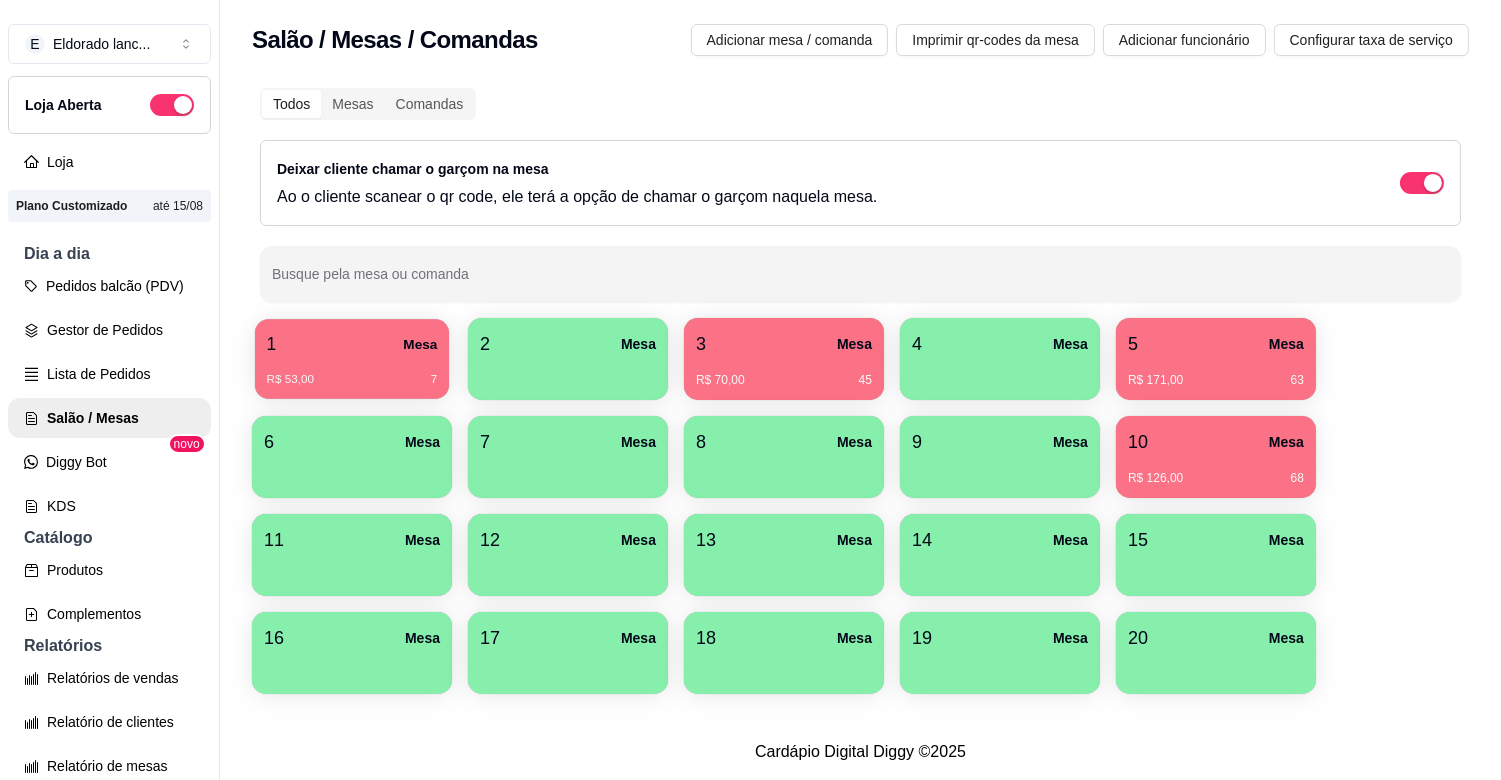click on "R$ 53,00 7" at bounding box center [352, 380] 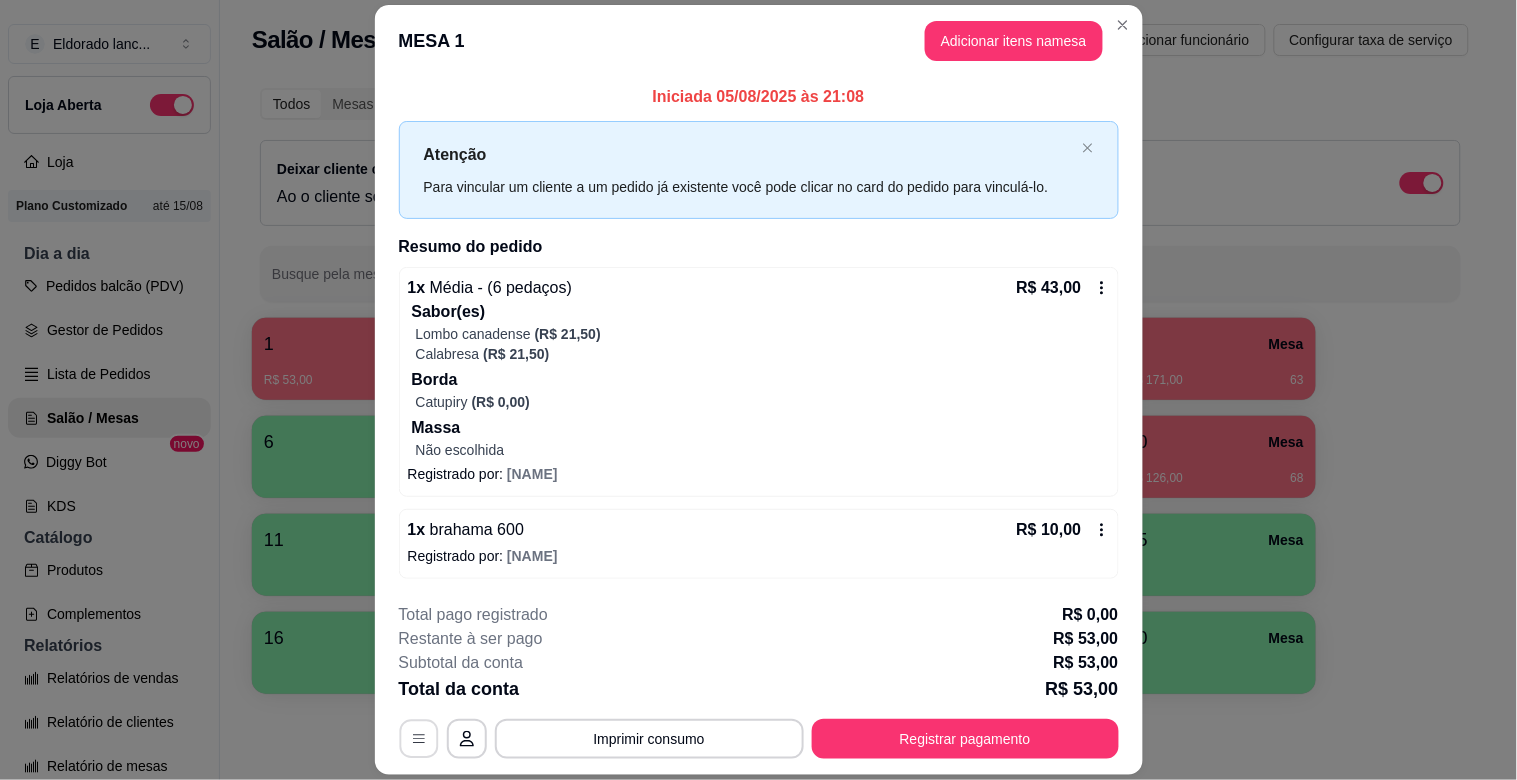 click 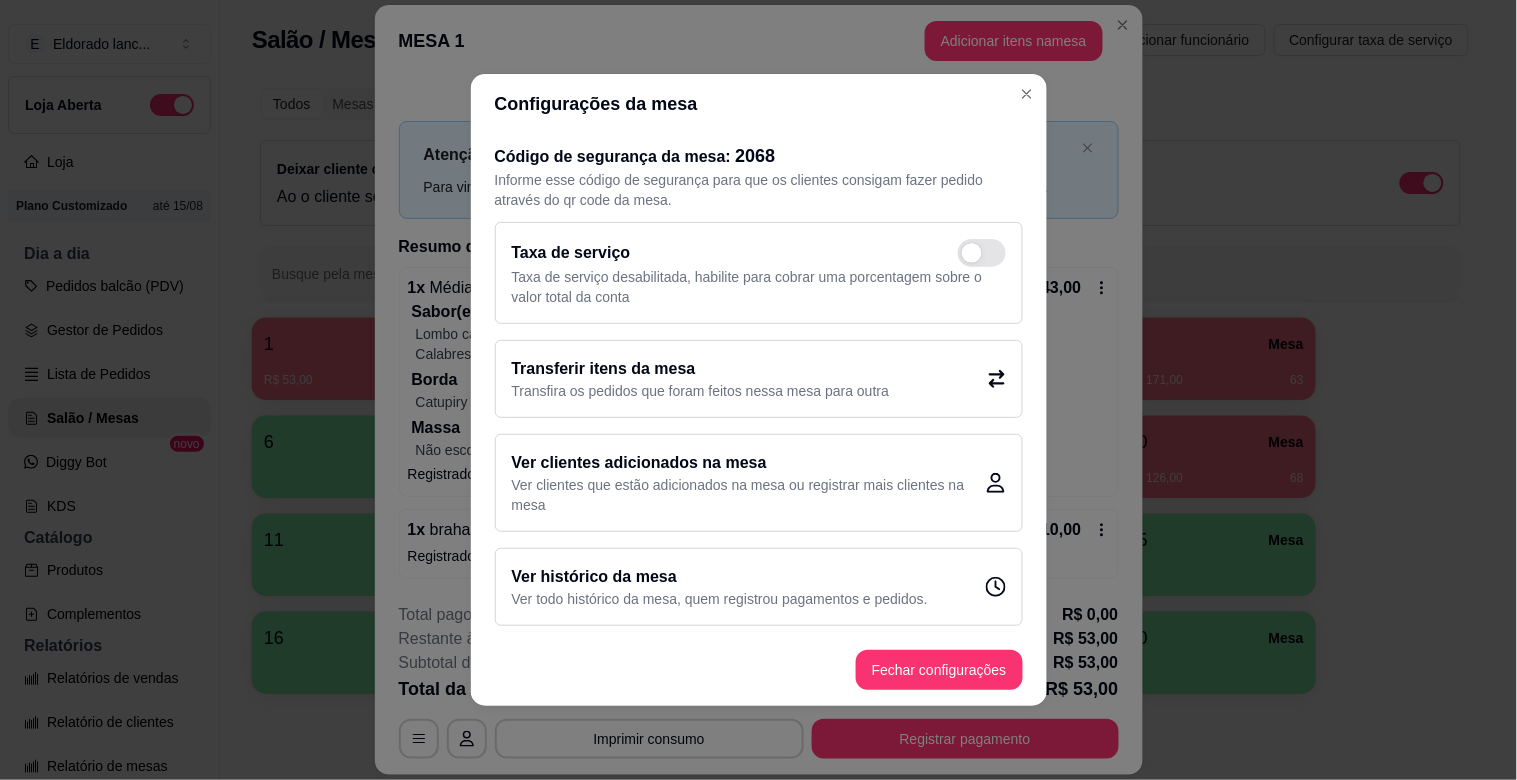 click on "Transfira os pedidos que foram feitos nessa mesa para outra" at bounding box center (701, 391) 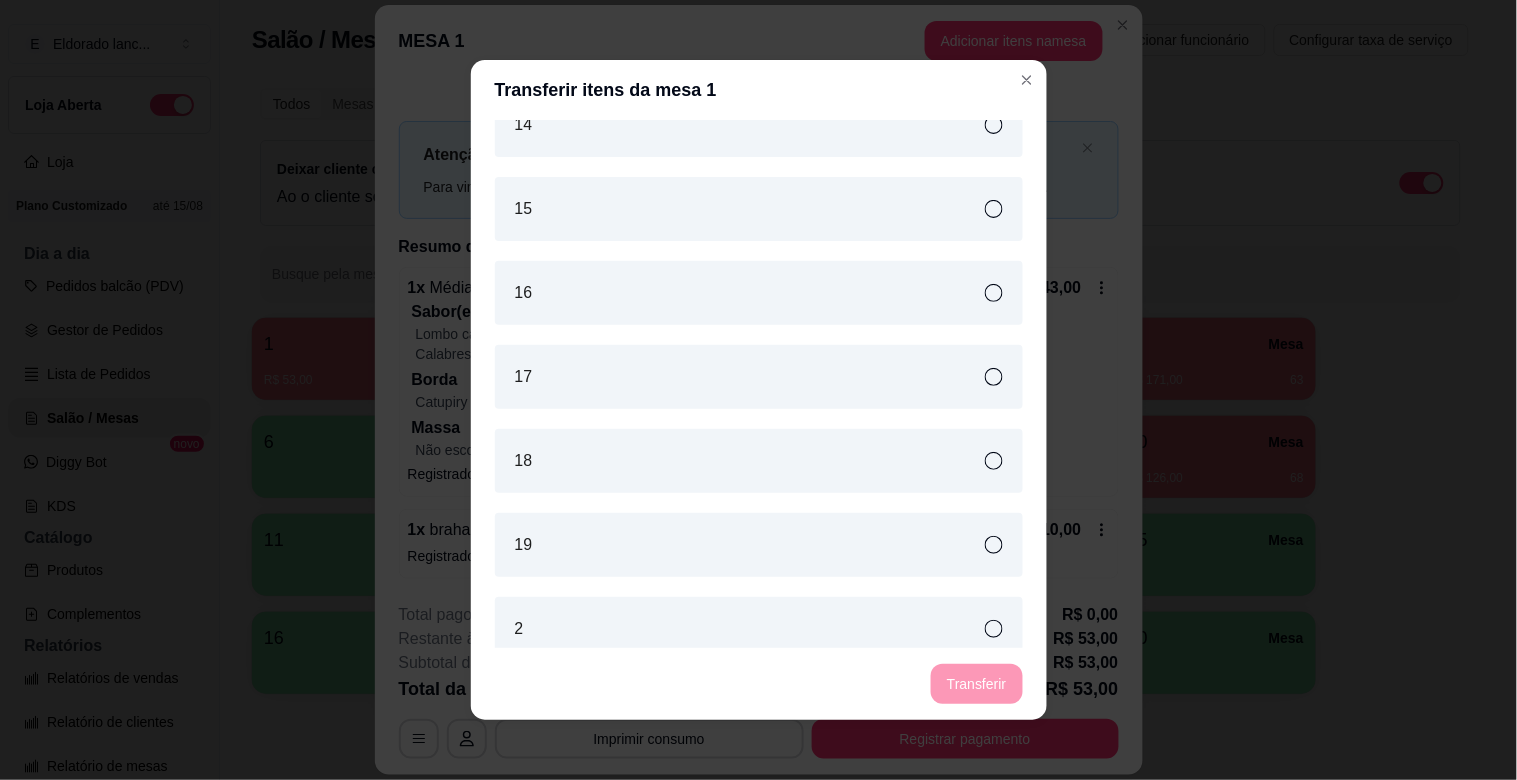 scroll, scrollTop: 296, scrollLeft: 0, axis: vertical 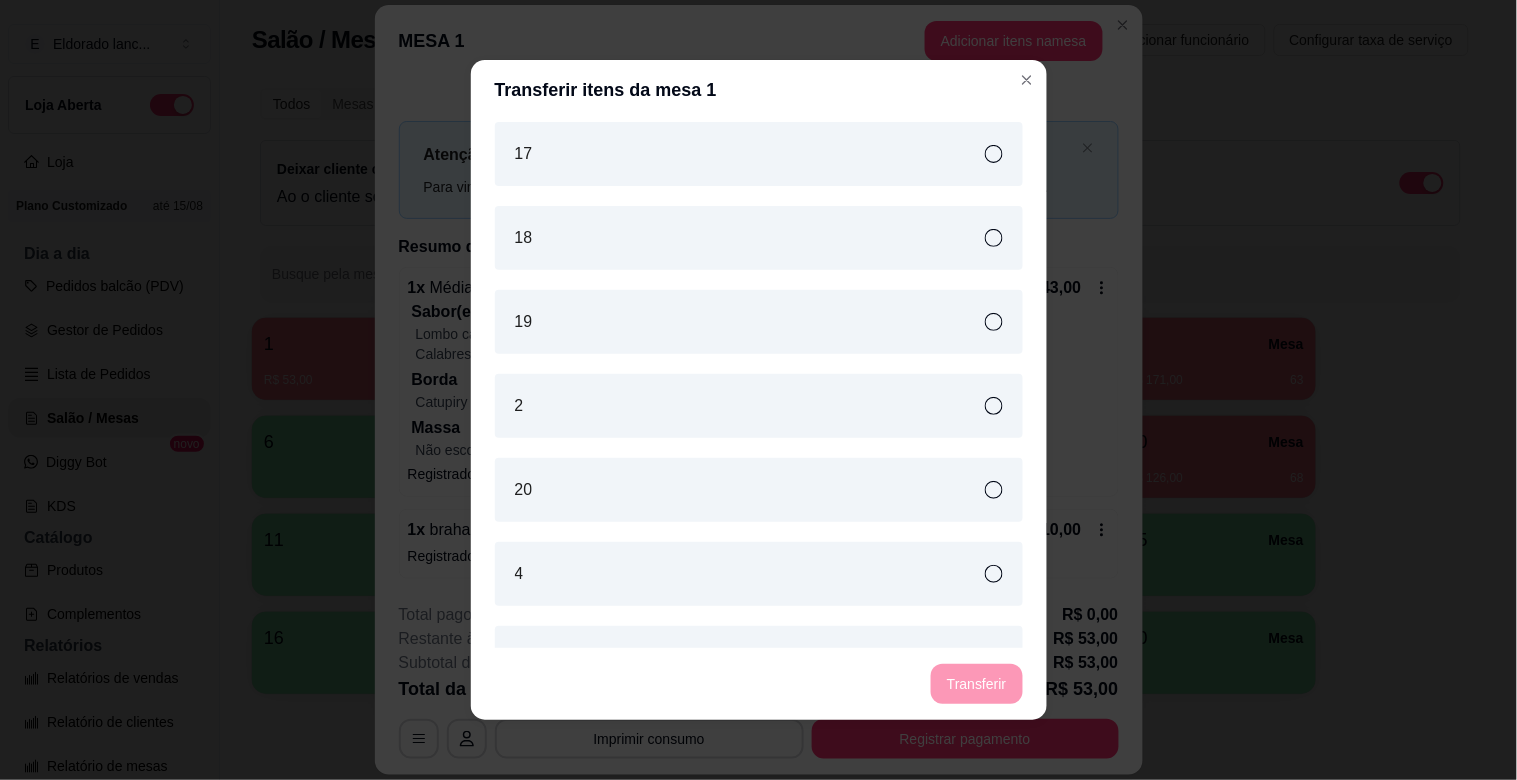 drag, startPoint x: 1020, startPoint y: 453, endPoint x: 1028, endPoint y: 465, distance: 14.422205 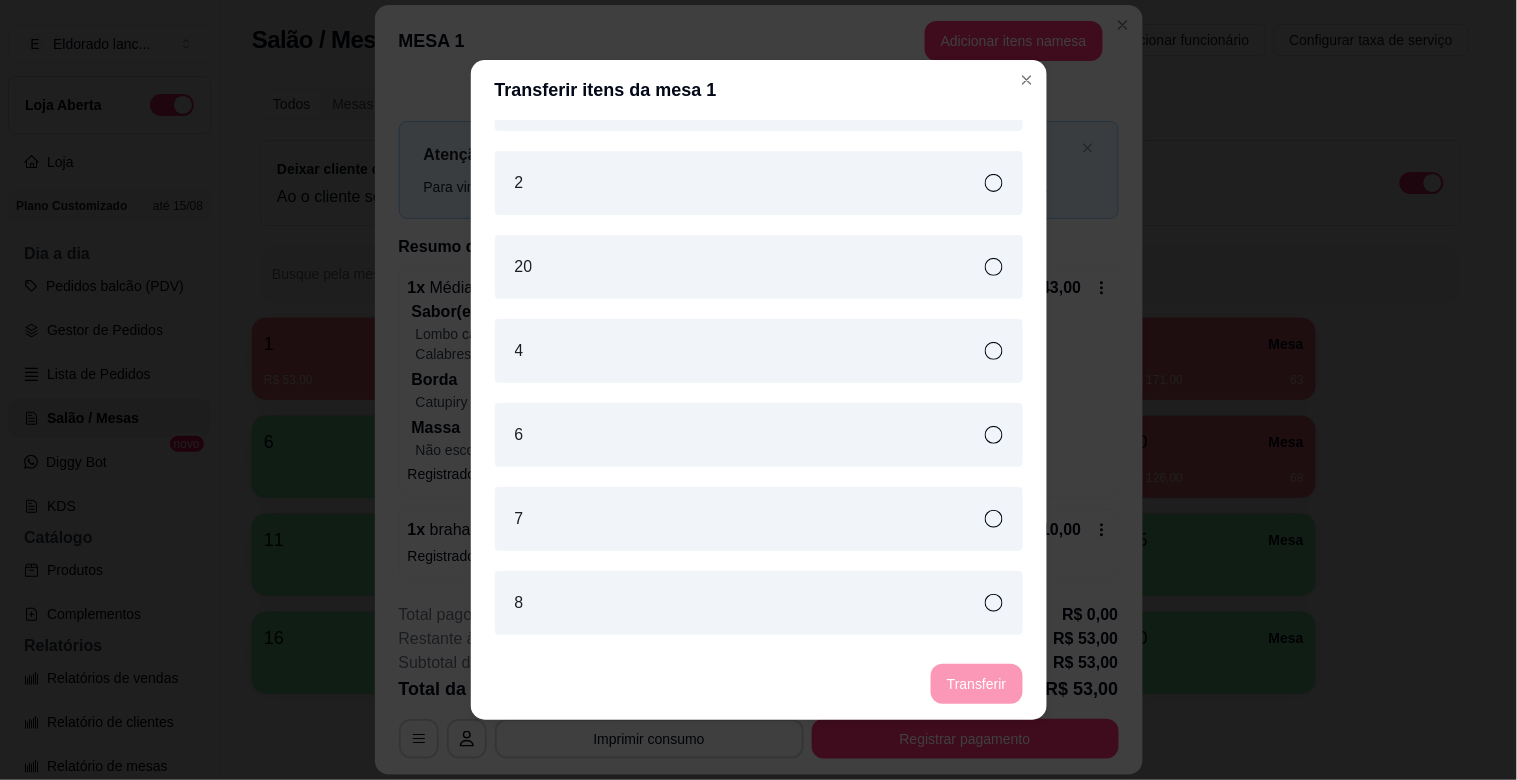 scroll, scrollTop: 775, scrollLeft: 0, axis: vertical 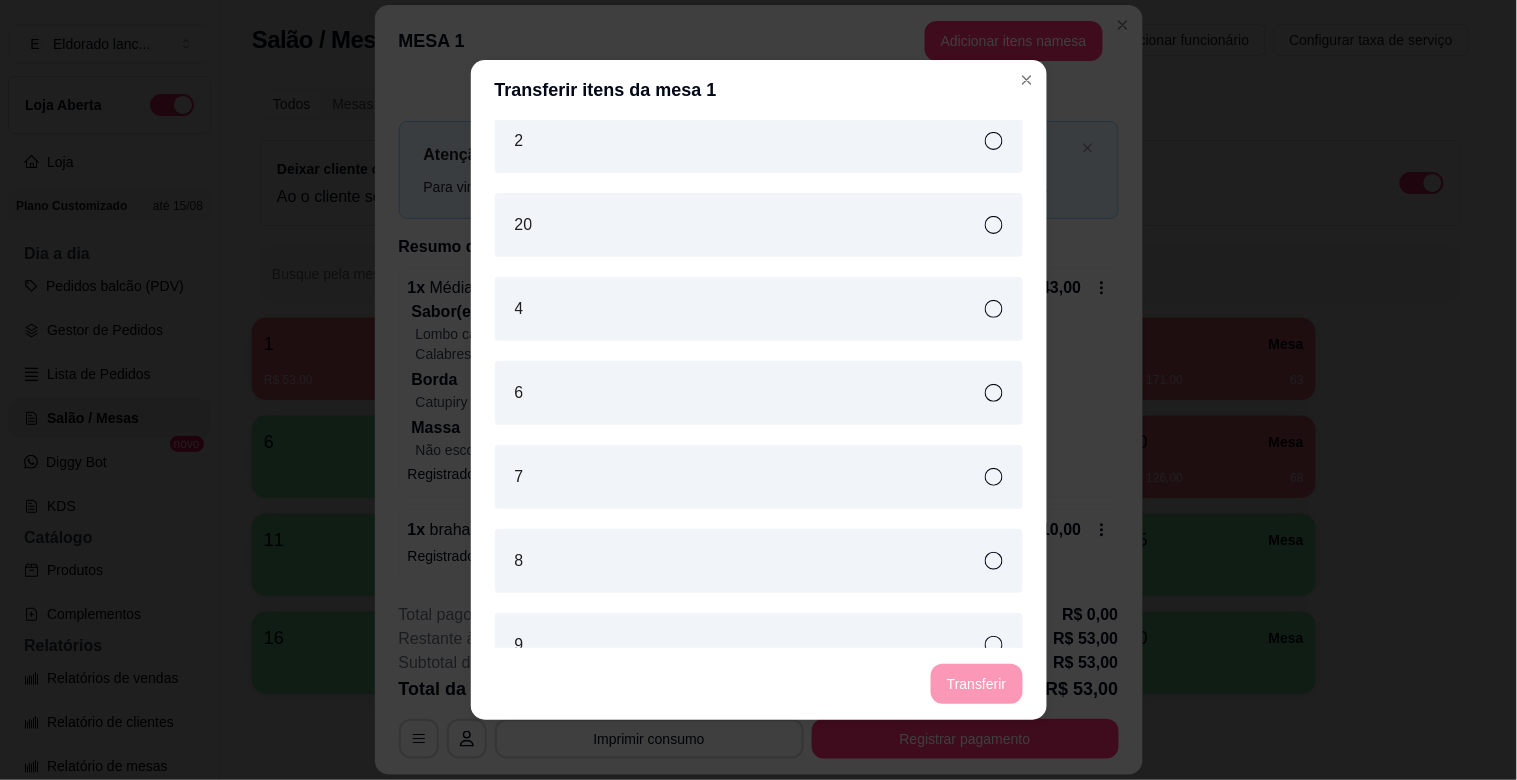 click 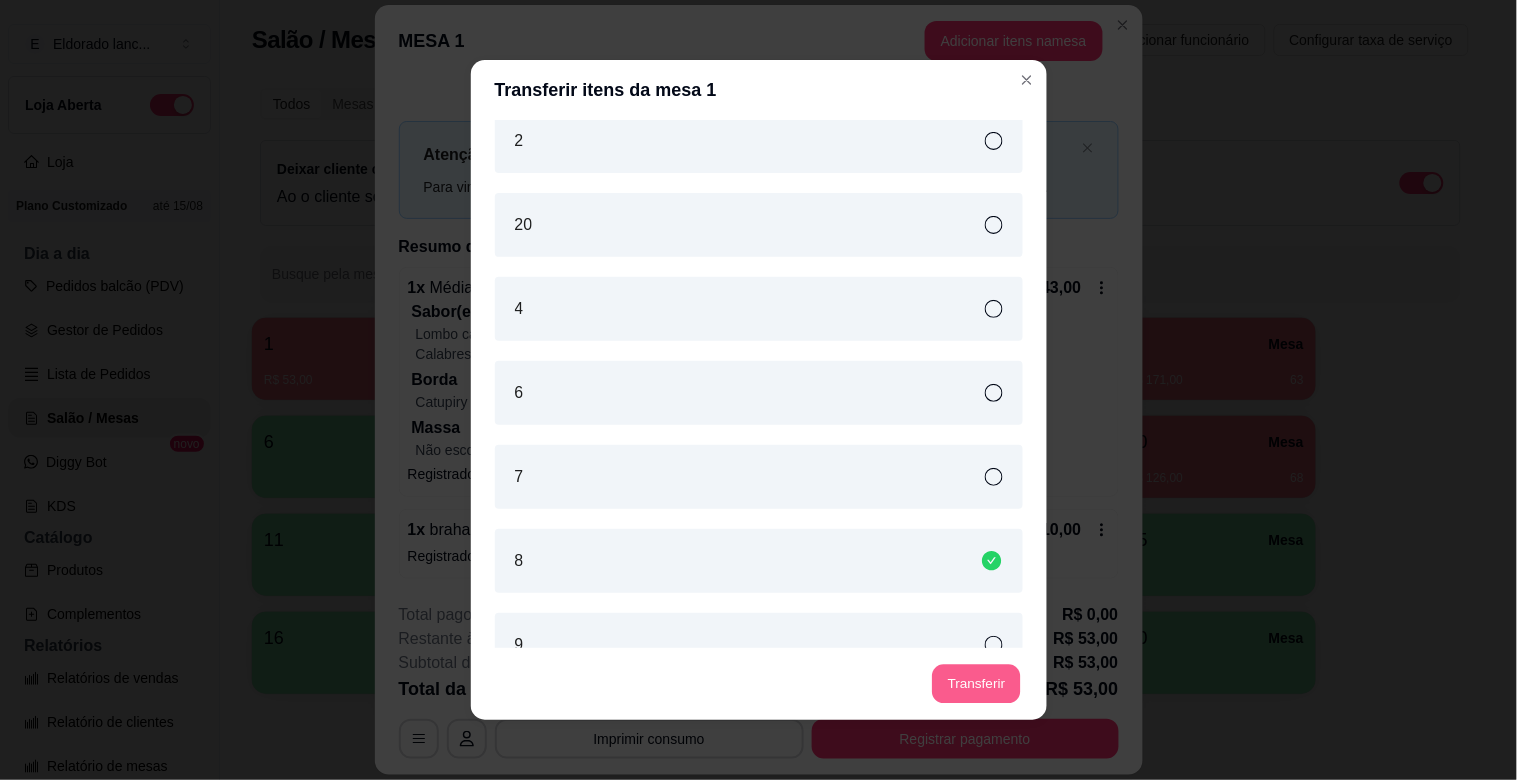 click on "Transferir" at bounding box center [976, 684] 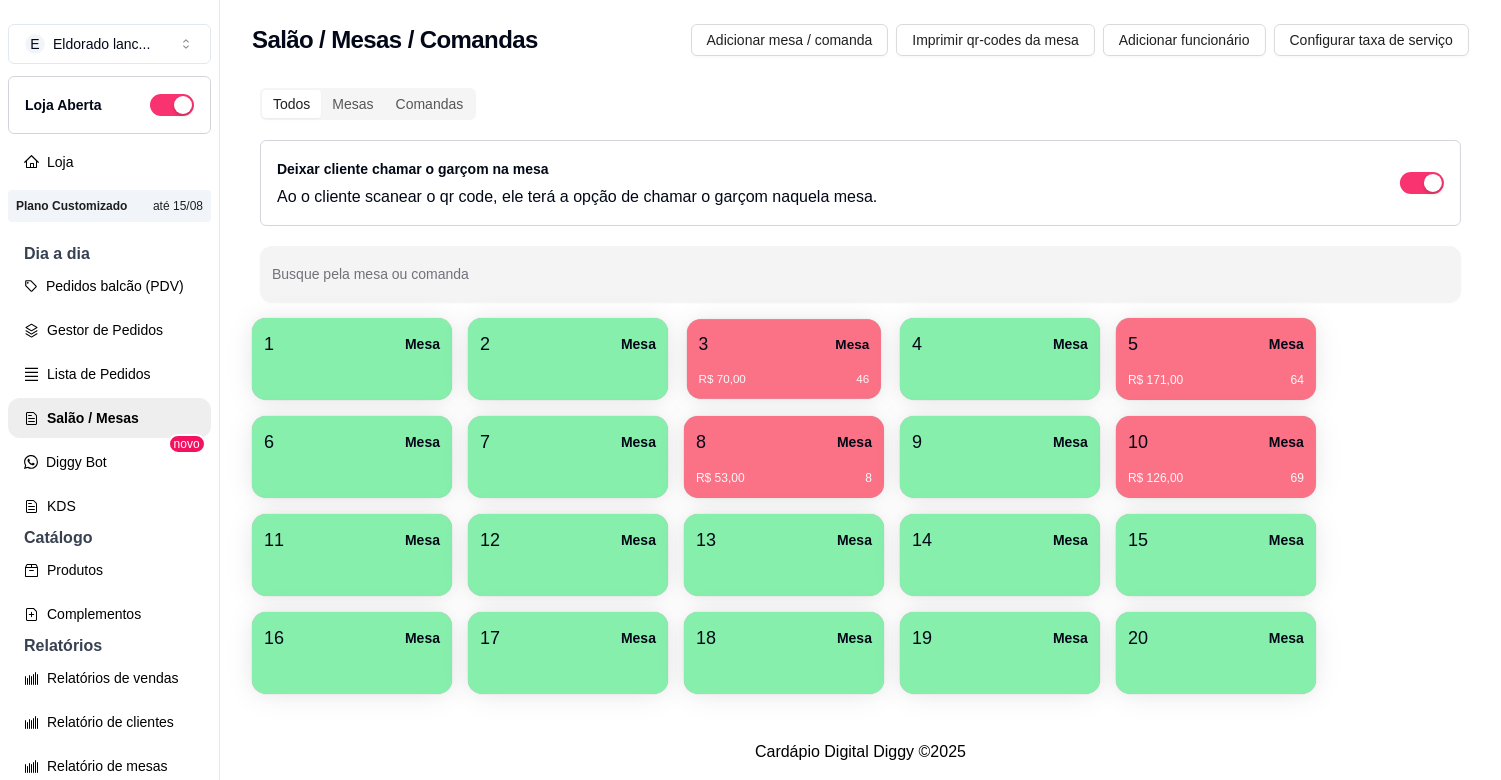 click on "3 Mesa" at bounding box center [784, 344] 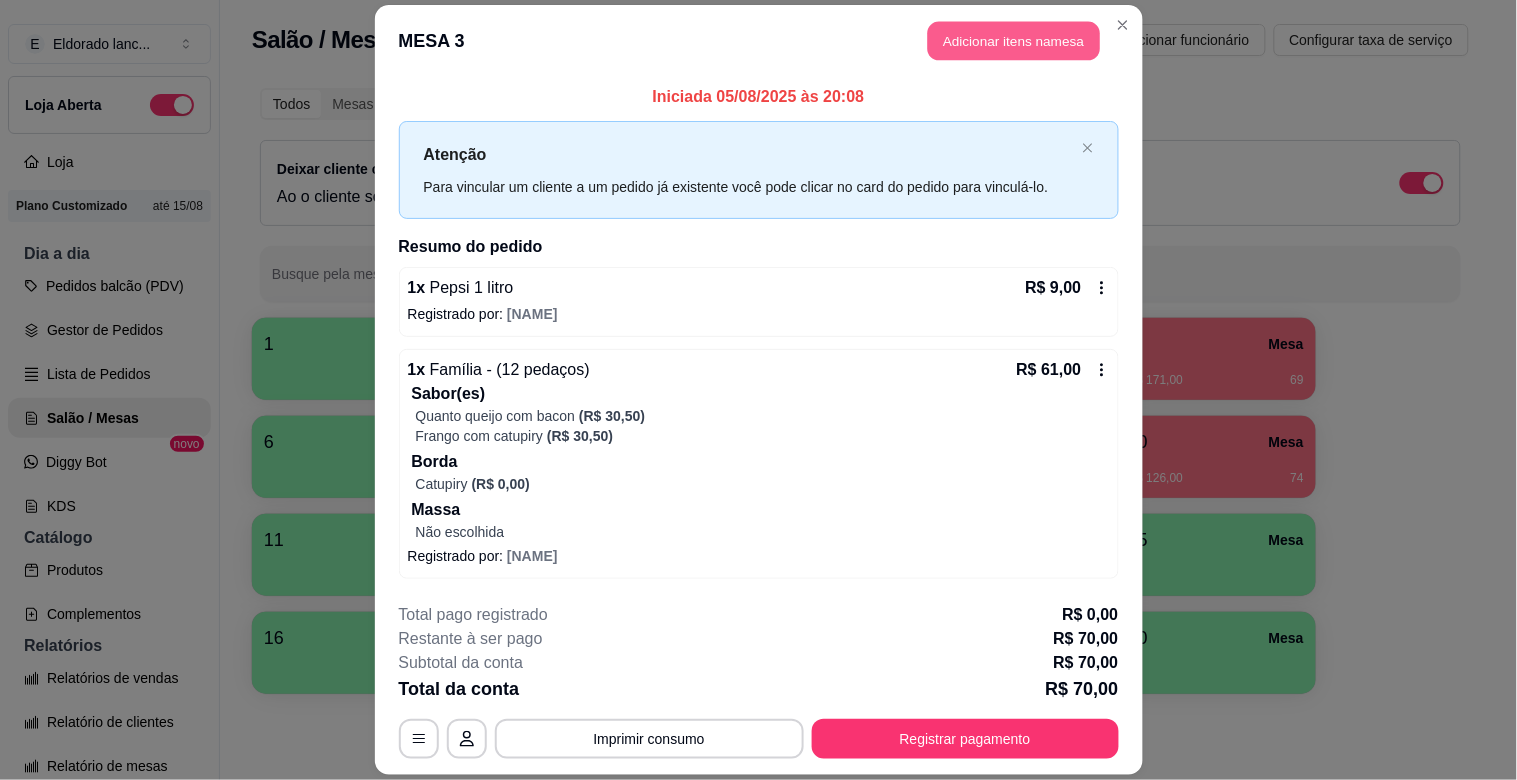 click on "Adicionar itens na  mesa" at bounding box center [1014, 41] 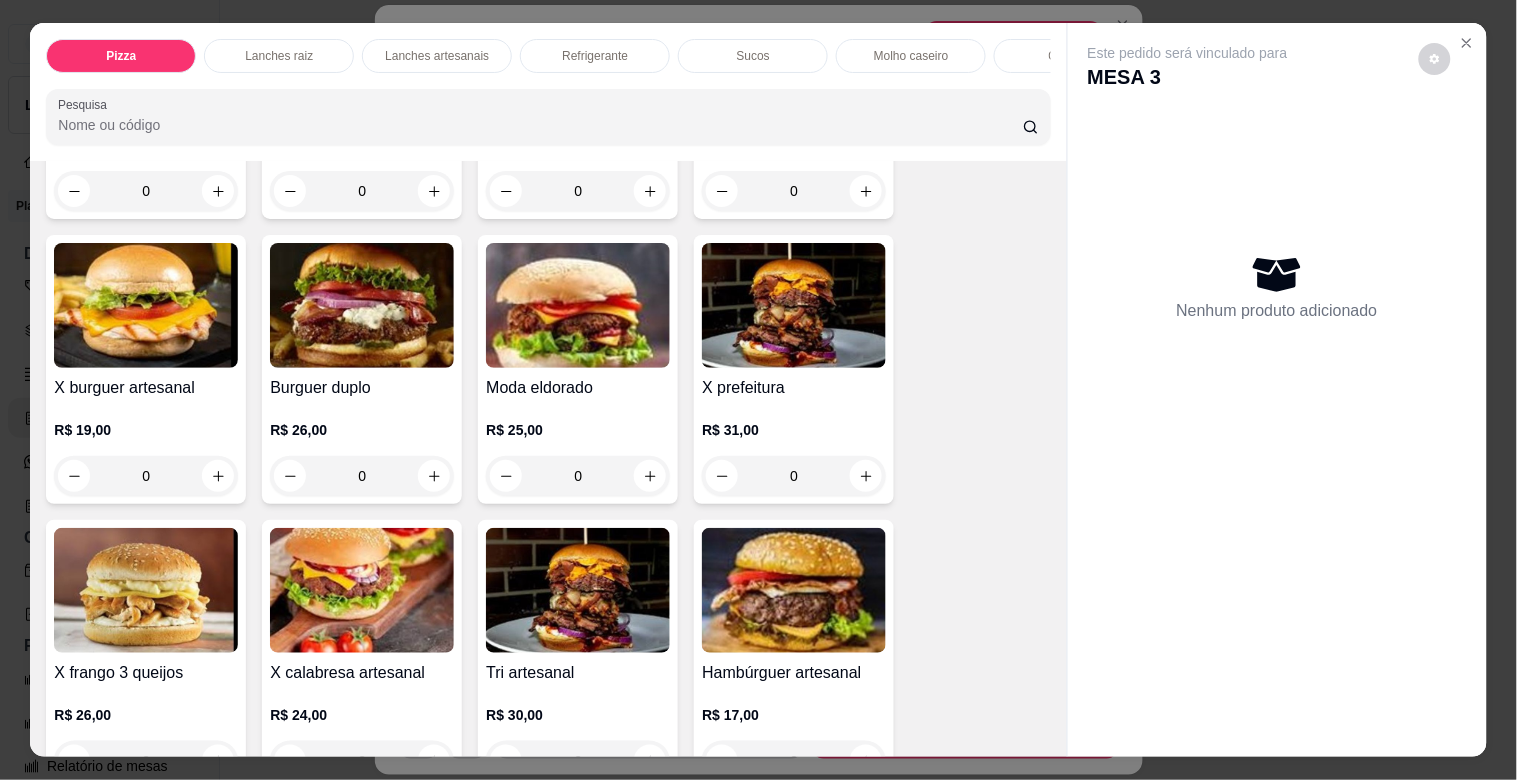 scroll, scrollTop: 3380, scrollLeft: 0, axis: vertical 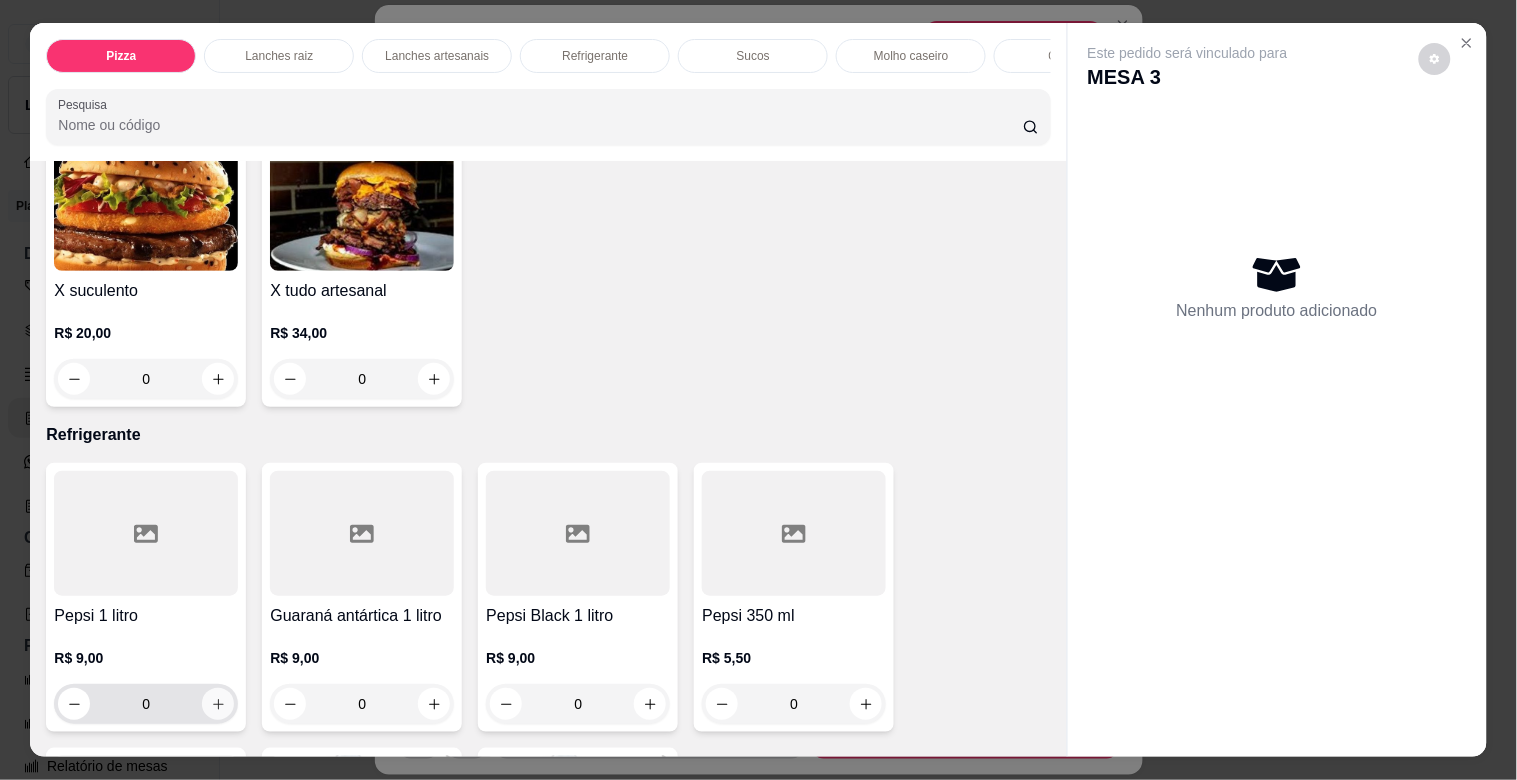click 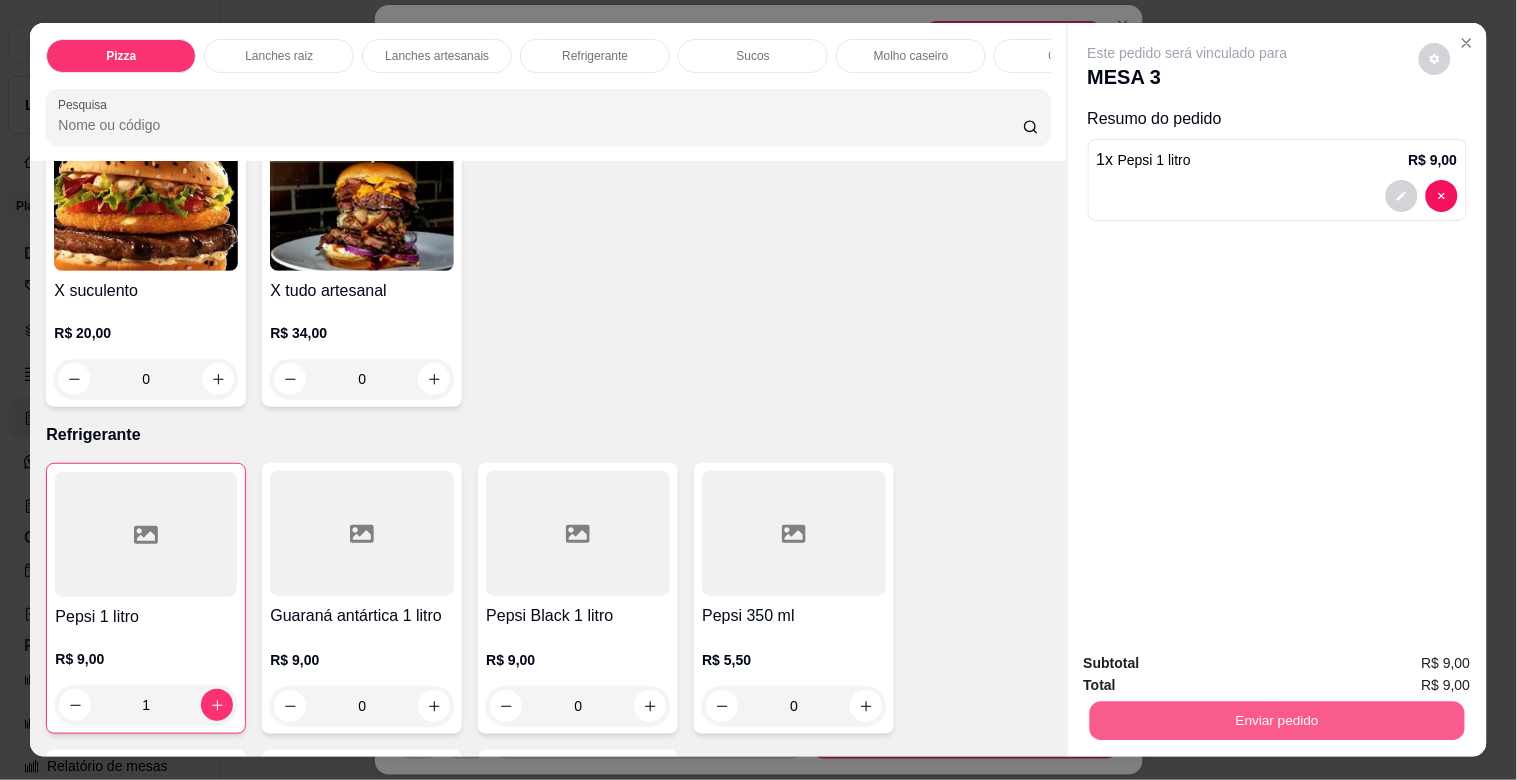 click on "Enviar pedido" at bounding box center [1276, 720] 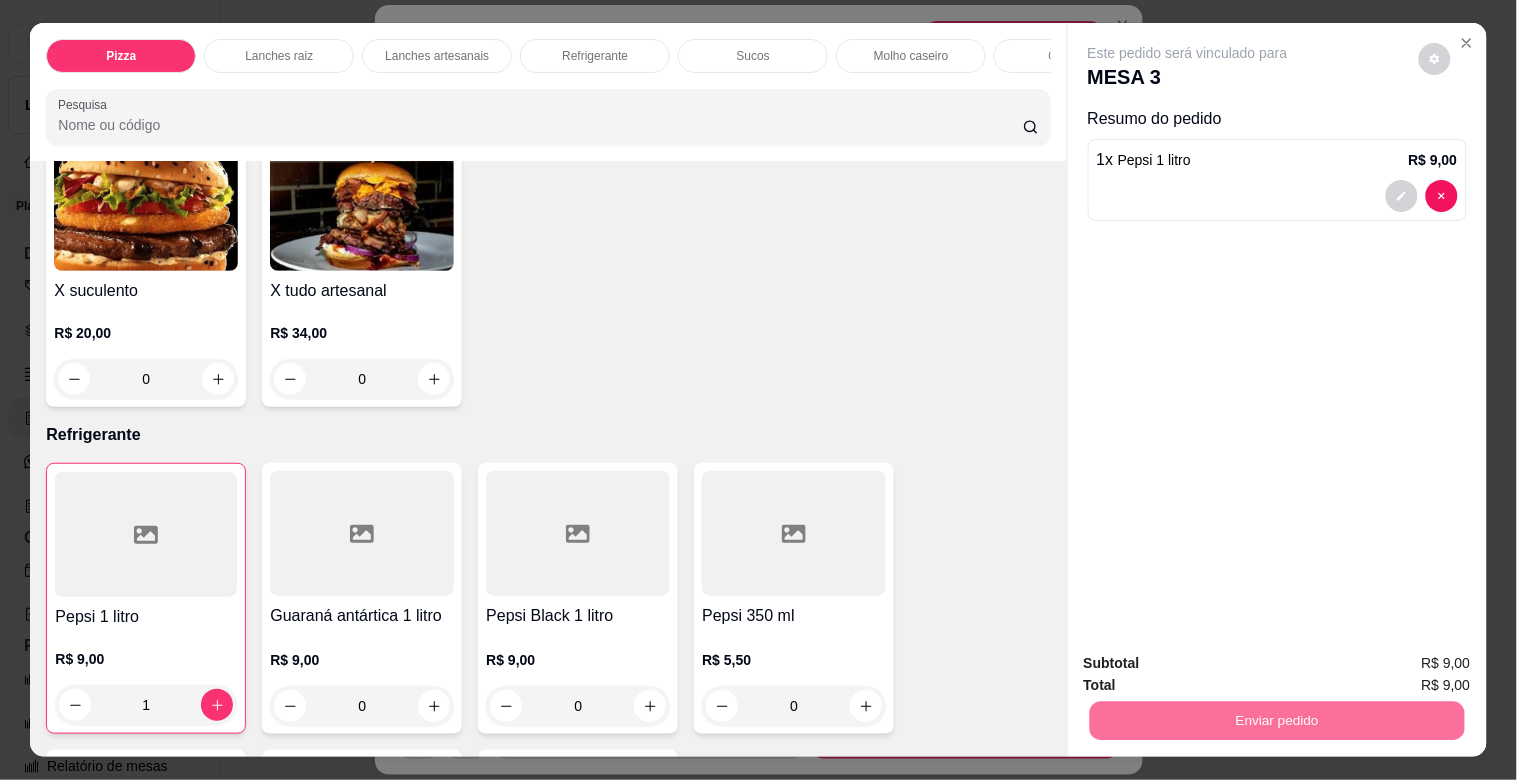 click on "Não registrar e enviar pedido" at bounding box center [1211, 663] 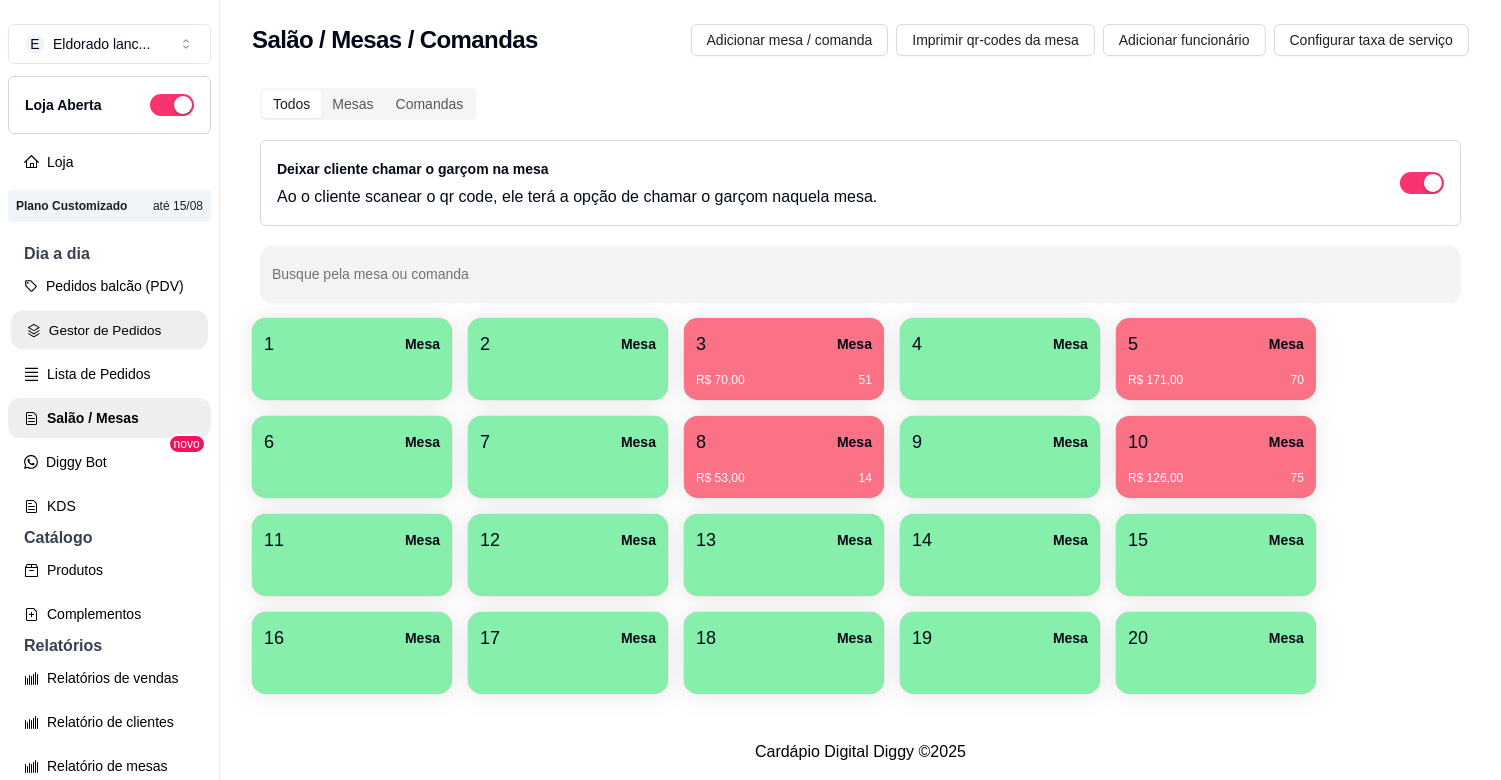 click on "Gestor de Pedidos" at bounding box center (109, 330) 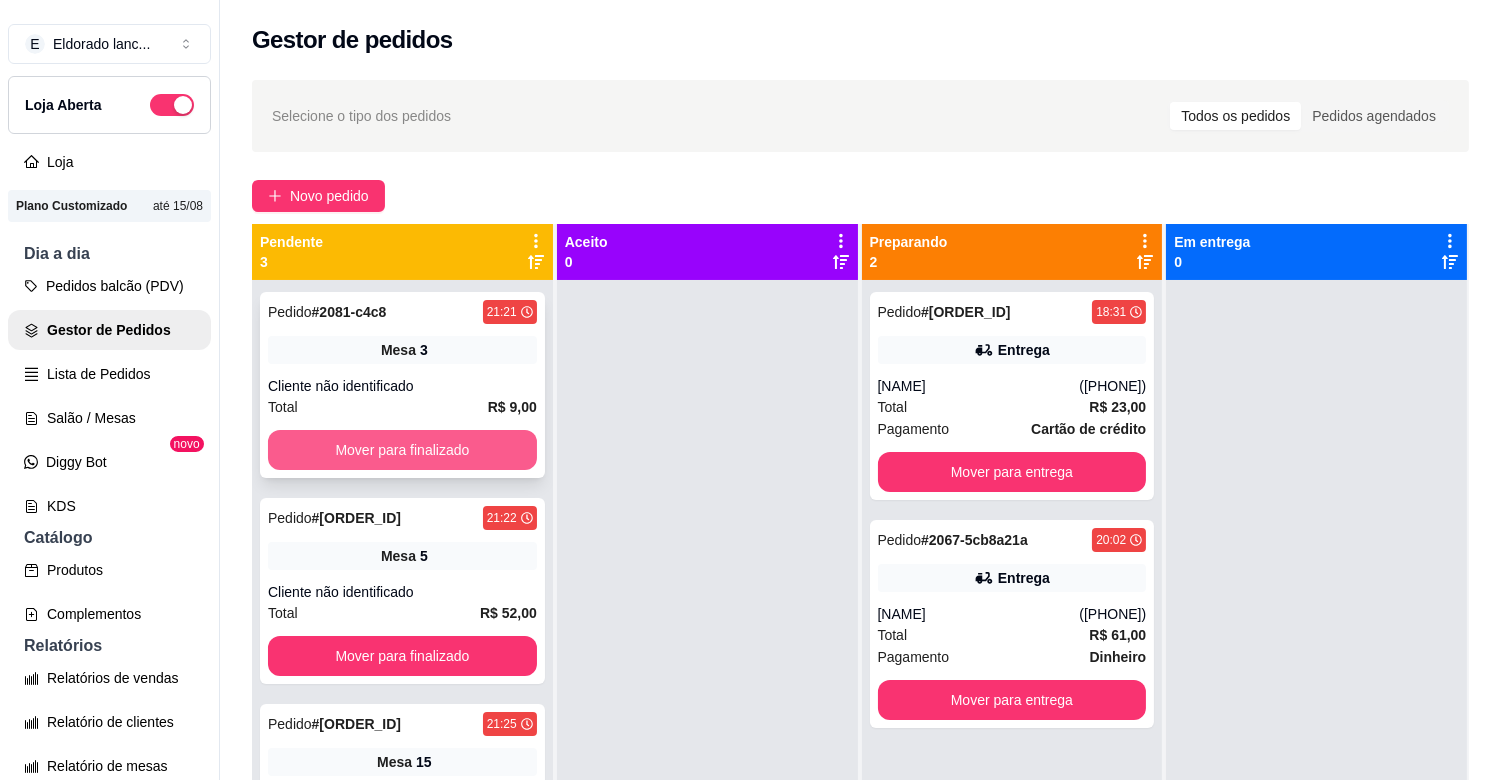 click on "Mover para finalizado" at bounding box center (402, 450) 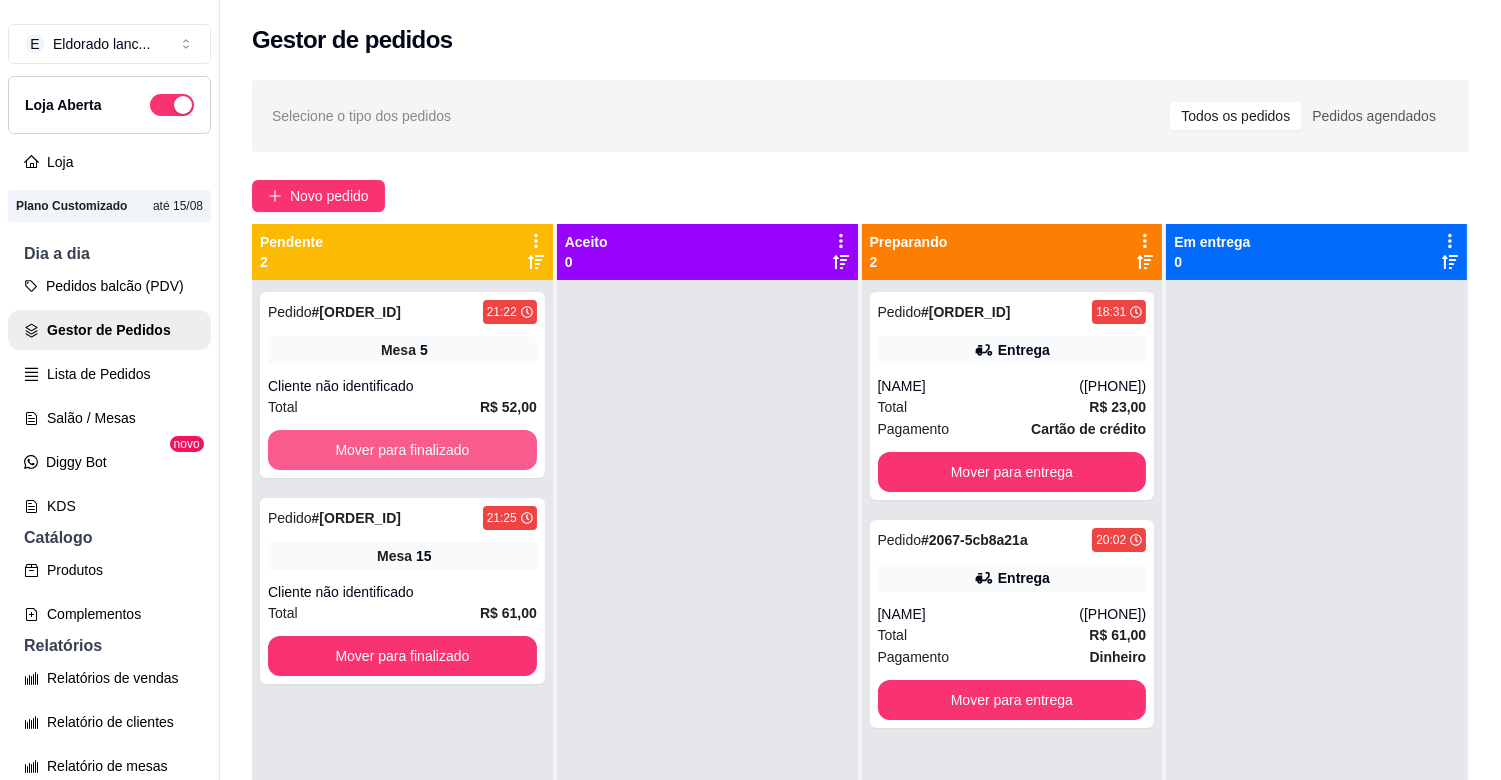 click on "Mover para finalizado" at bounding box center (402, 450) 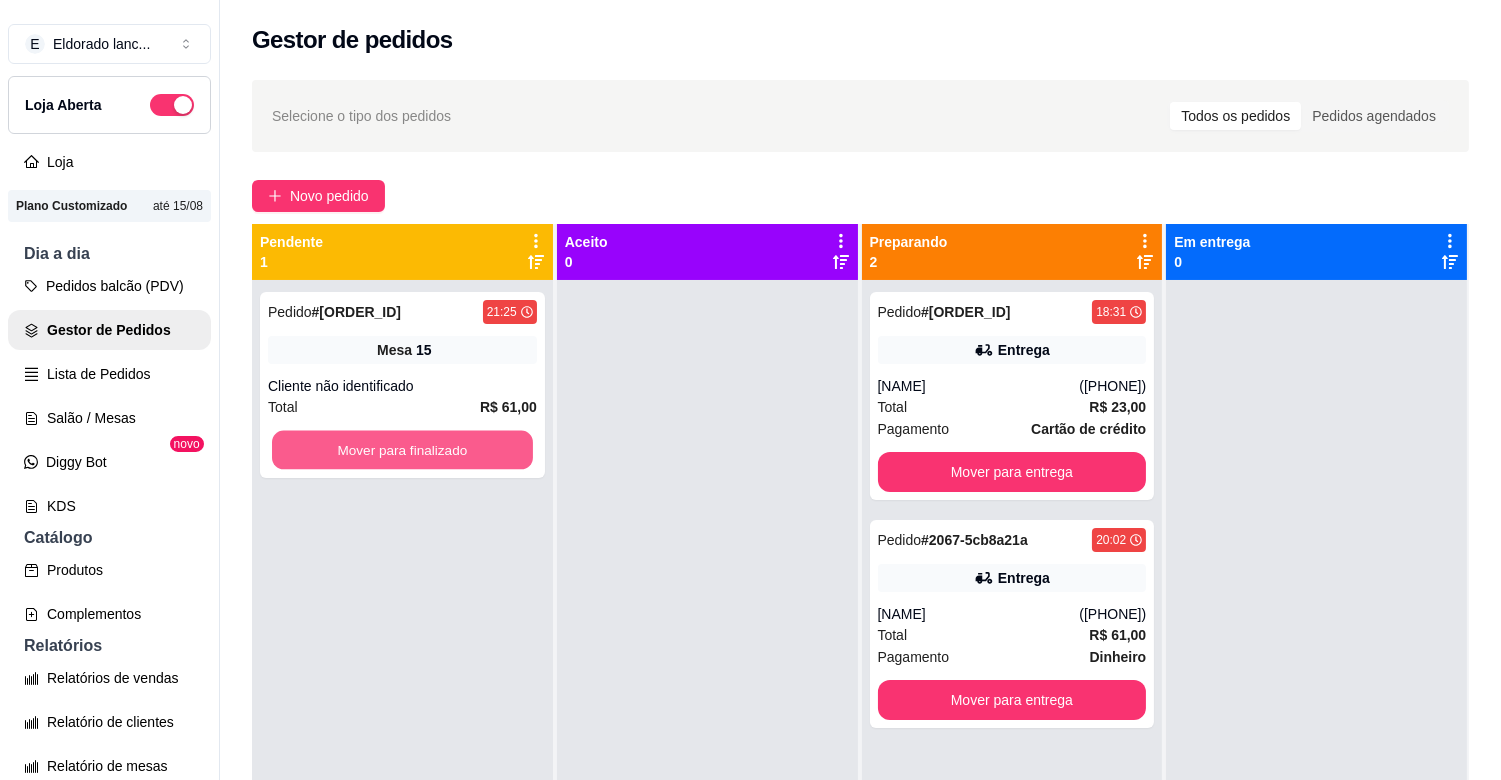 click on "Mover para finalizado" at bounding box center (402, 450) 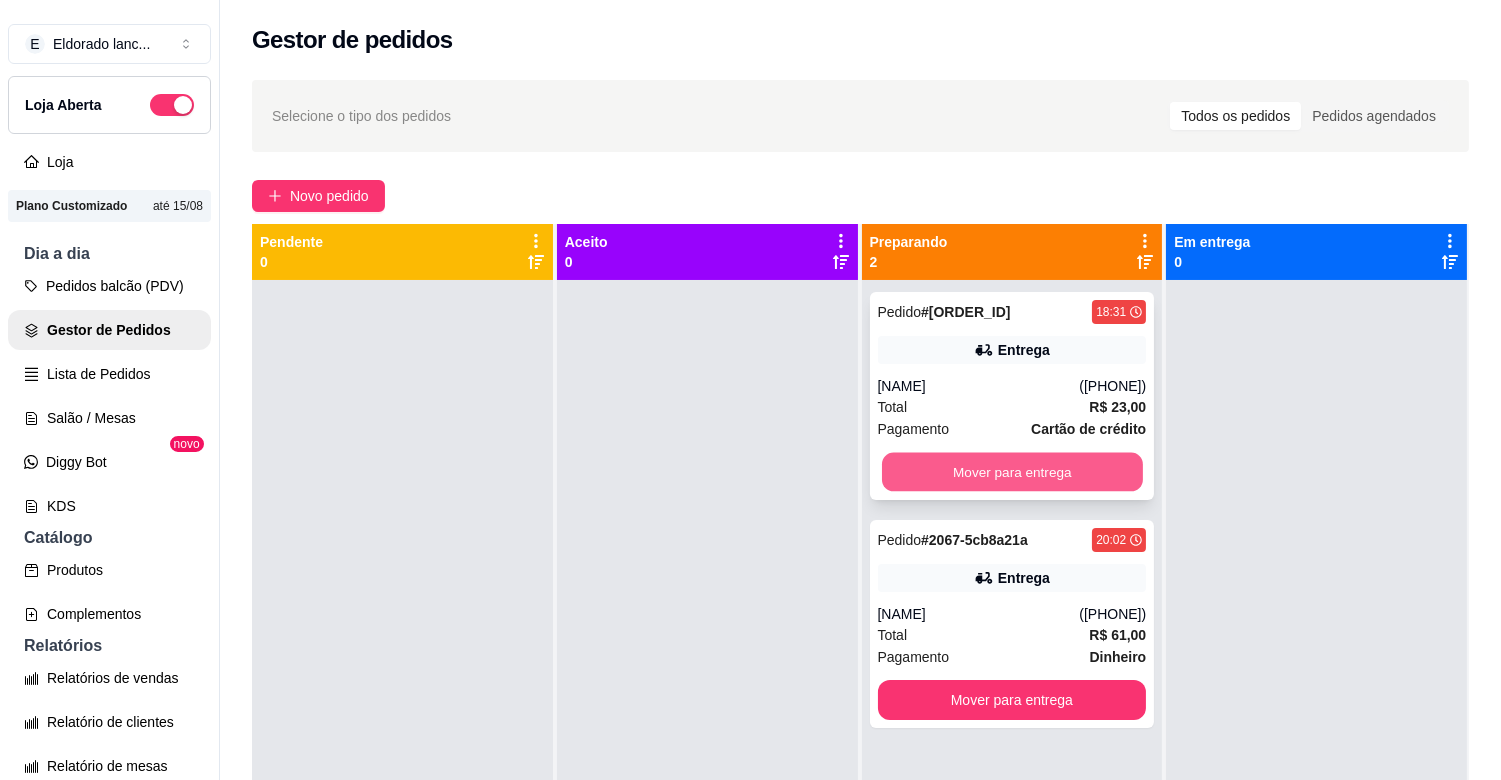 click on "Mover para entrega" at bounding box center [1012, 472] 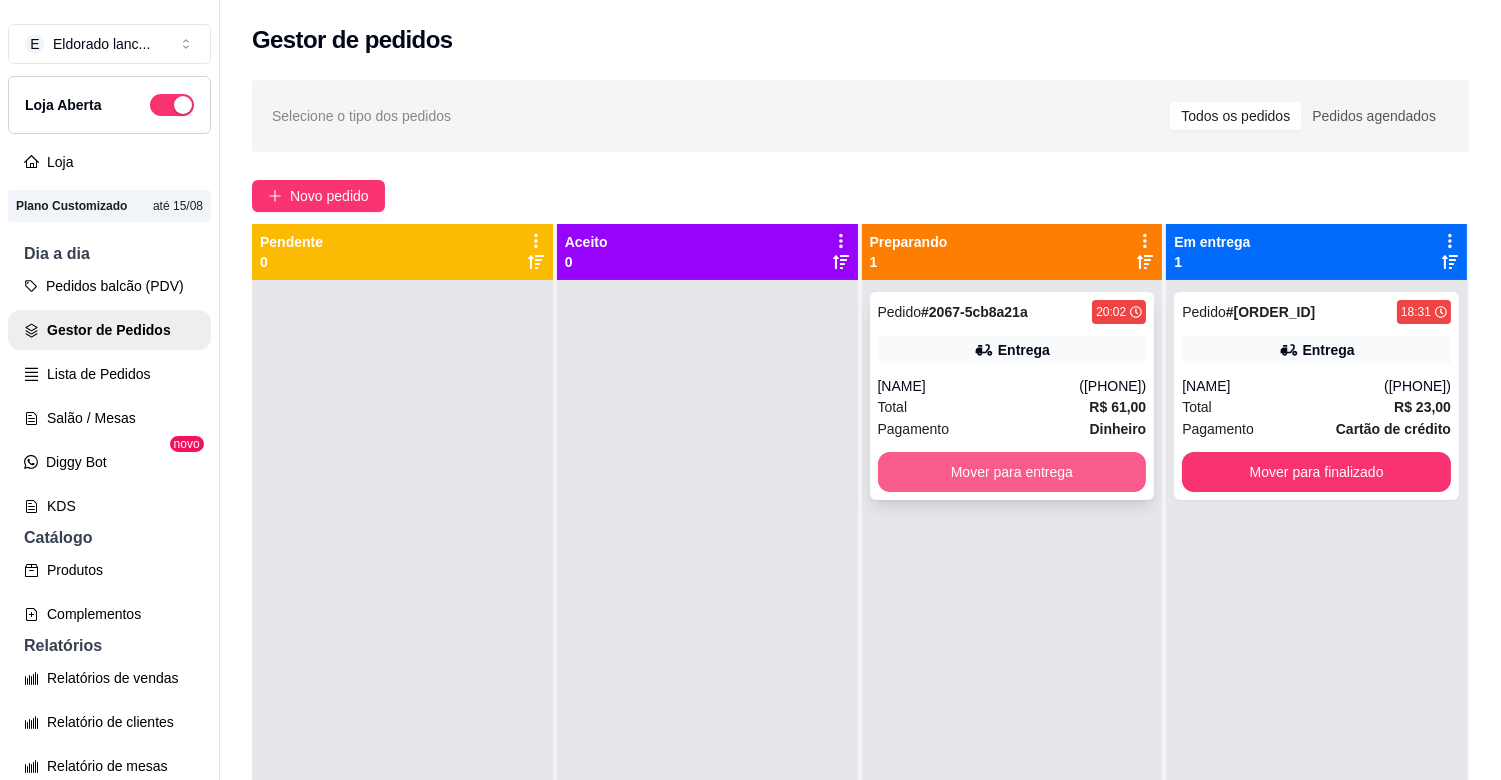 click on "Mover para entrega" at bounding box center (1012, 472) 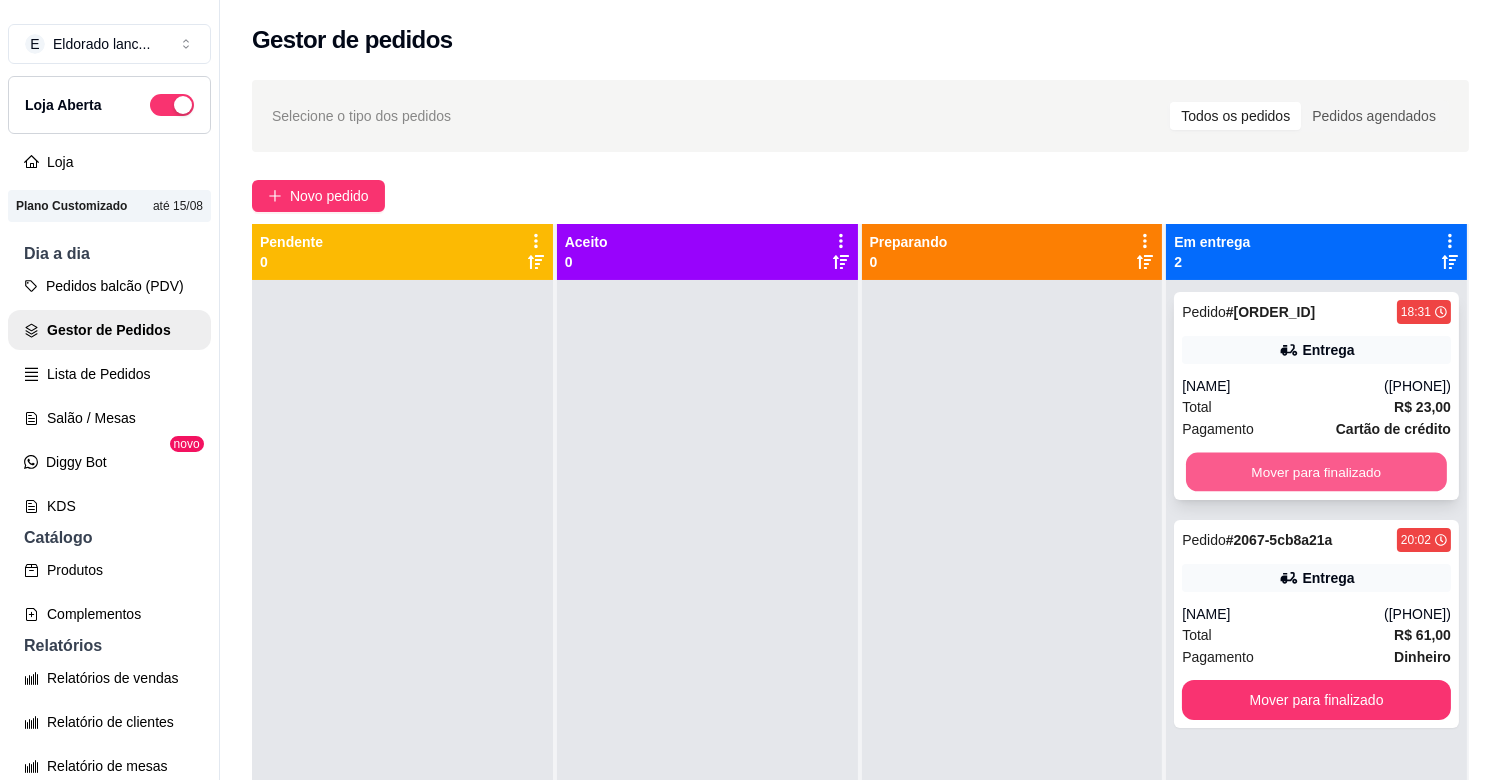 click on "Mover para finalizado" at bounding box center [1316, 472] 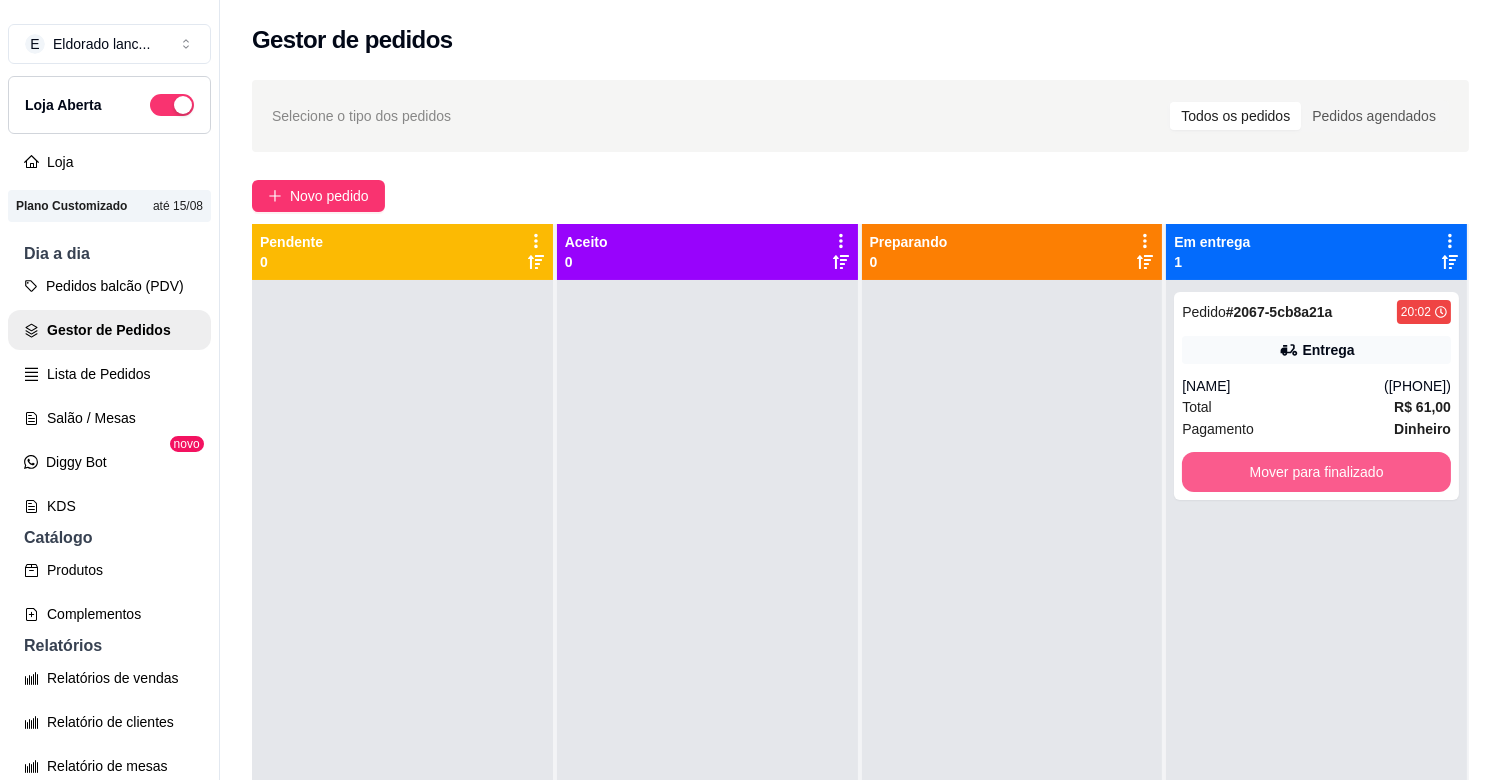 click on "Mover para finalizado" at bounding box center (1316, 472) 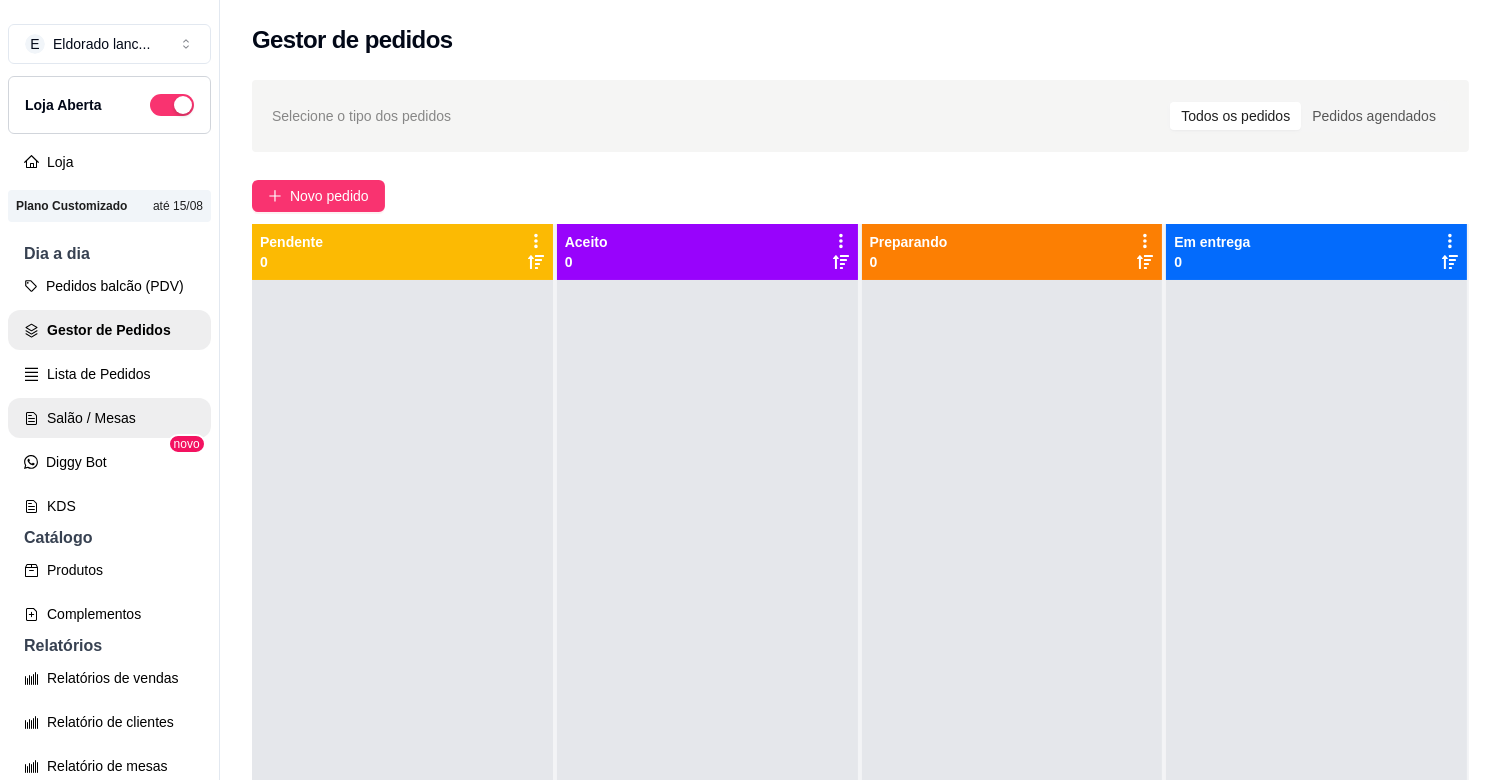 click on "Salão / Mesas" at bounding box center (109, 418) 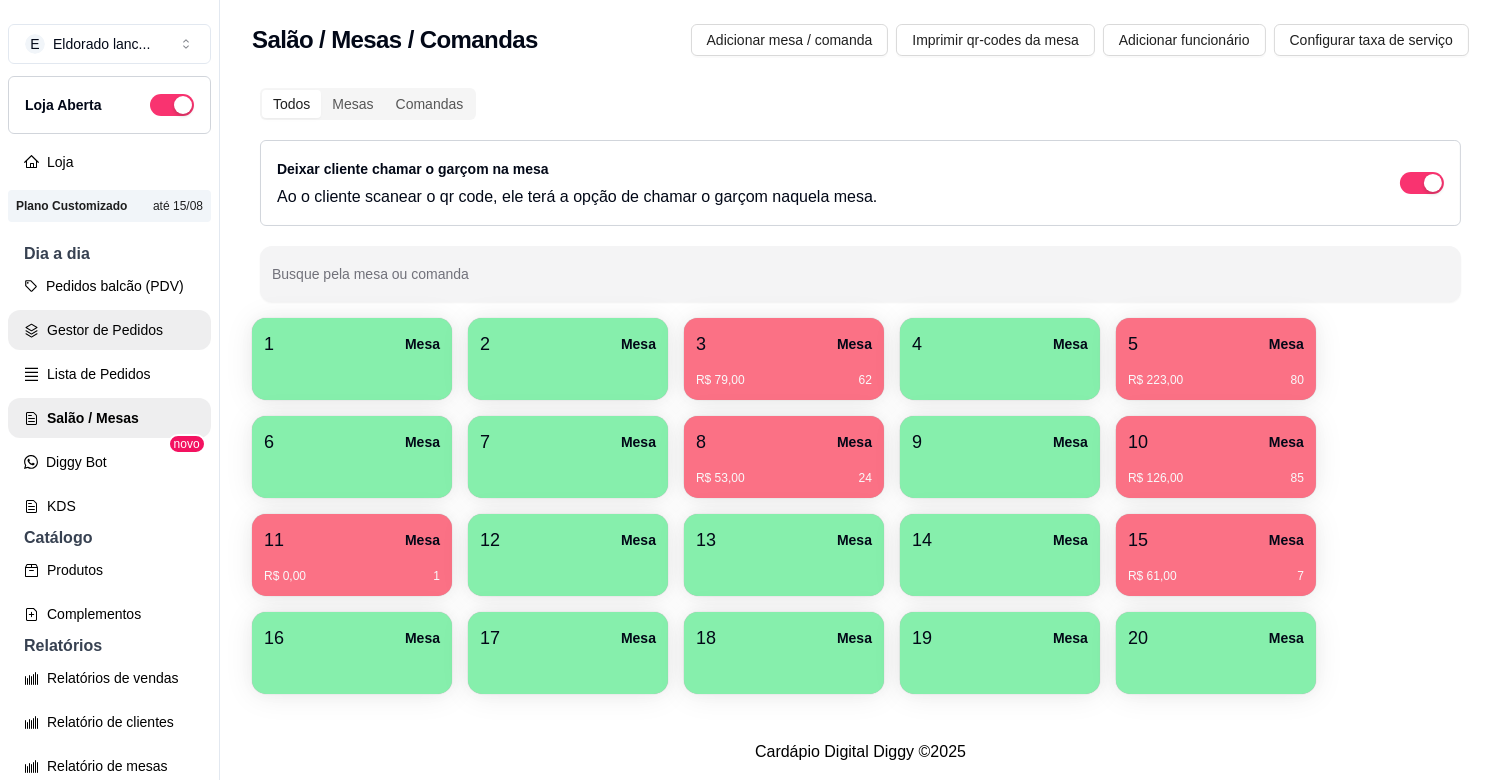 click on "Gestor de Pedidos" at bounding box center [109, 330] 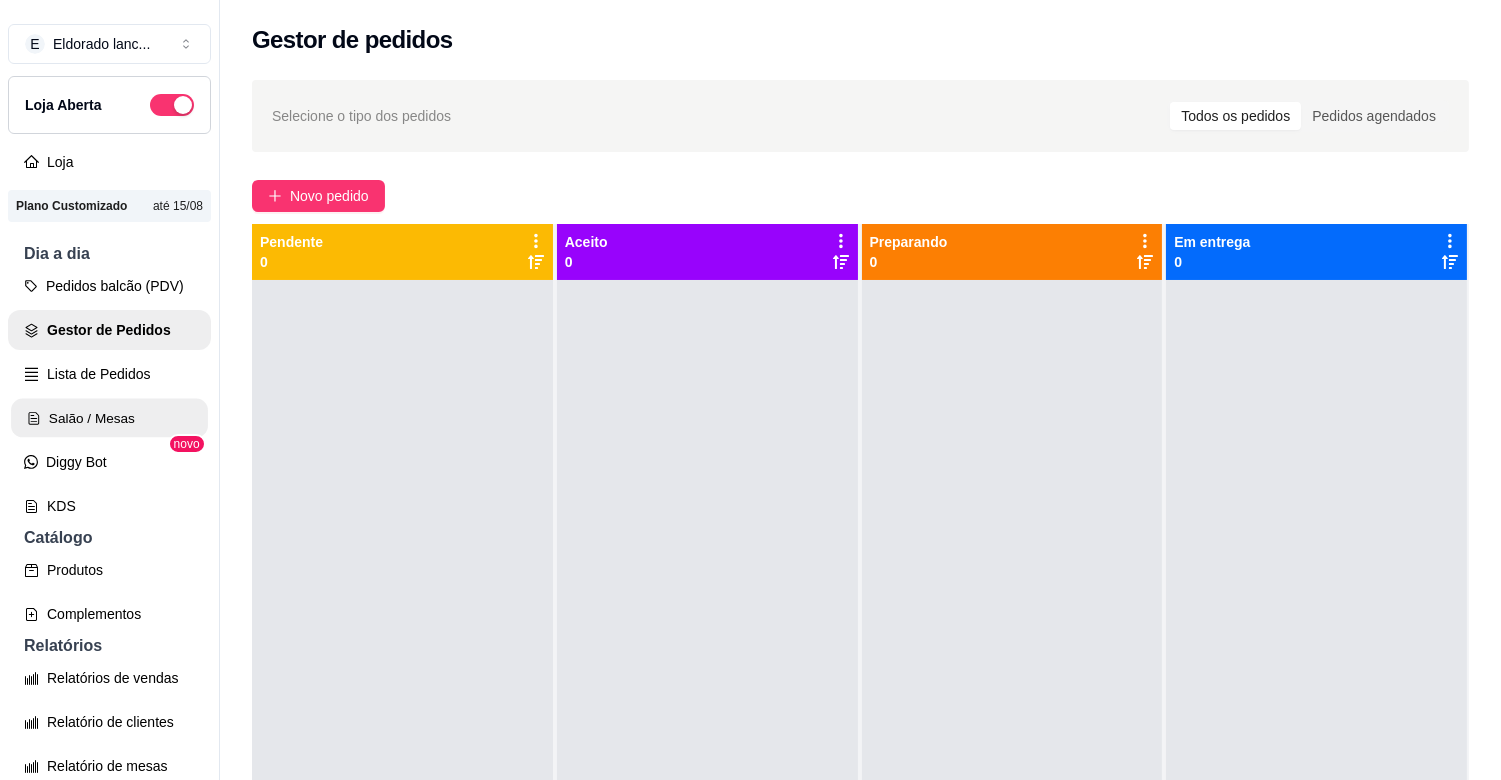 click on "Salão / Mesas" at bounding box center (109, 418) 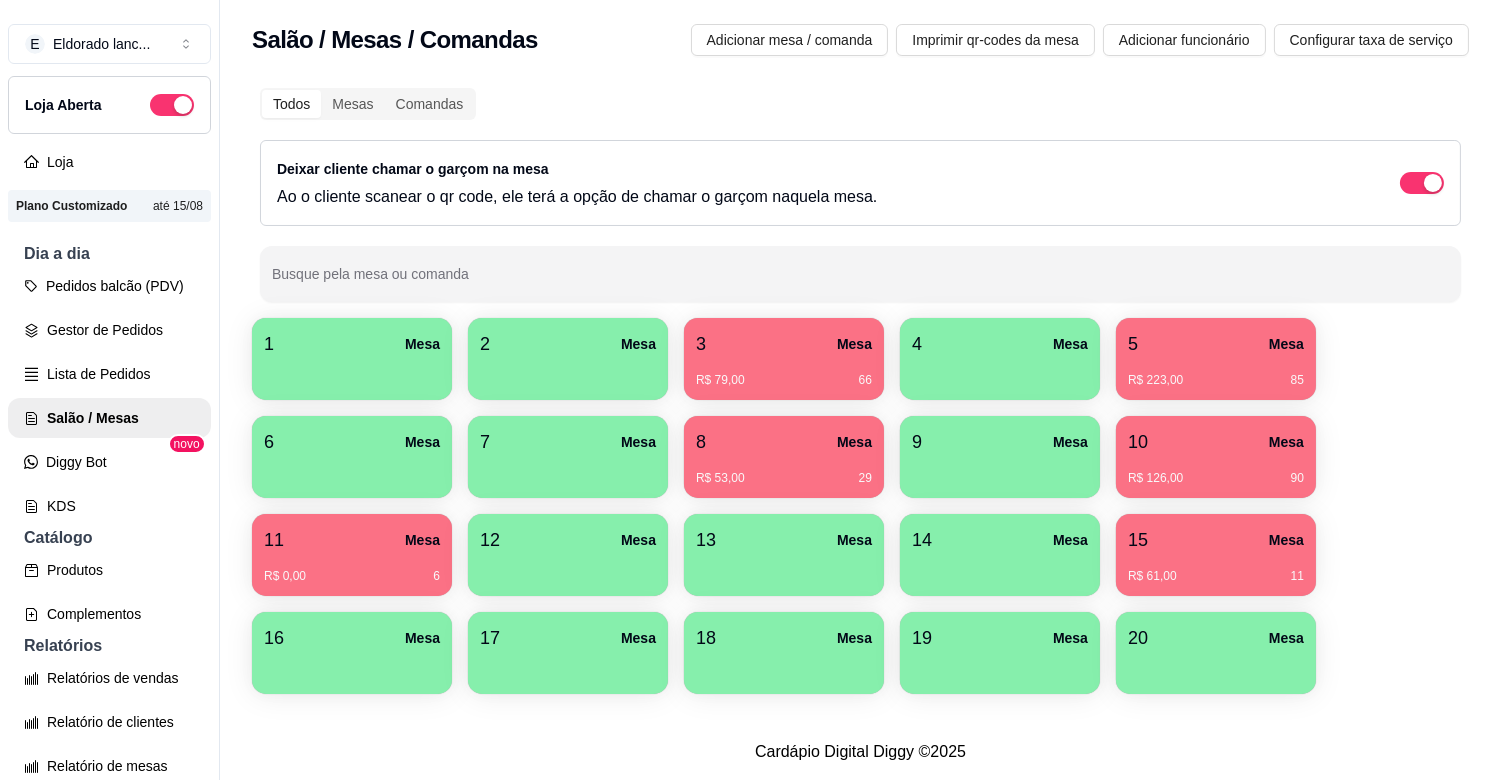 click on "3 Mesa" at bounding box center [784, 344] 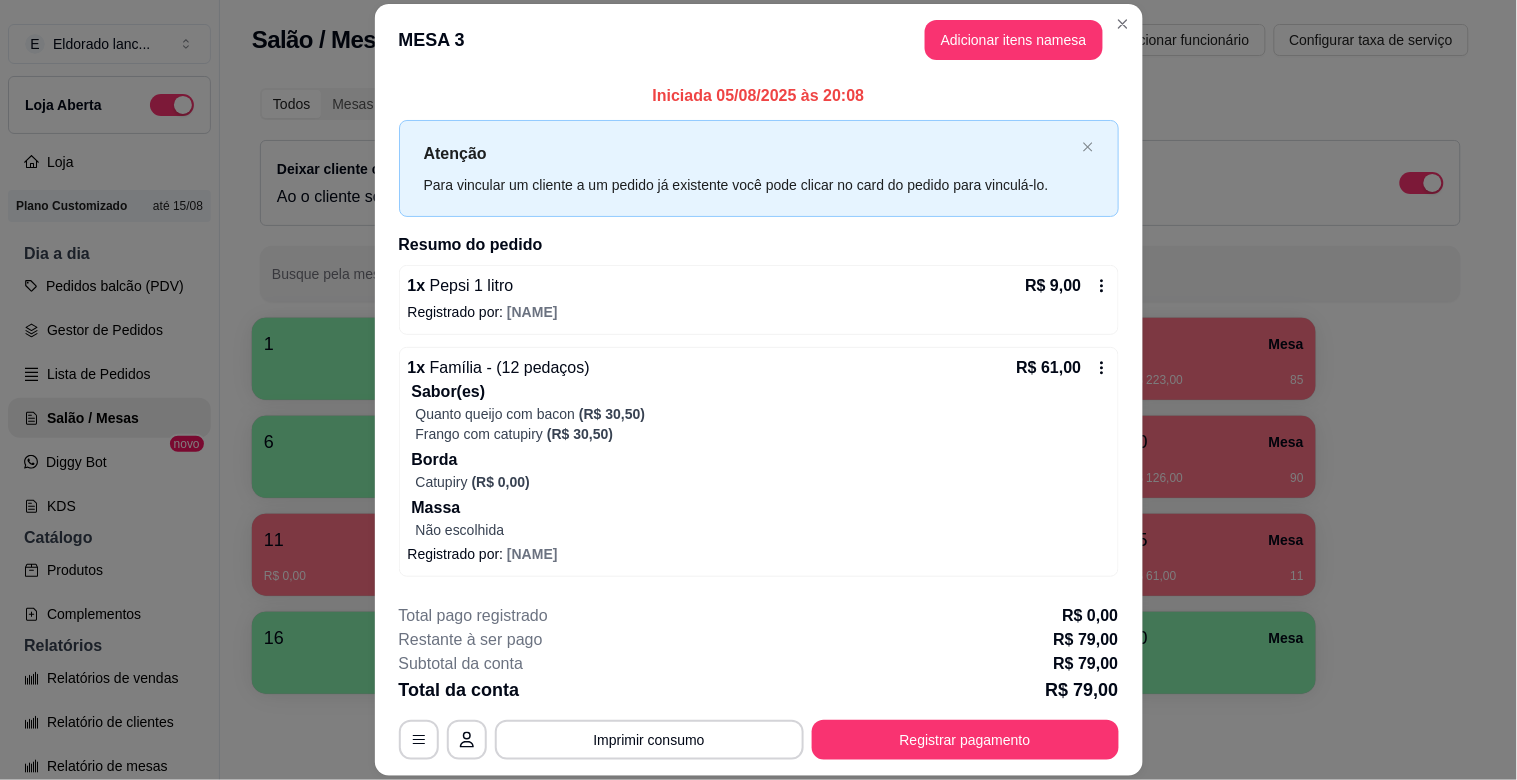 click on "Quanto queijo com bacon   (R$ 30,50)" at bounding box center (763, 414) 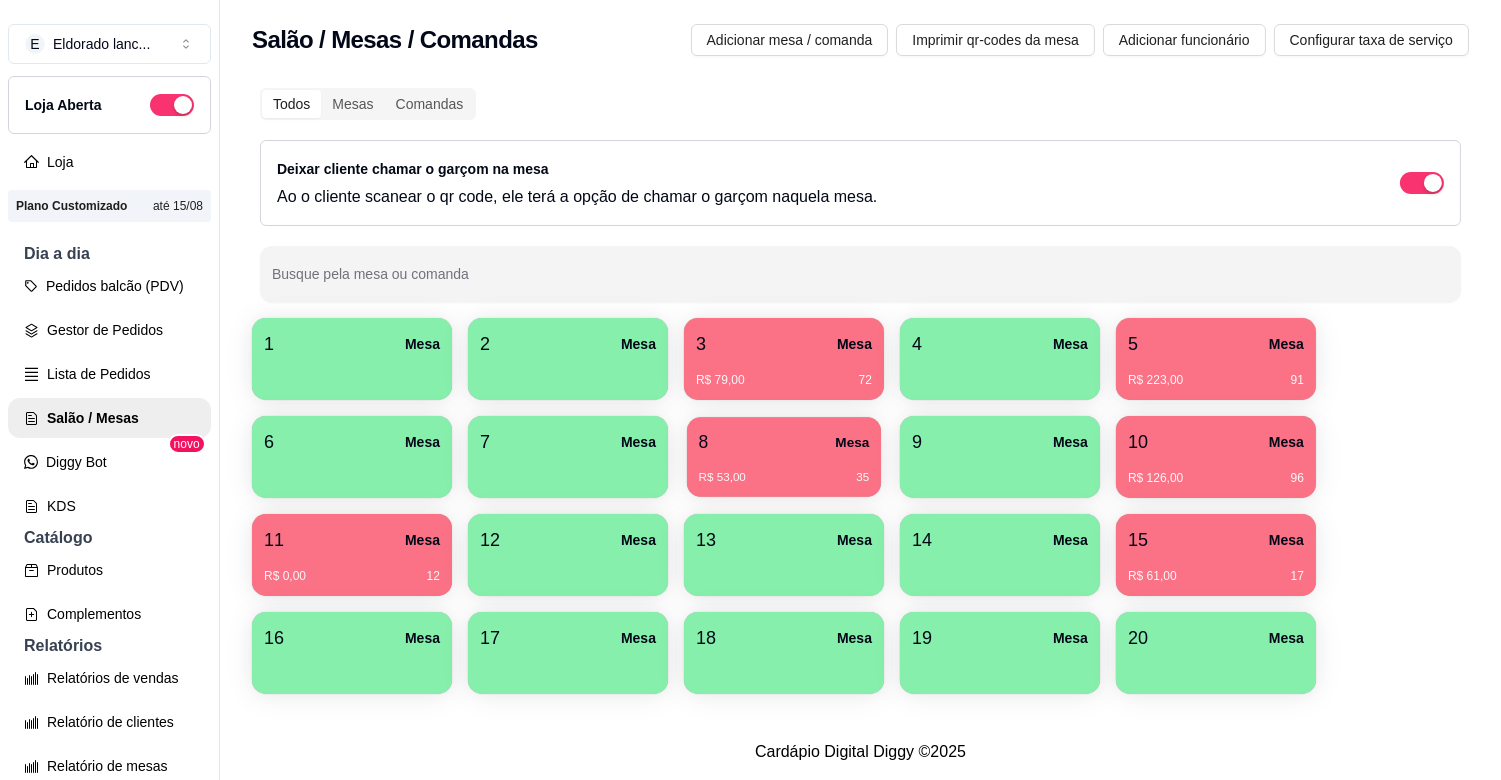 click on "R$ 53,00 35" at bounding box center [784, 470] 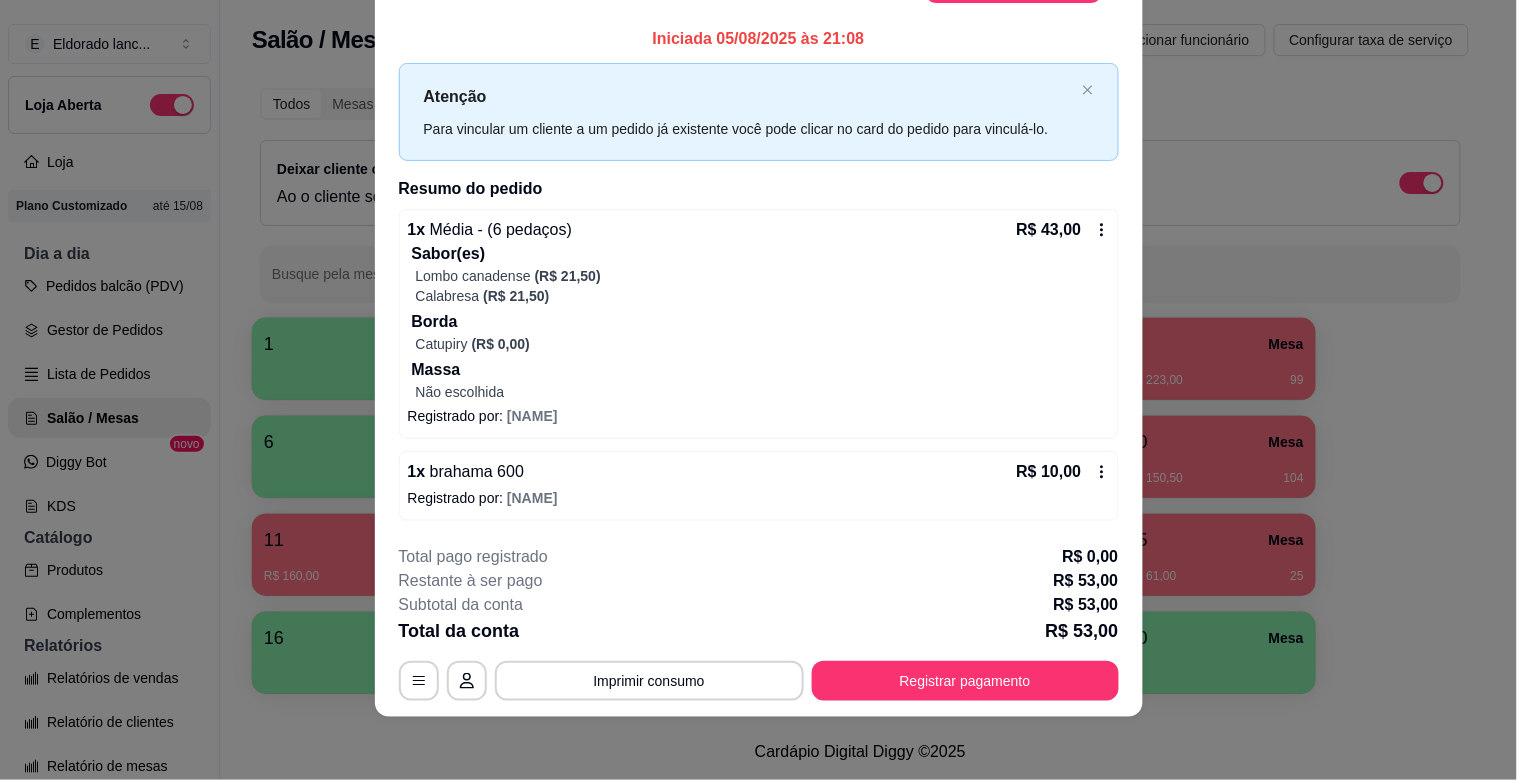 scroll, scrollTop: 23, scrollLeft: 0, axis: vertical 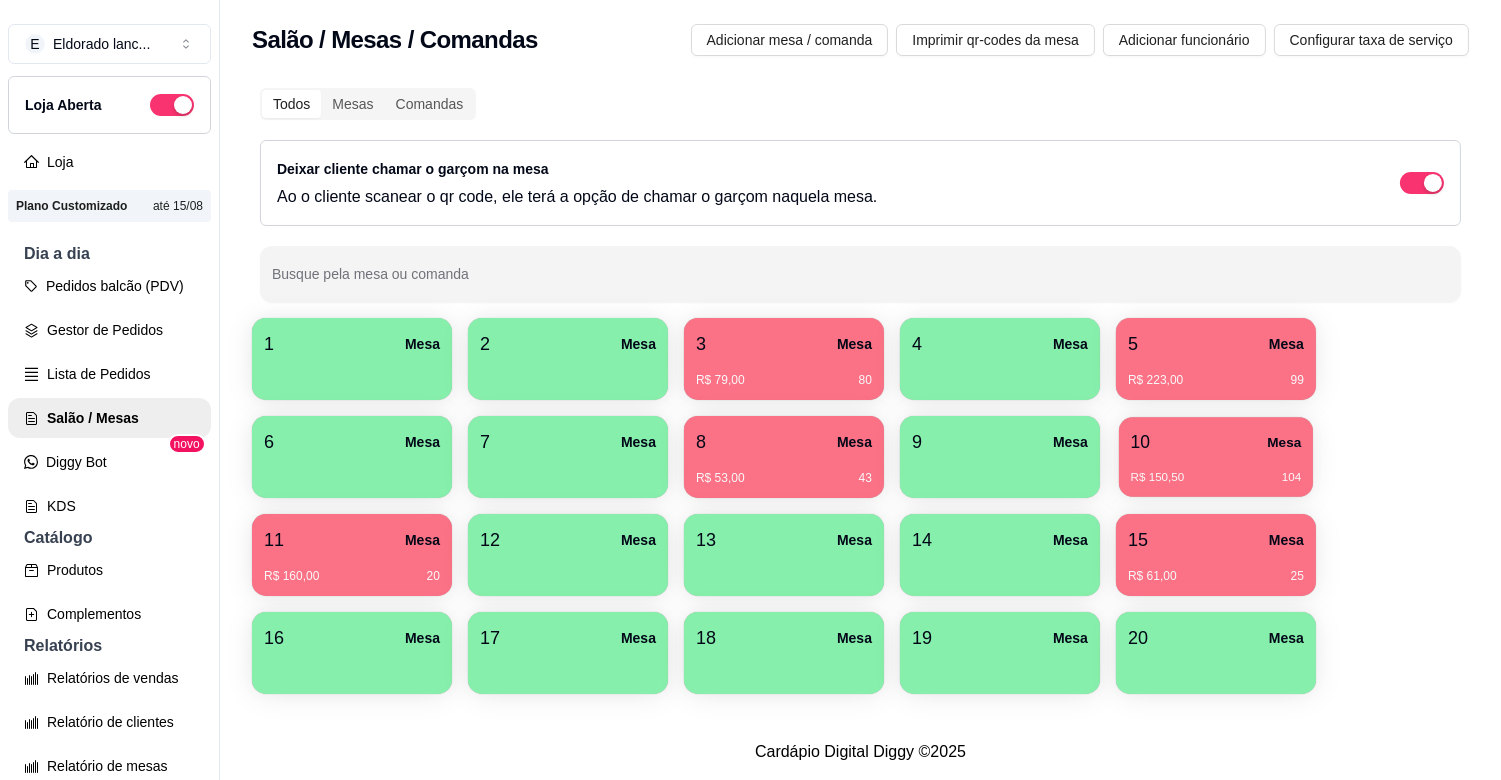 click on "R$ 150,50" at bounding box center [1158, 478] 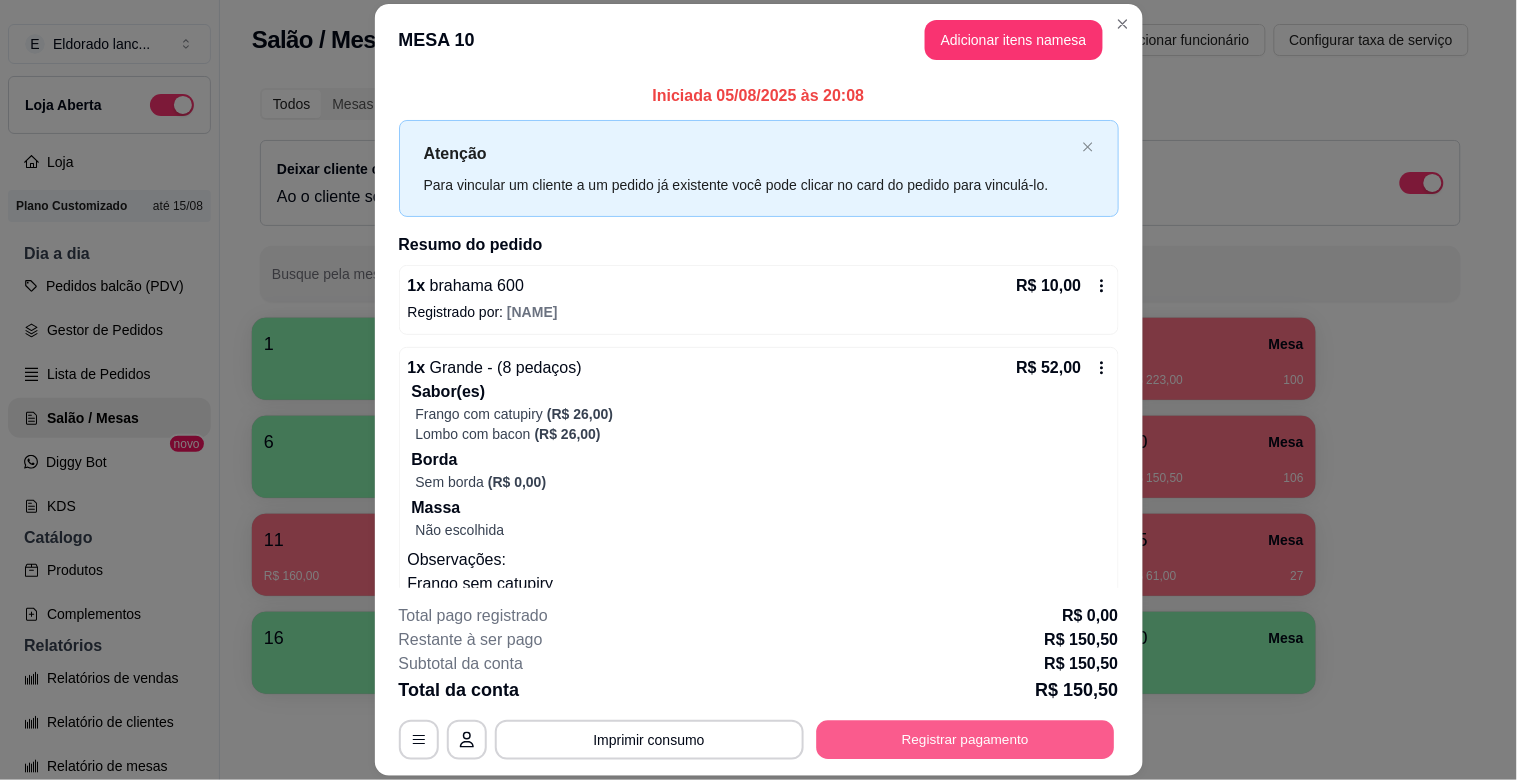 click on "Registrar pagamento" at bounding box center [965, 740] 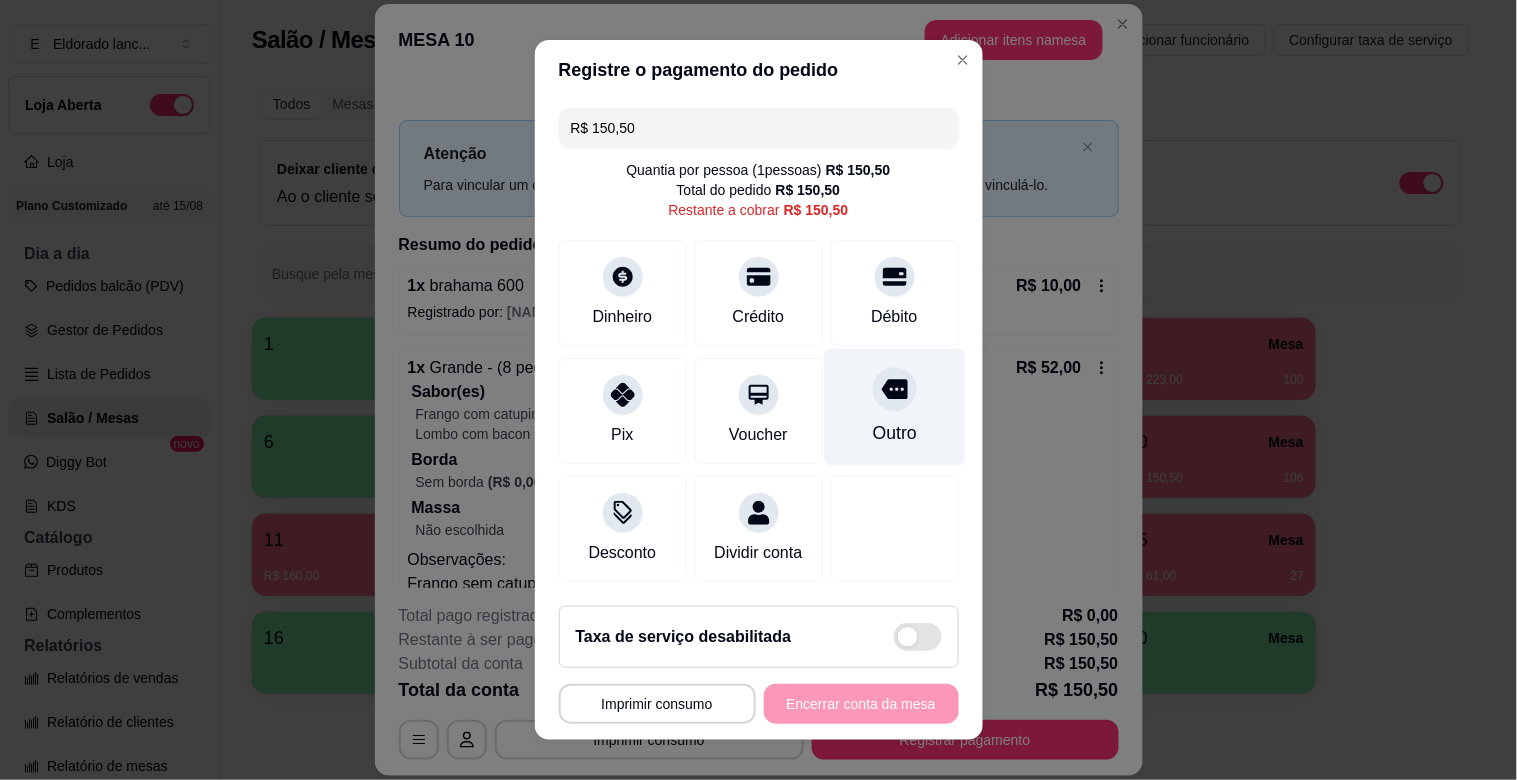 click on "Outro" at bounding box center [894, 407] 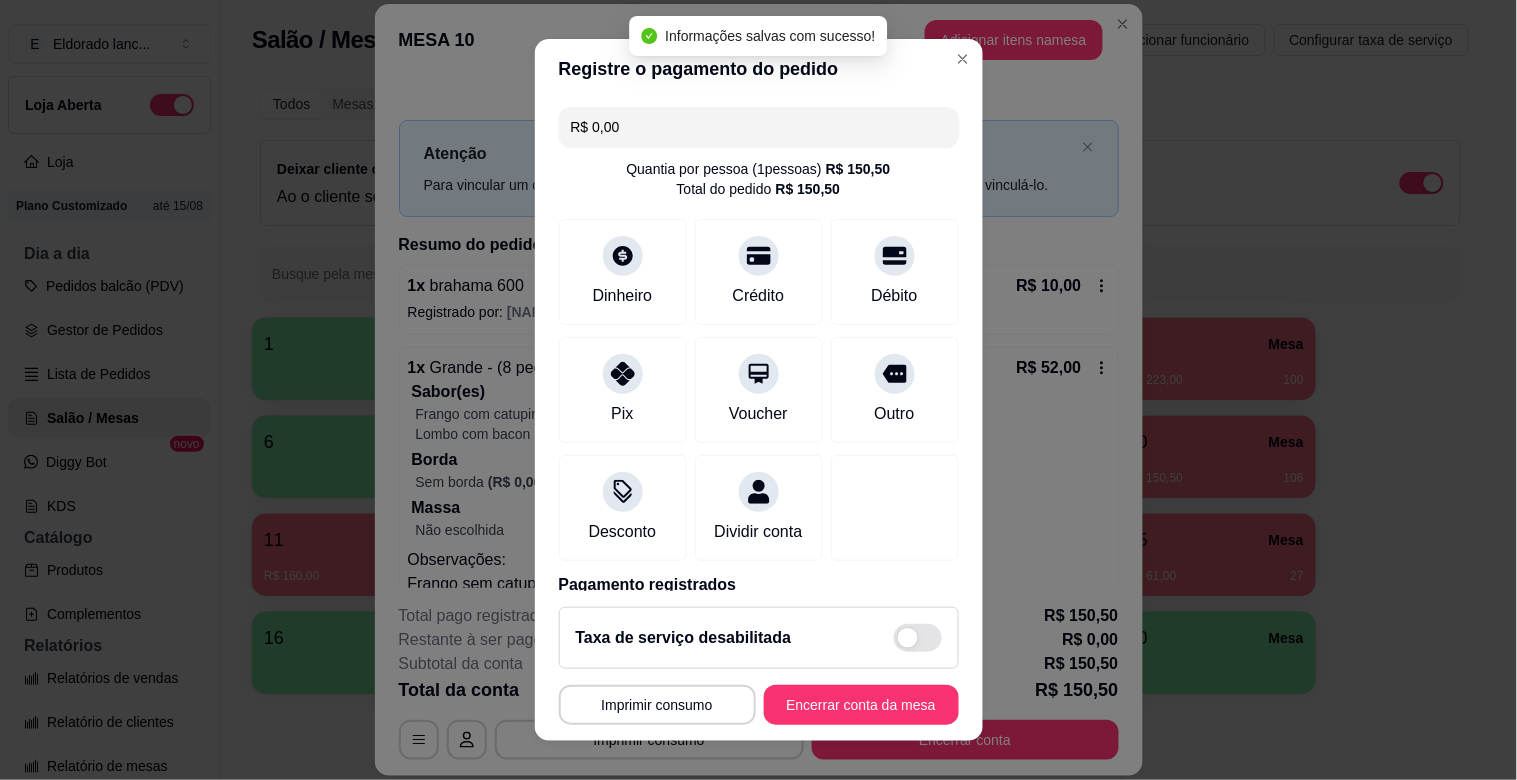 type on "R$ 0,00" 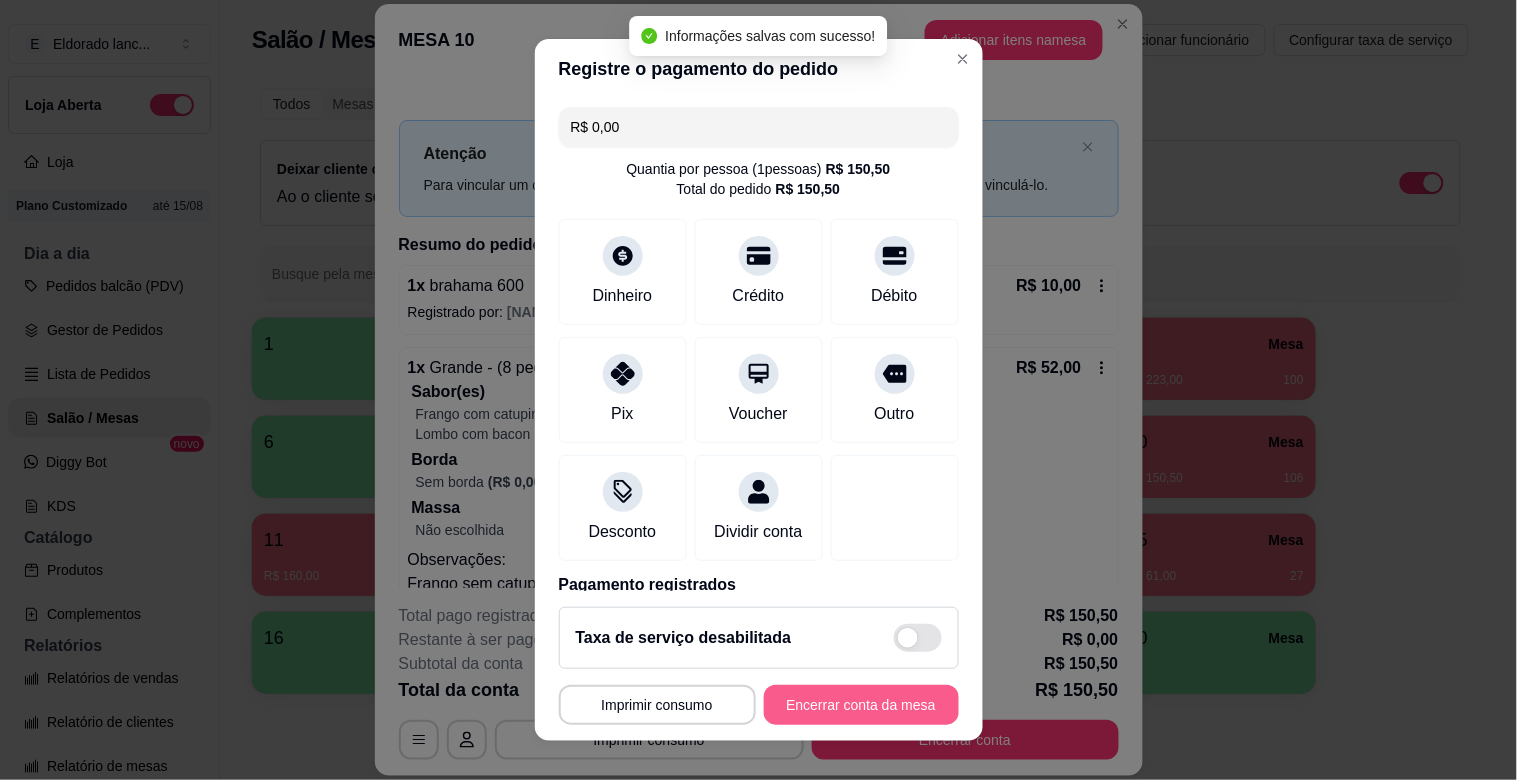 click on "Encerrar conta da mesa" at bounding box center (861, 705) 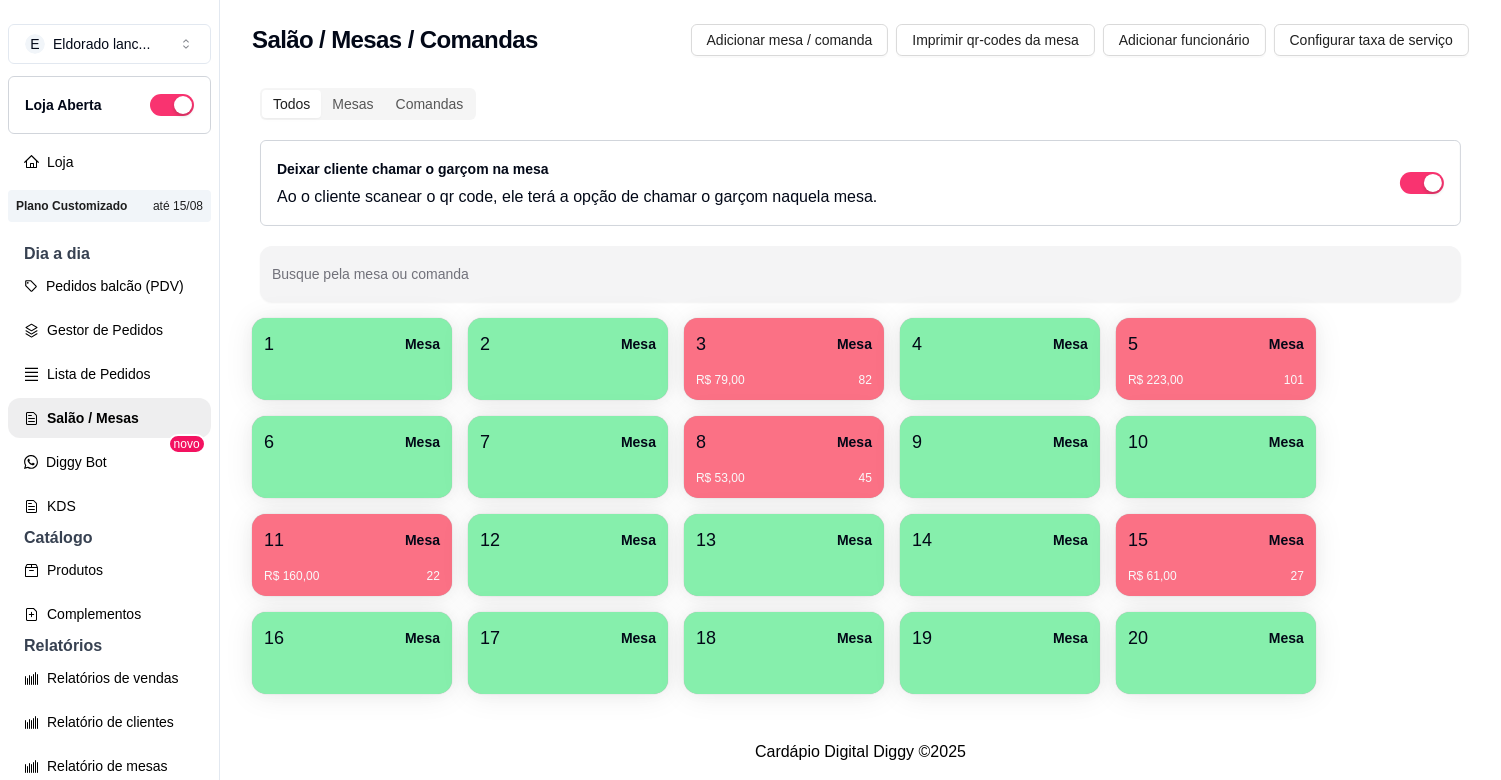 click on "1 Mesa 2 Mesa 3 Mesa R$ 79,00 82 4 Mesa 5 Mesa R$ 223,00 101 6 Mesa 7 Mesa 8 Mesa R$ 53,00 45 9 Mesa 10 Mesa 11 Mesa R$ 160,00 22 12 Mesa 13 Mesa 14 Mesa 15 Mesa R$ 61,00 27 16 Mesa 17 Mesa 18 Mesa 19 Mesa 20 Mesa" at bounding box center (860, 506) 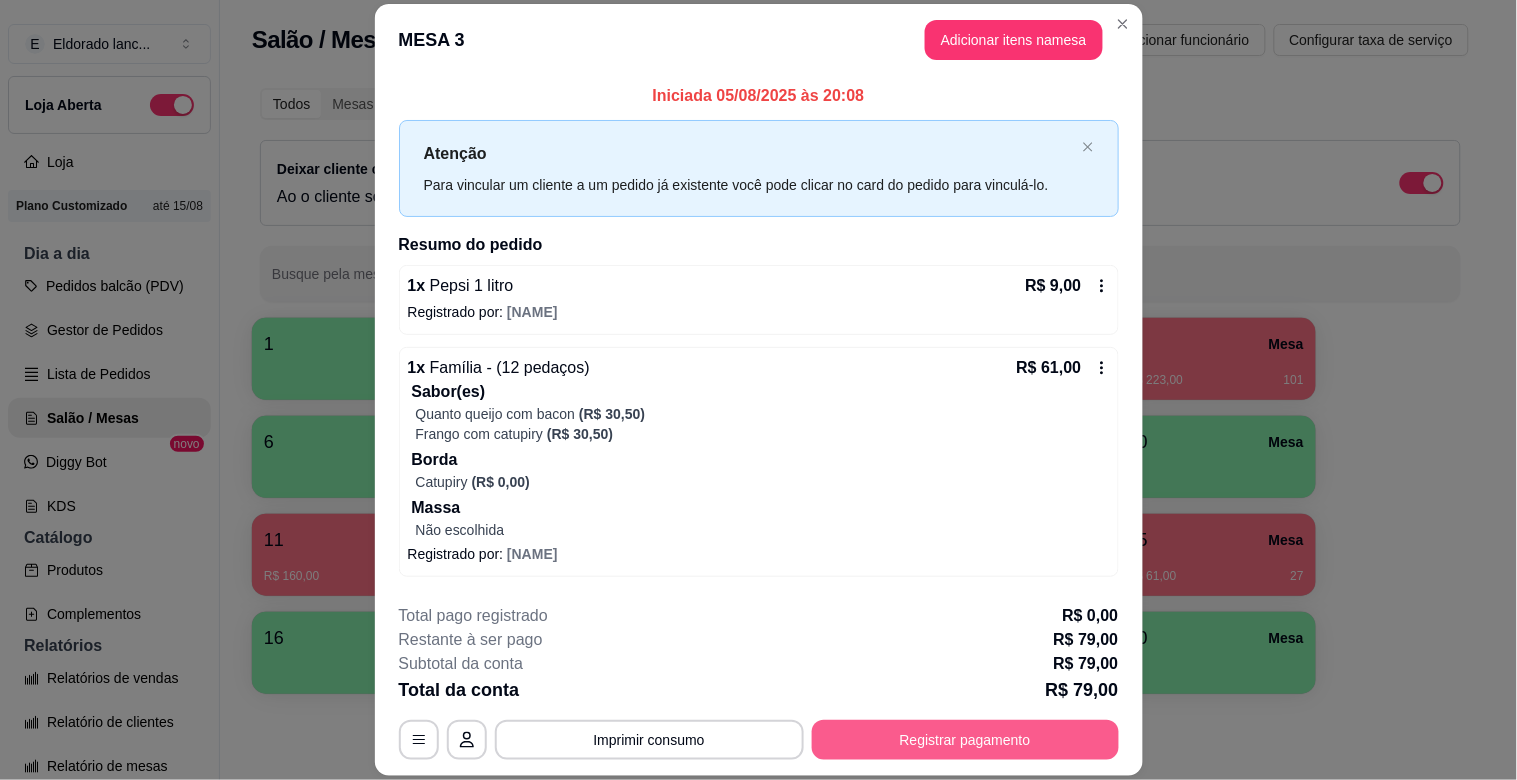 click on "Registrar pagamento" at bounding box center [965, 740] 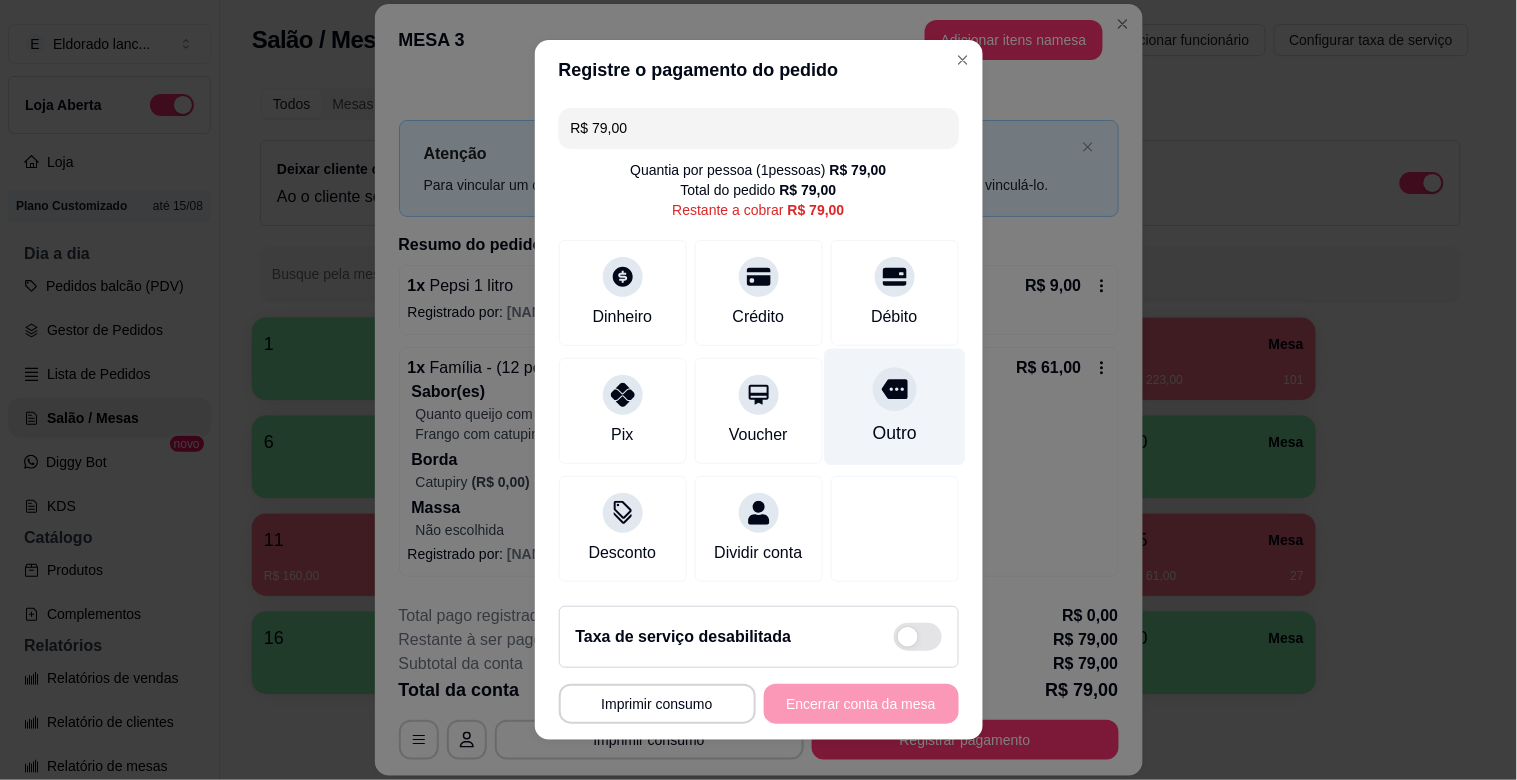 click 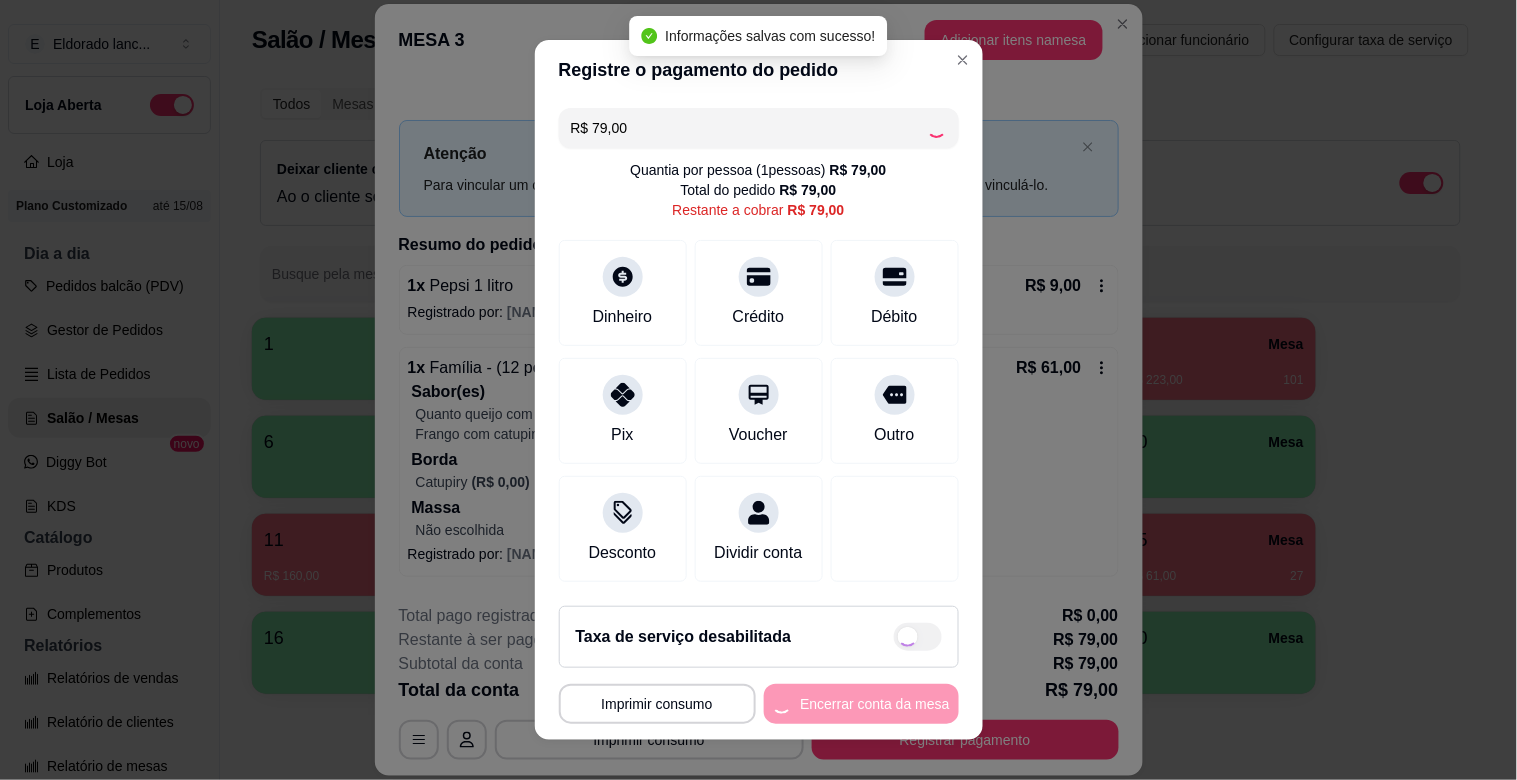 type on "R$ 0,00" 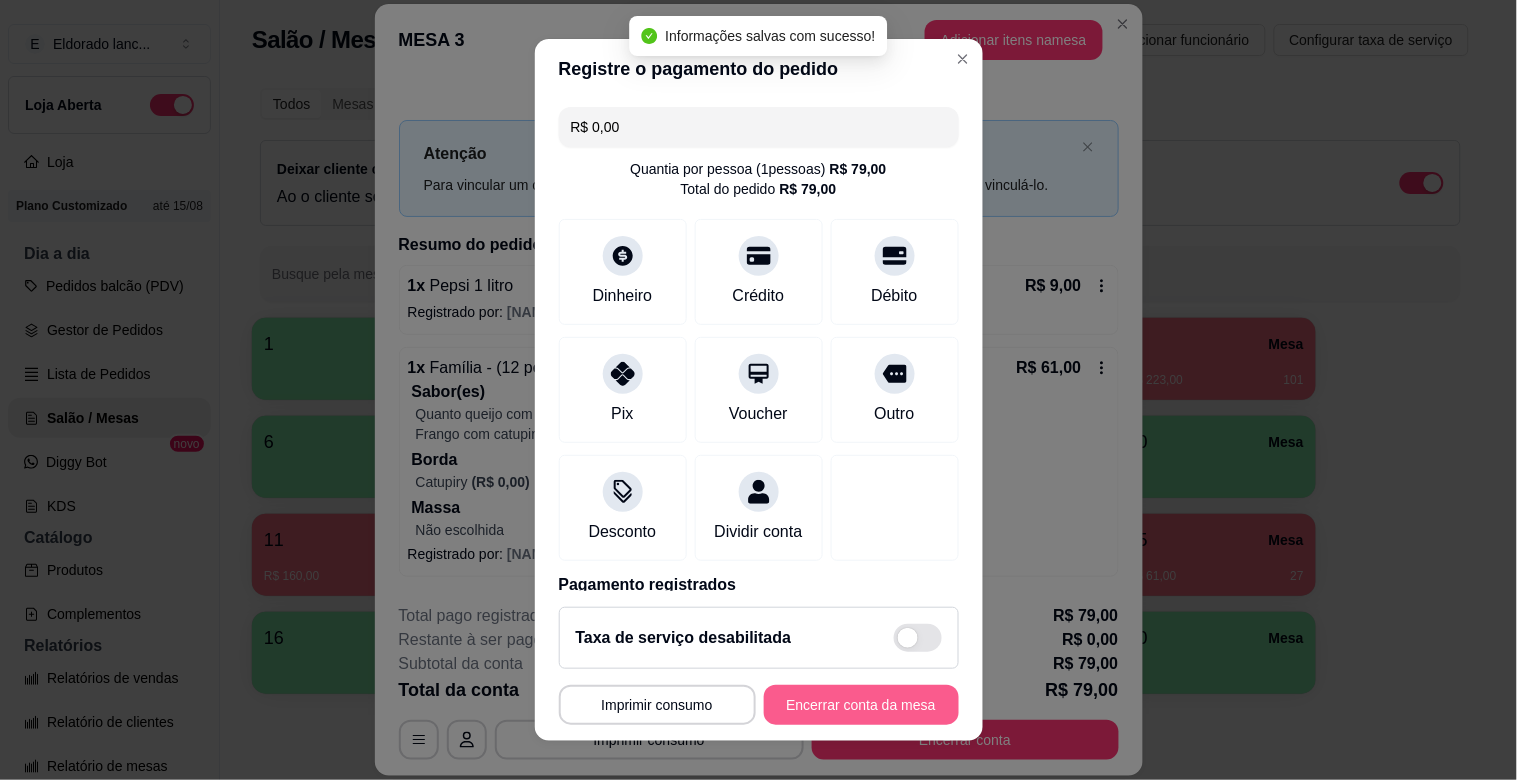 click on "Encerrar conta da mesa" at bounding box center (861, 705) 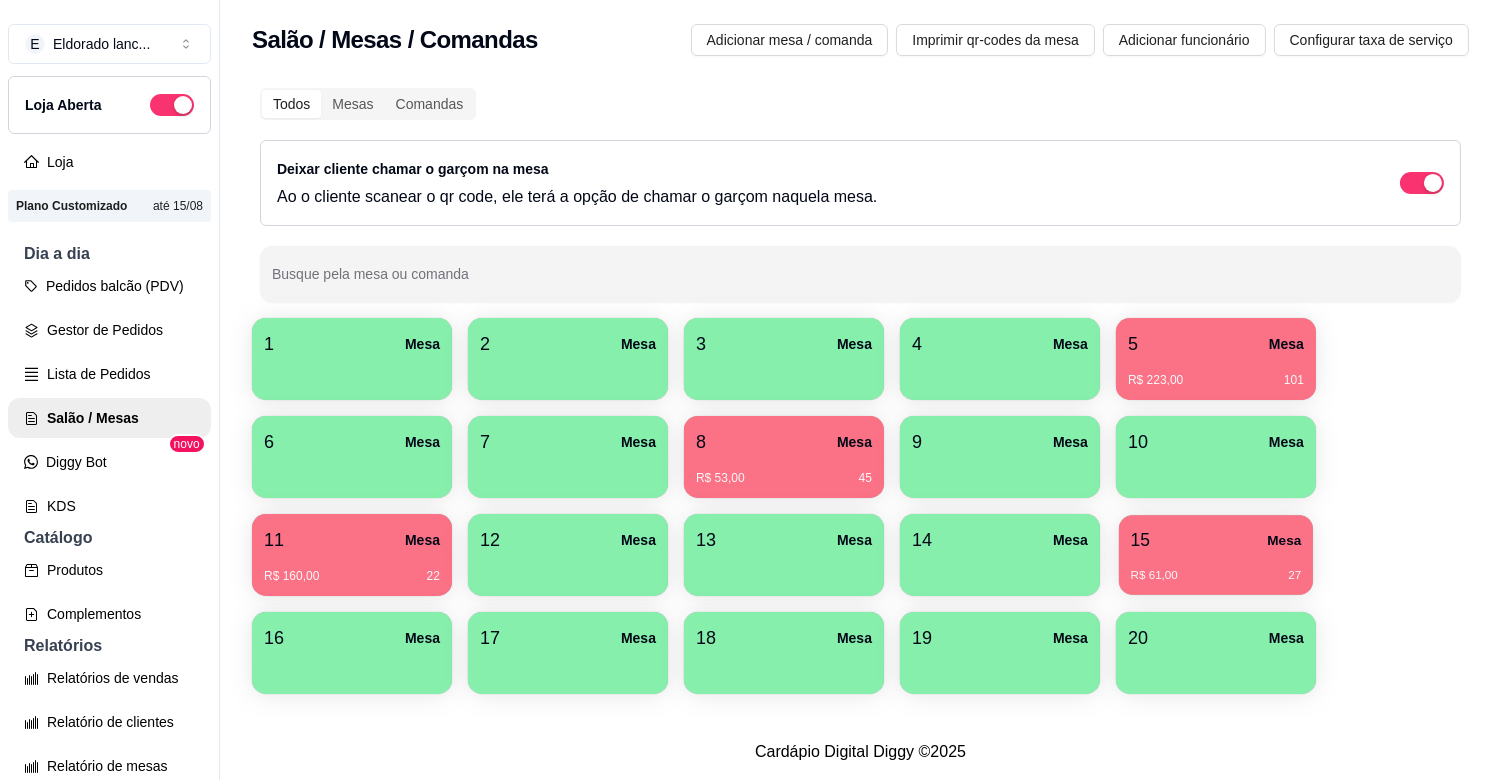 click on "15 Mesa" at bounding box center (1216, 540) 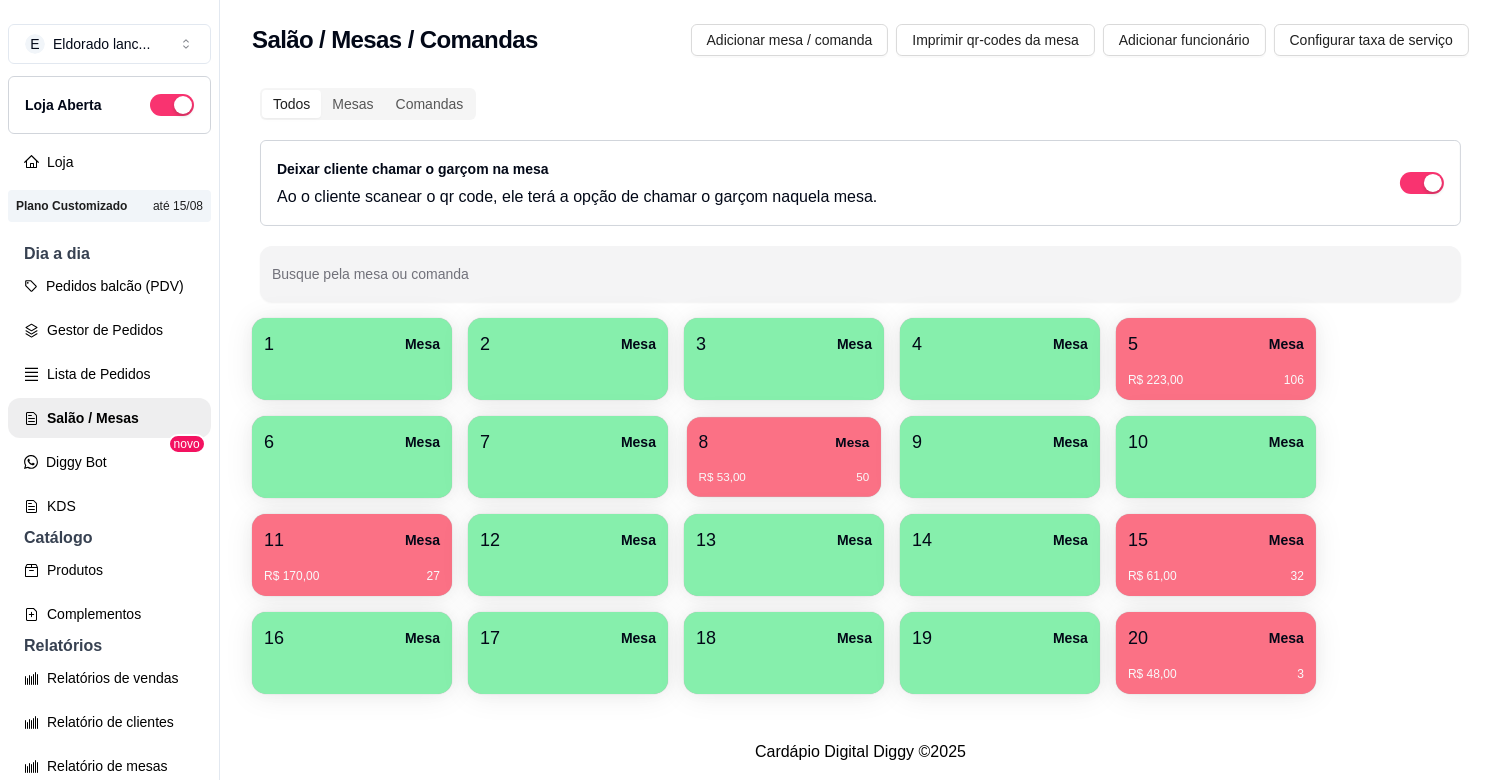 click on "8 Mesa" at bounding box center (784, 442) 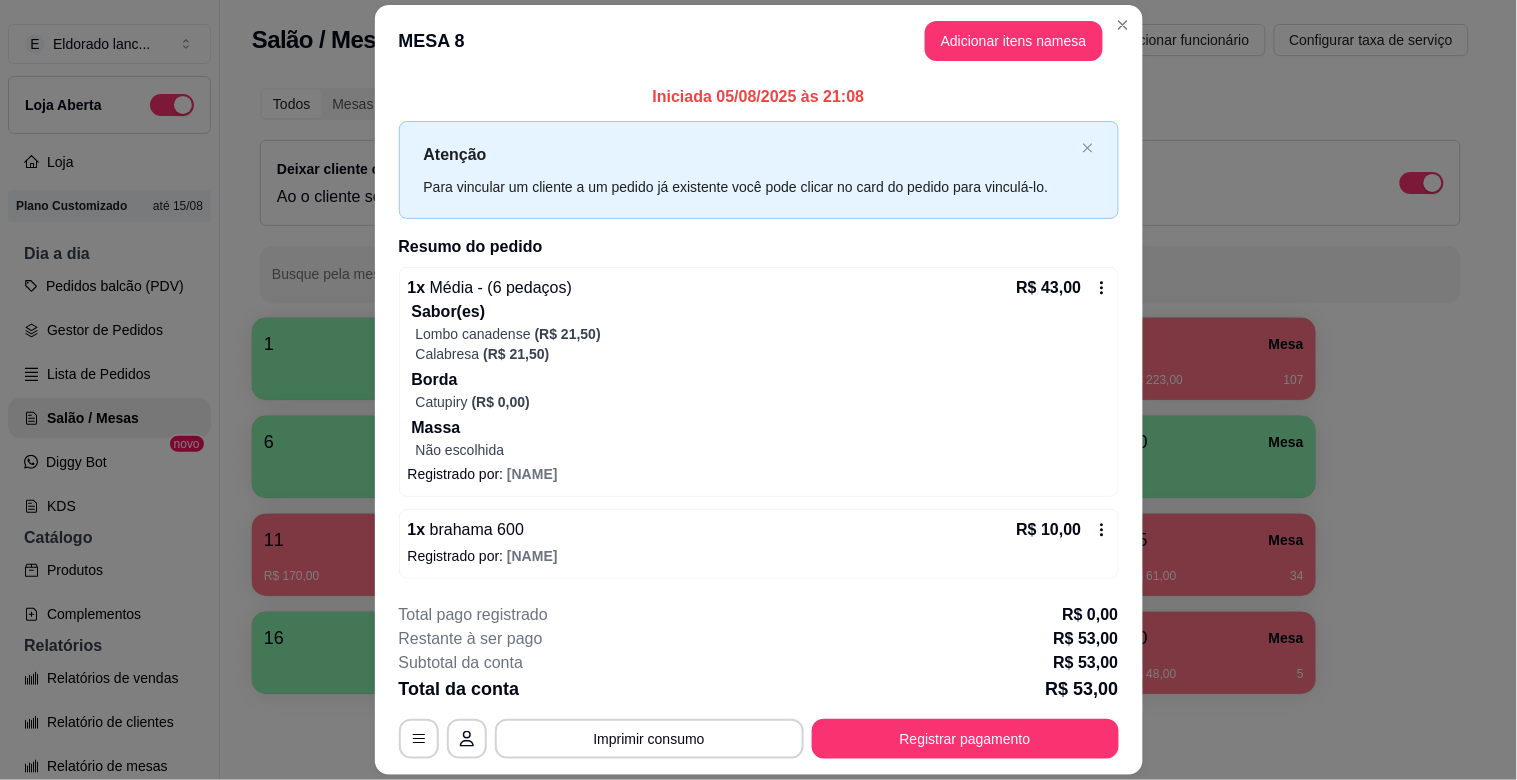 drag, startPoint x: 1114, startPoint y: 442, endPoint x: 1114, endPoint y: 362, distance: 80 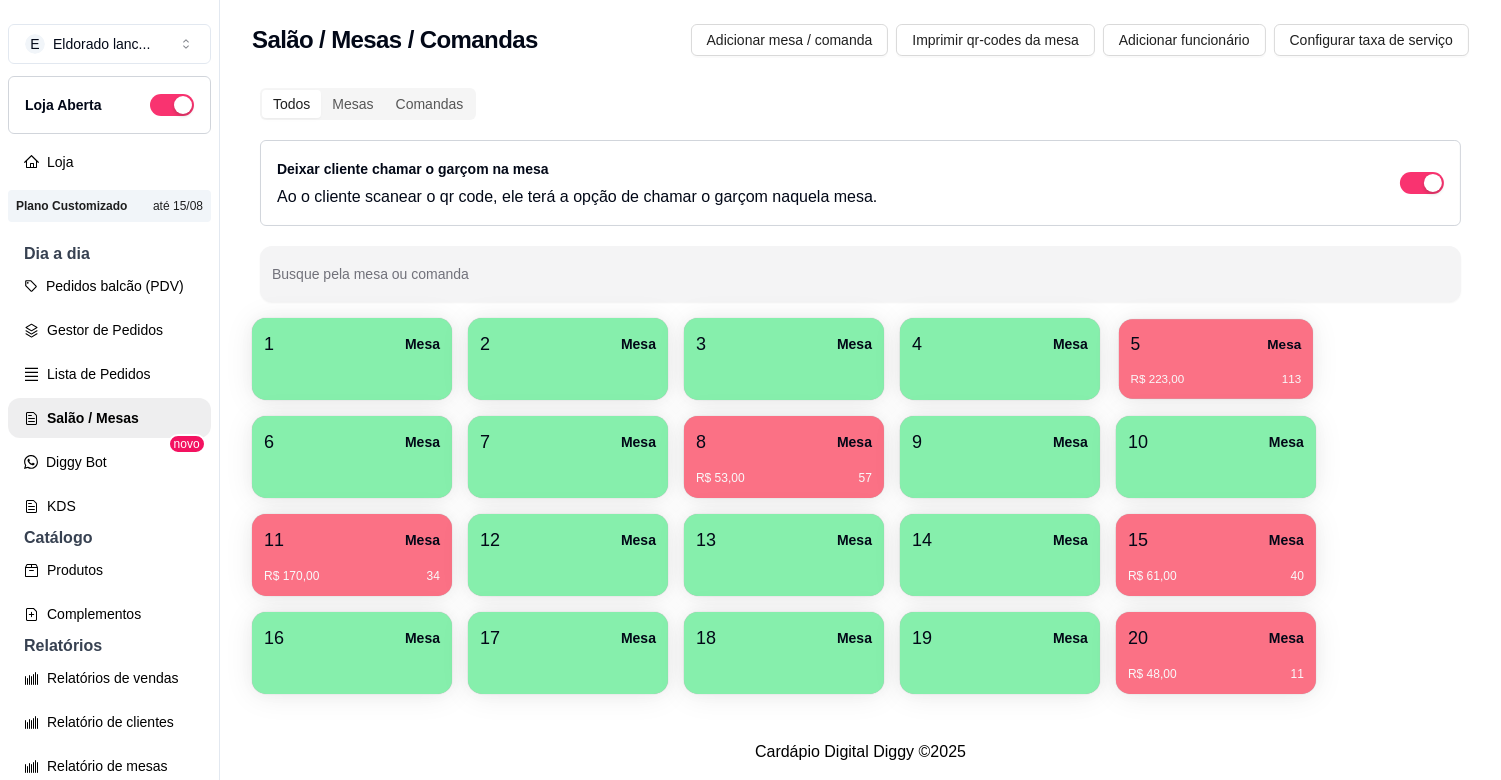 click on "R$ 223,00 113" at bounding box center (1216, 372) 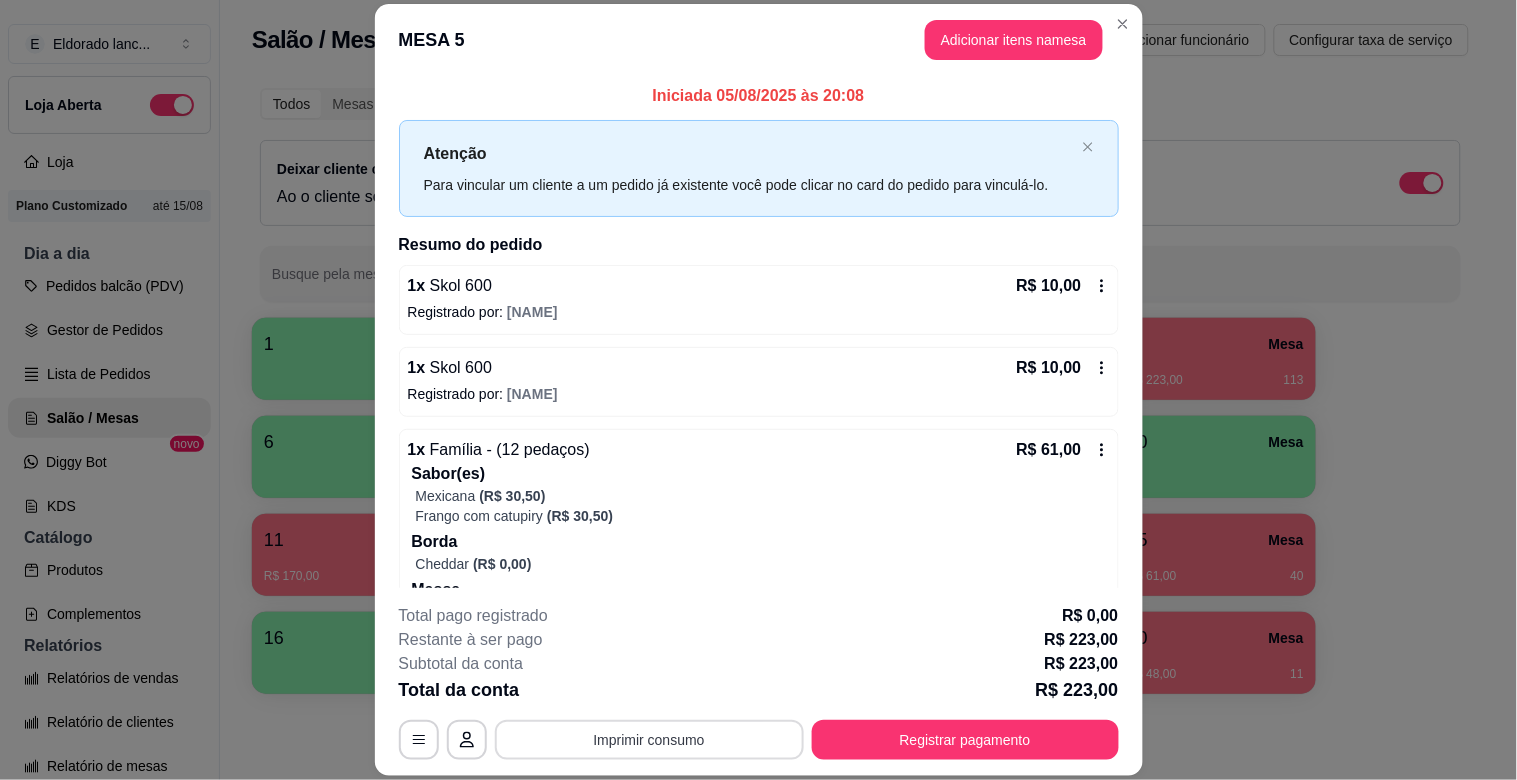 click on "Imprimir consumo" at bounding box center (649, 740) 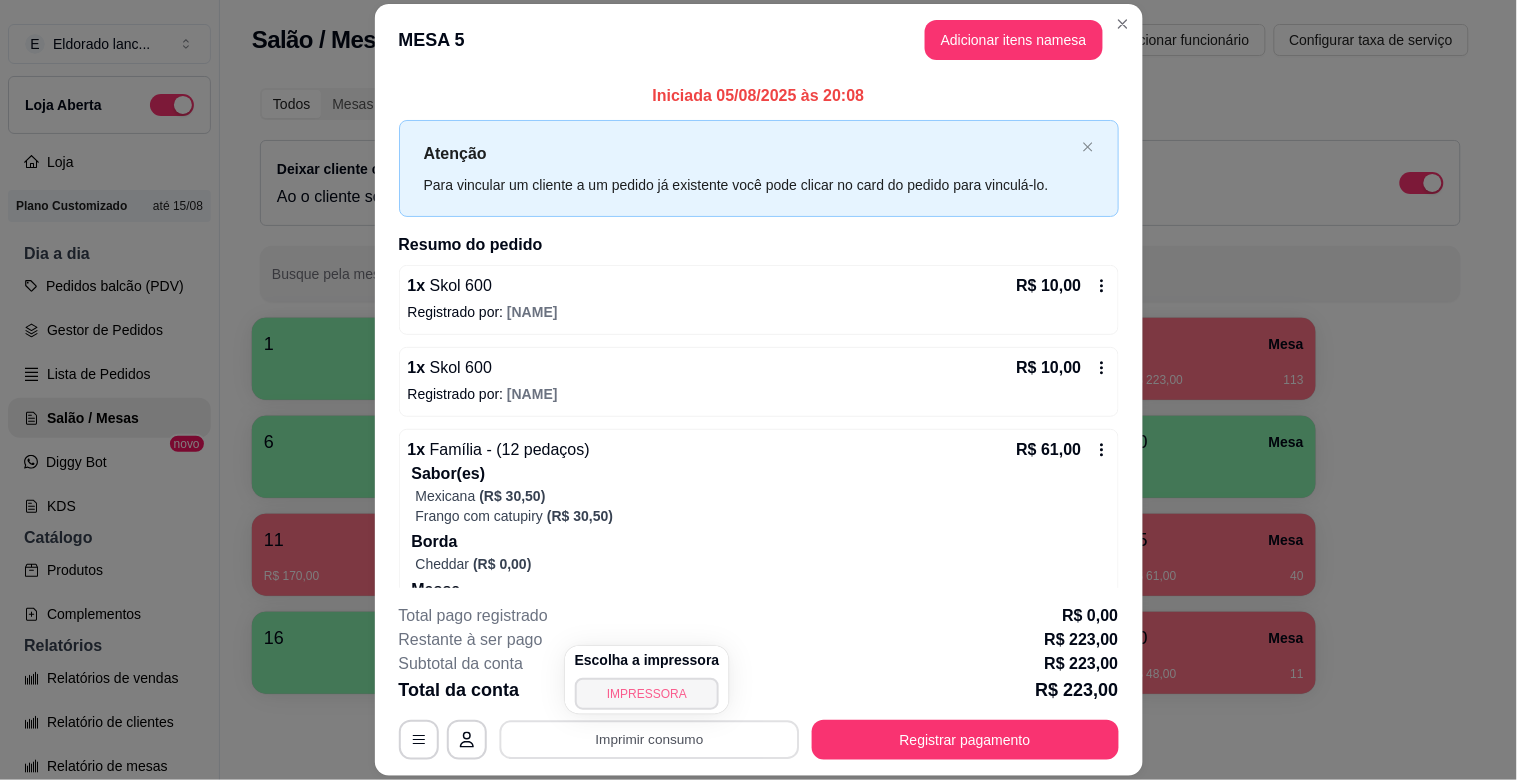click on "IMPRESSORA" at bounding box center [647, 694] 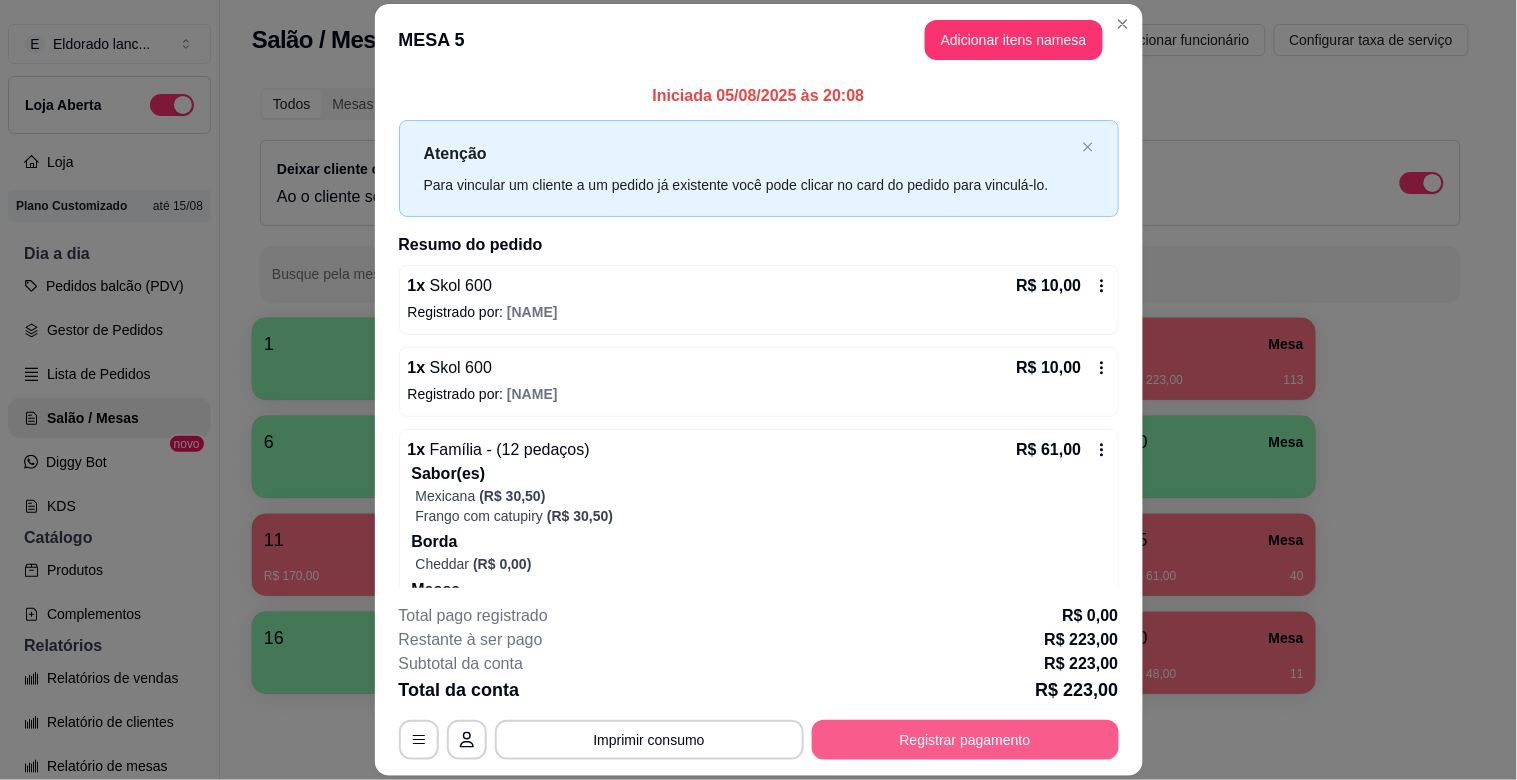 click on "Registrar pagamento" at bounding box center [965, 740] 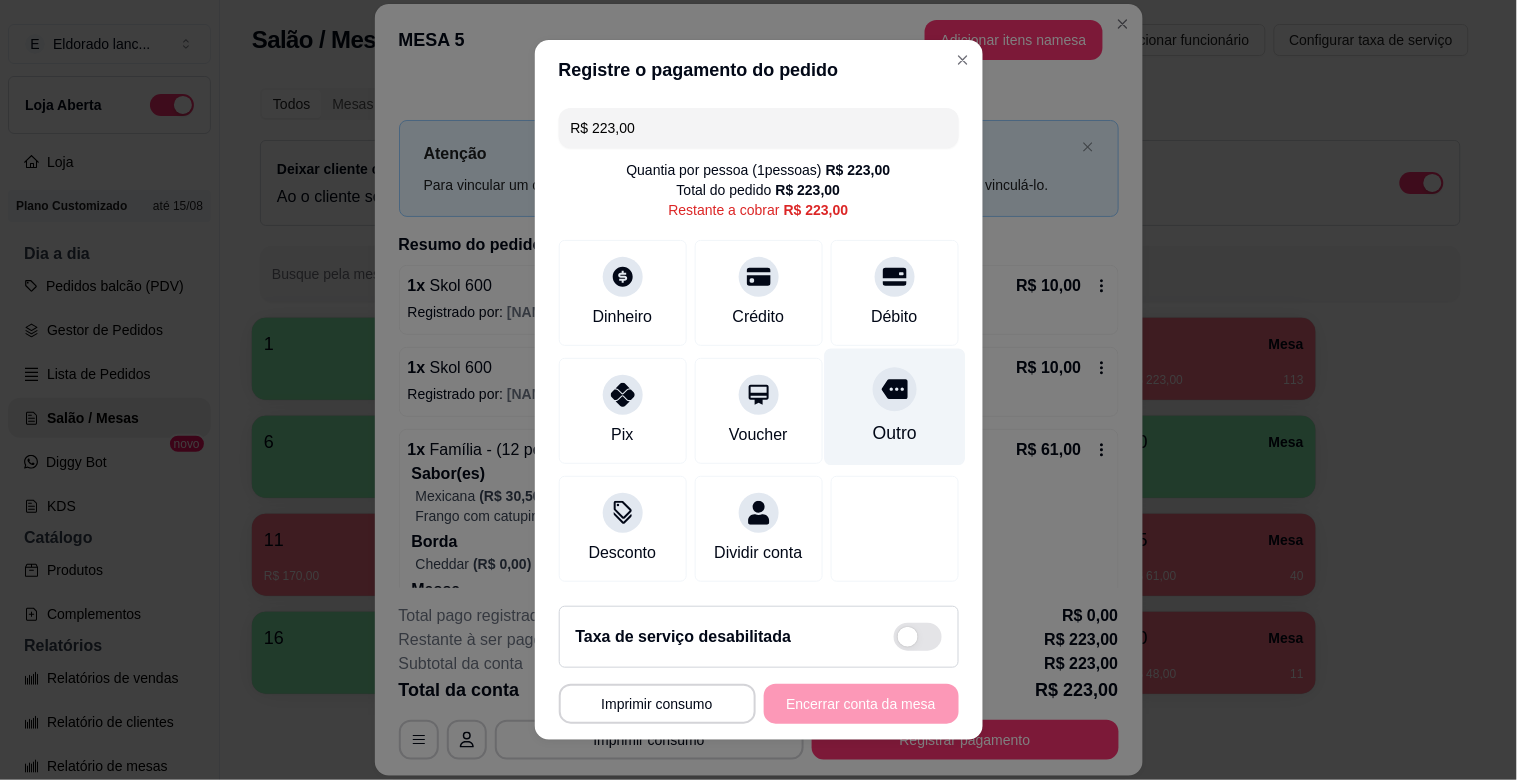 click on "Outro" at bounding box center [894, 407] 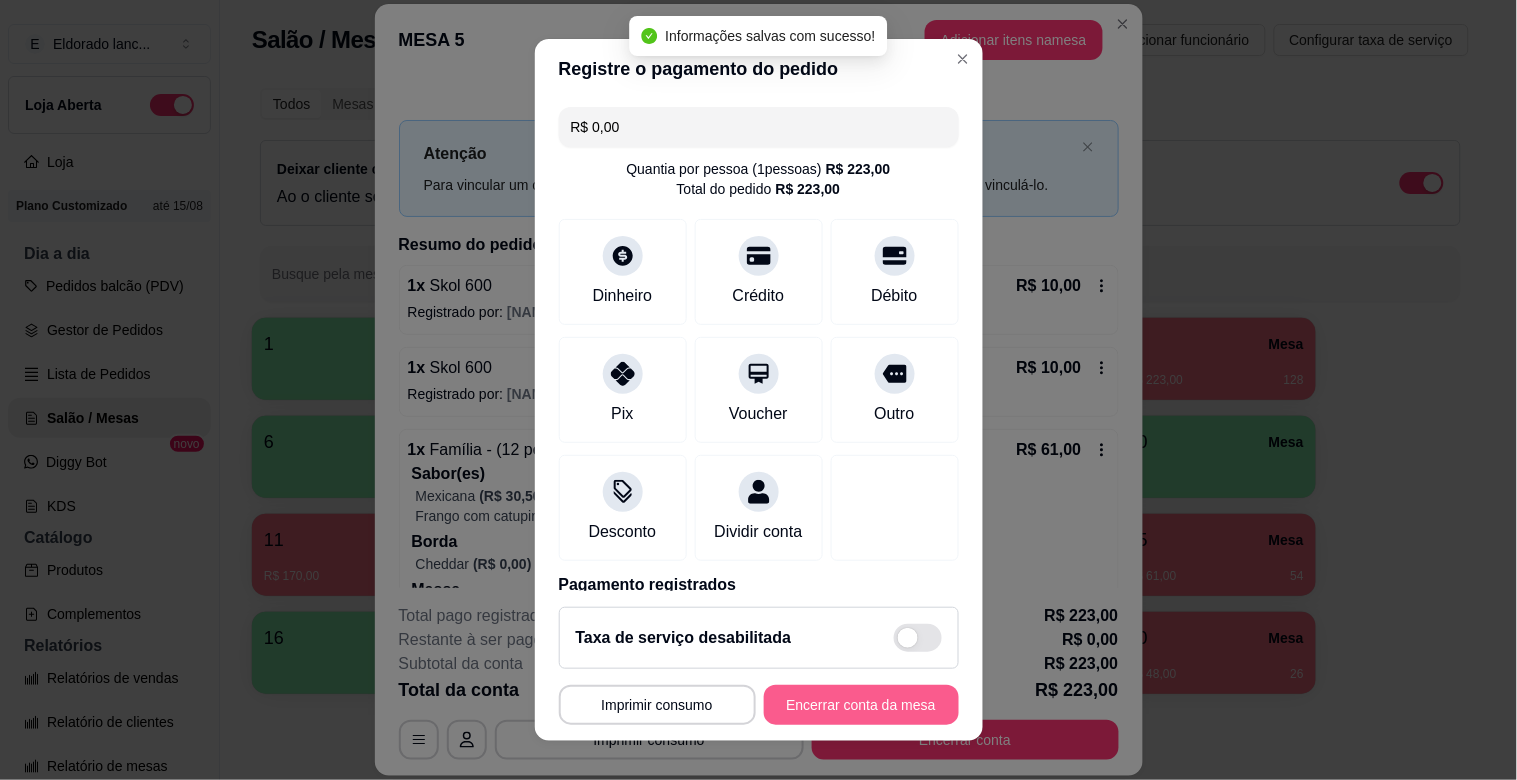 type on "R$ 0,00" 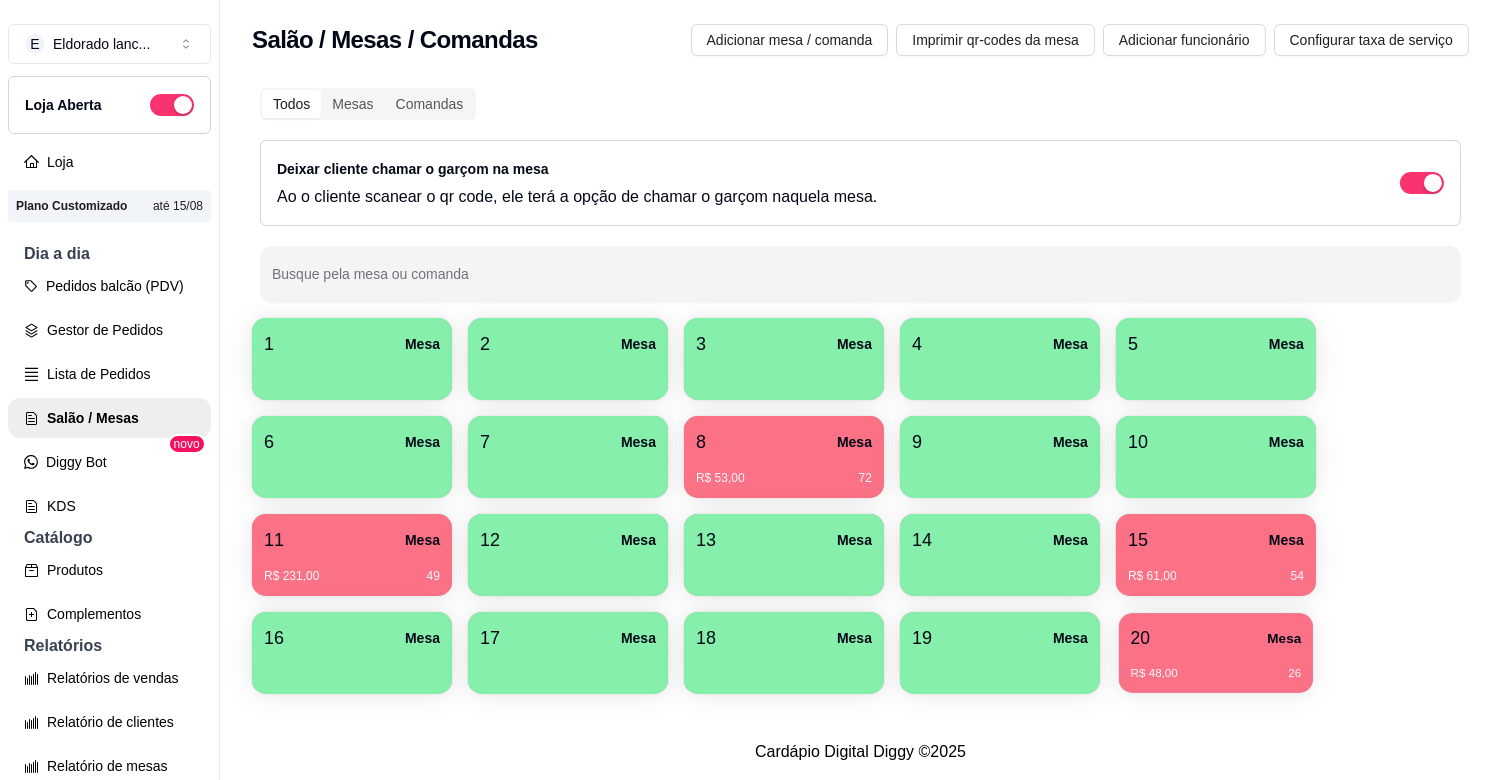 click on "R$ 48,00" at bounding box center [1154, 674] 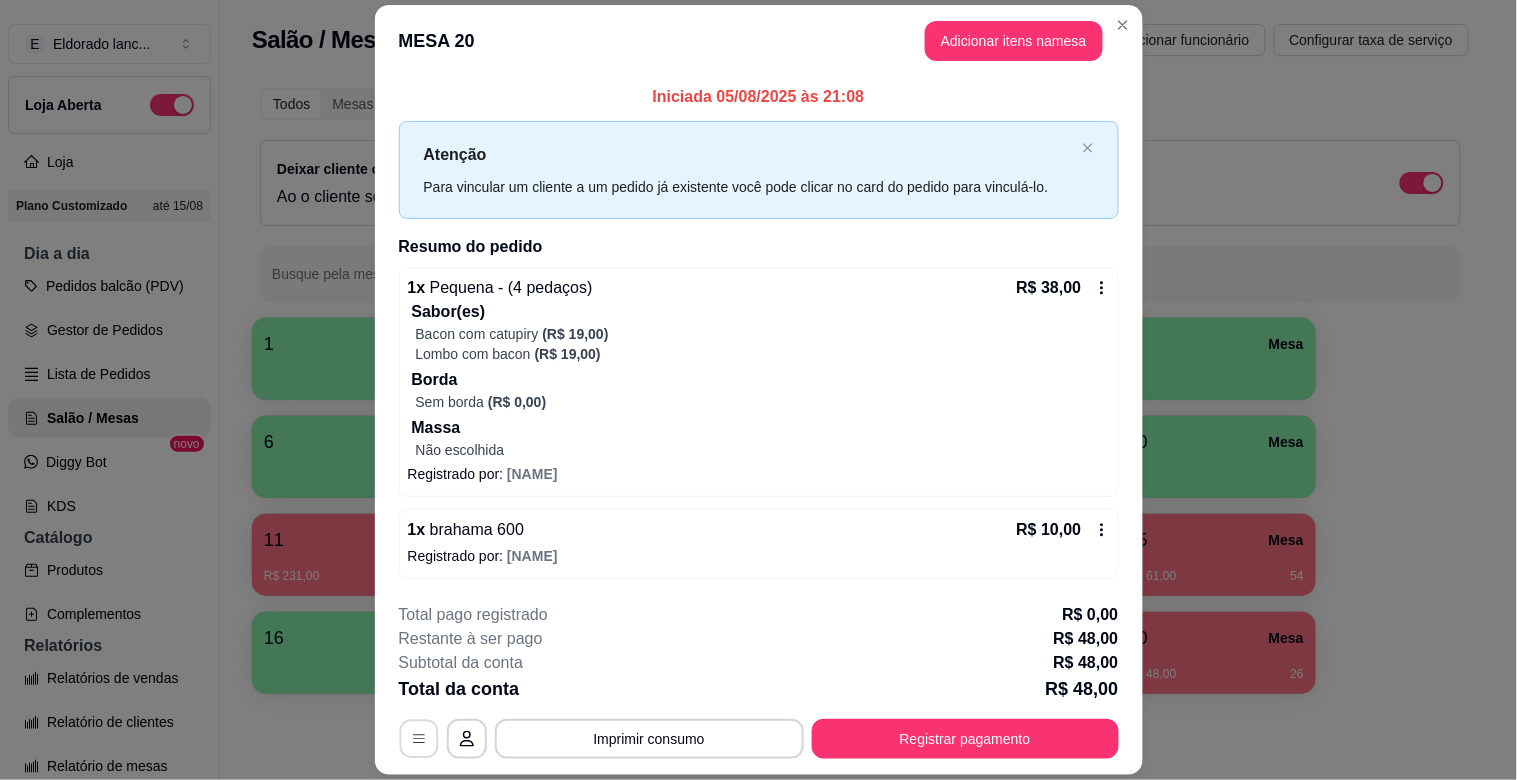 click 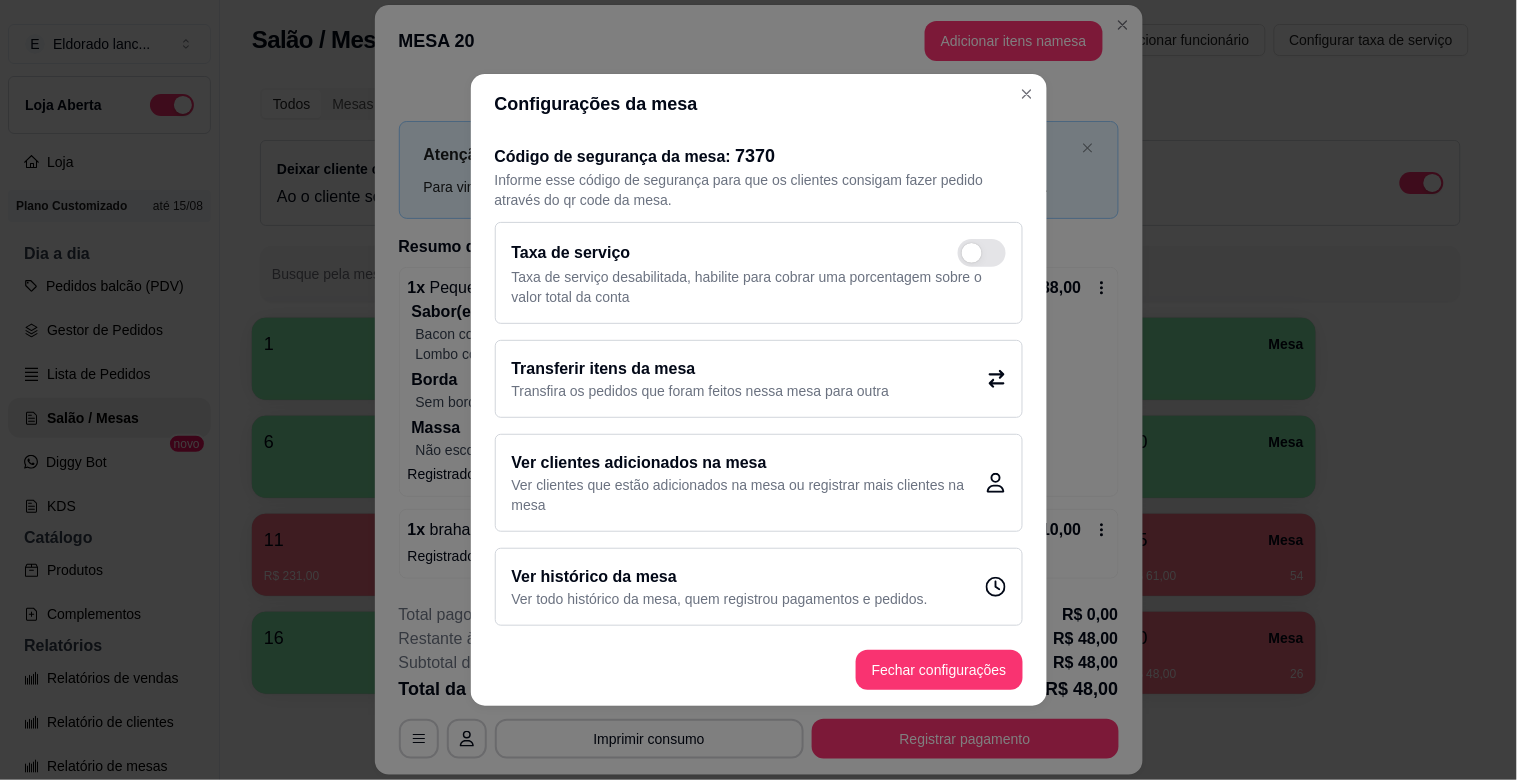 click on "Transferir itens da mesa" at bounding box center [701, 369] 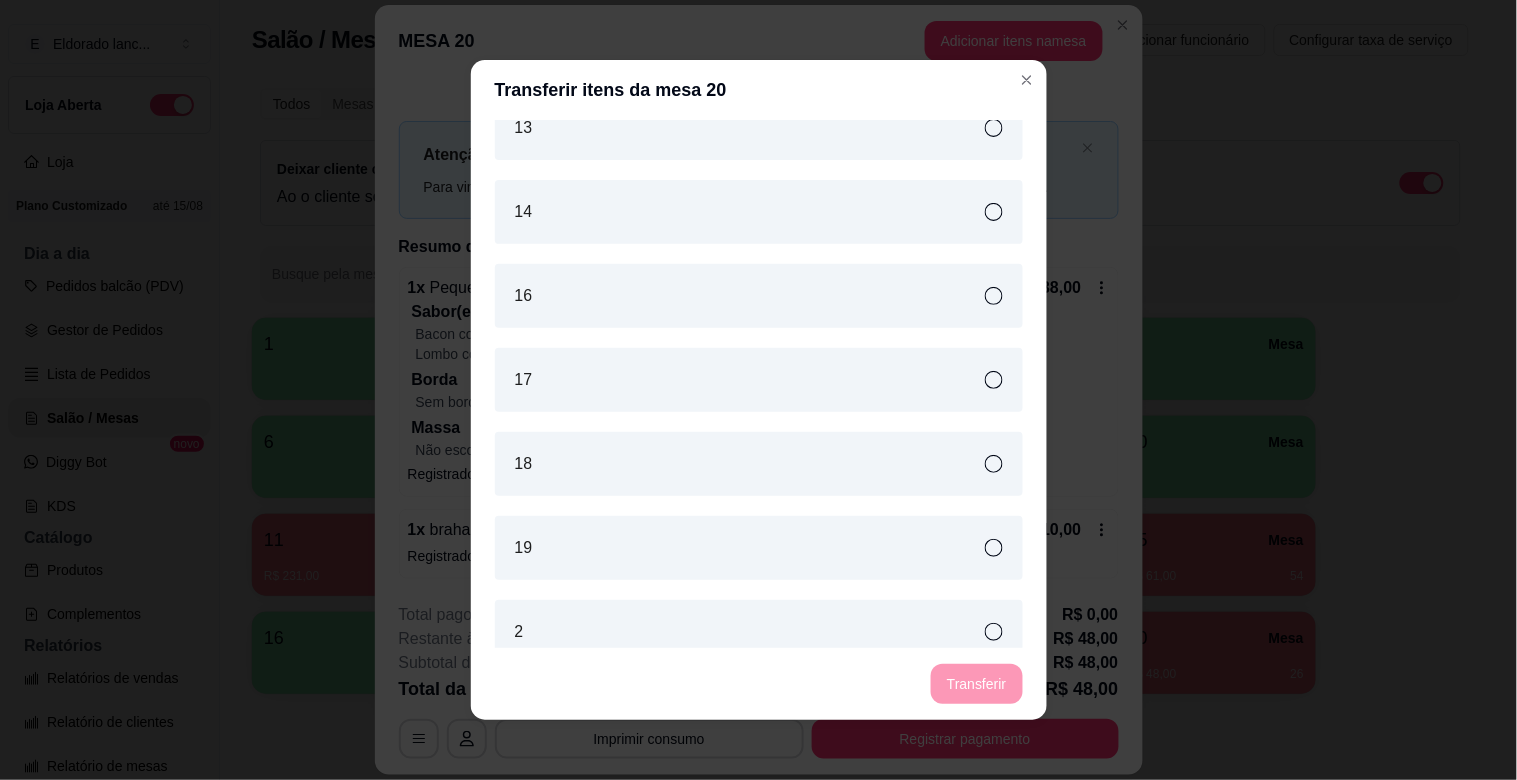 scroll, scrollTop: 353, scrollLeft: 0, axis: vertical 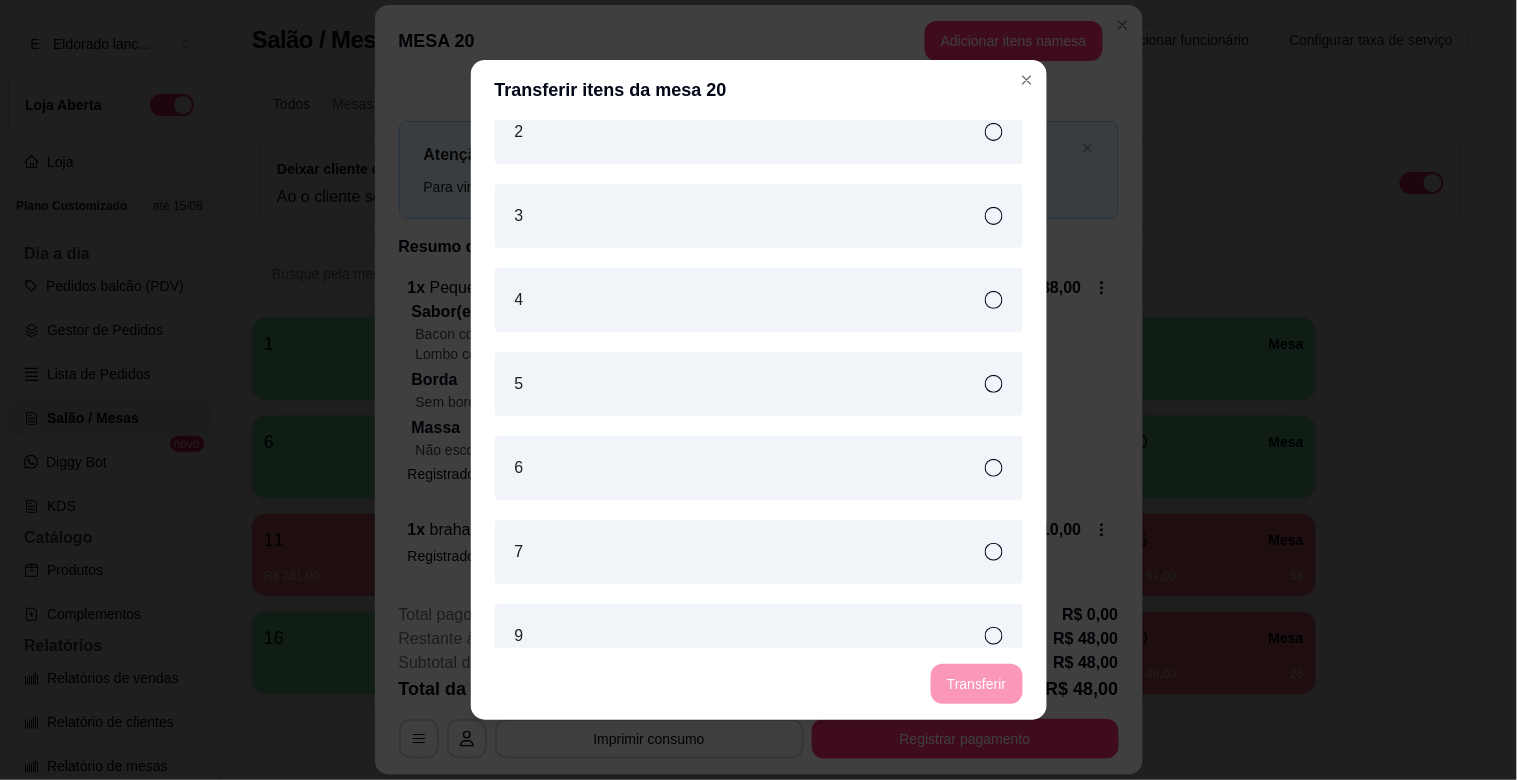 click 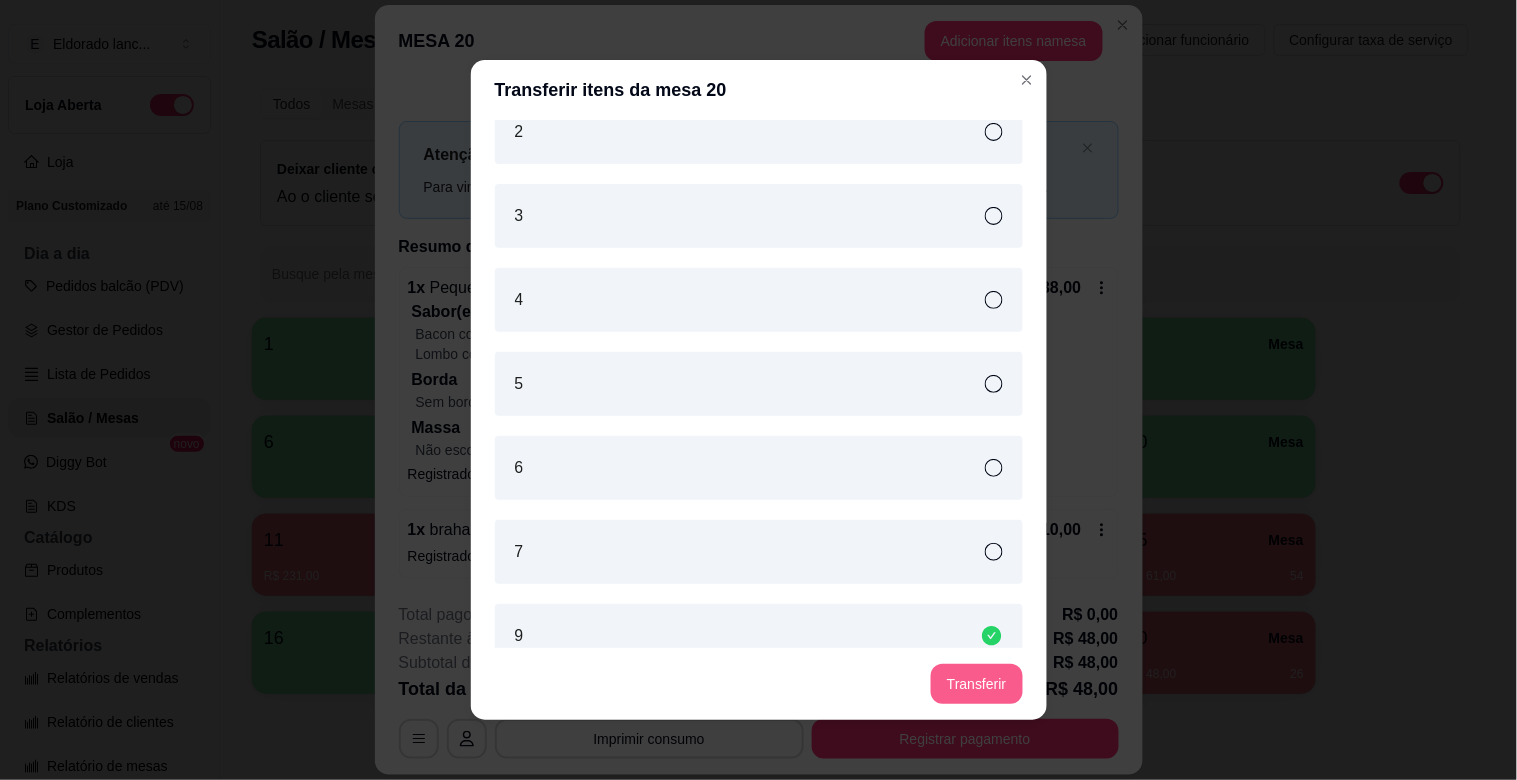 click on "Transferir" at bounding box center (976, 684) 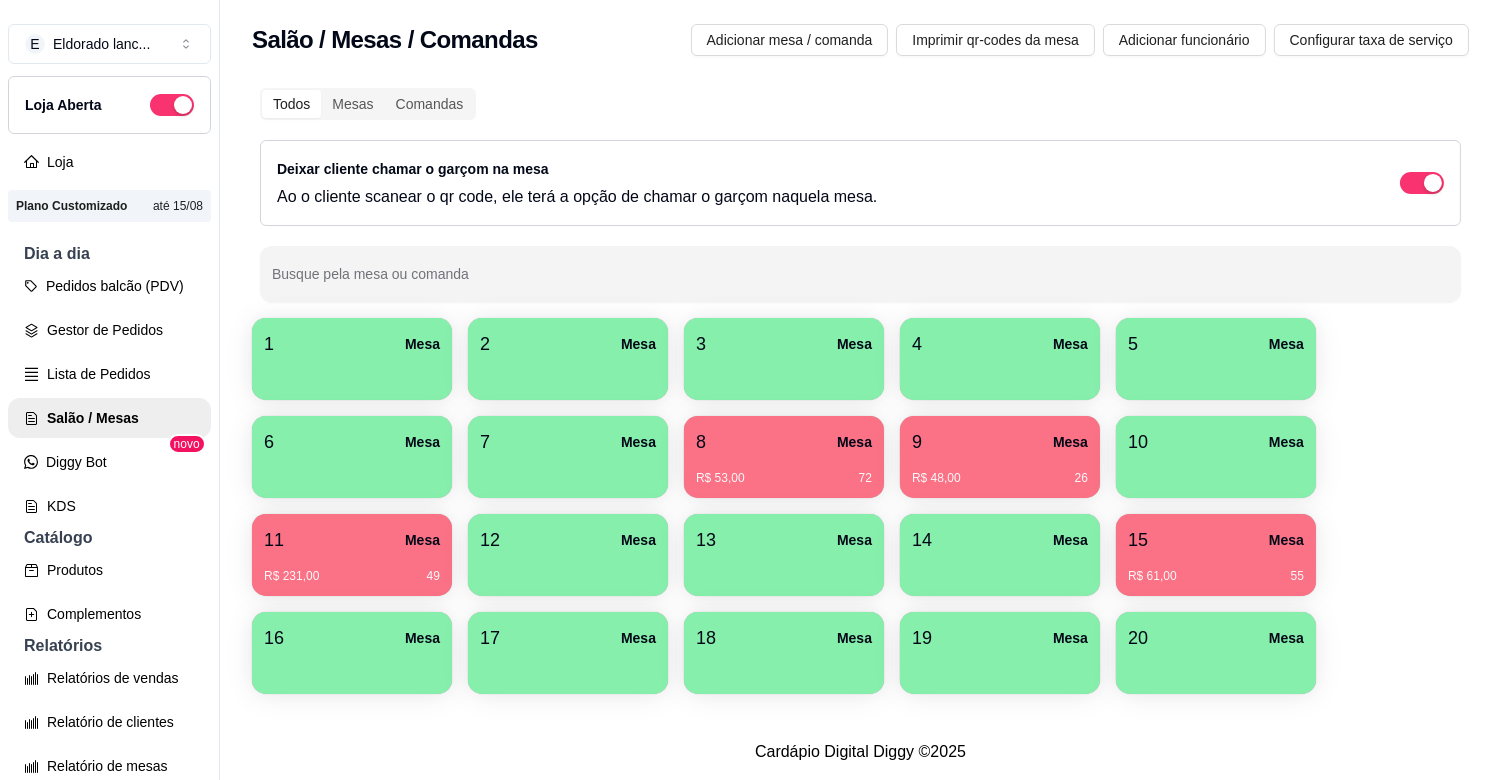 click on "R$ 48,00 26" at bounding box center (1000, 471) 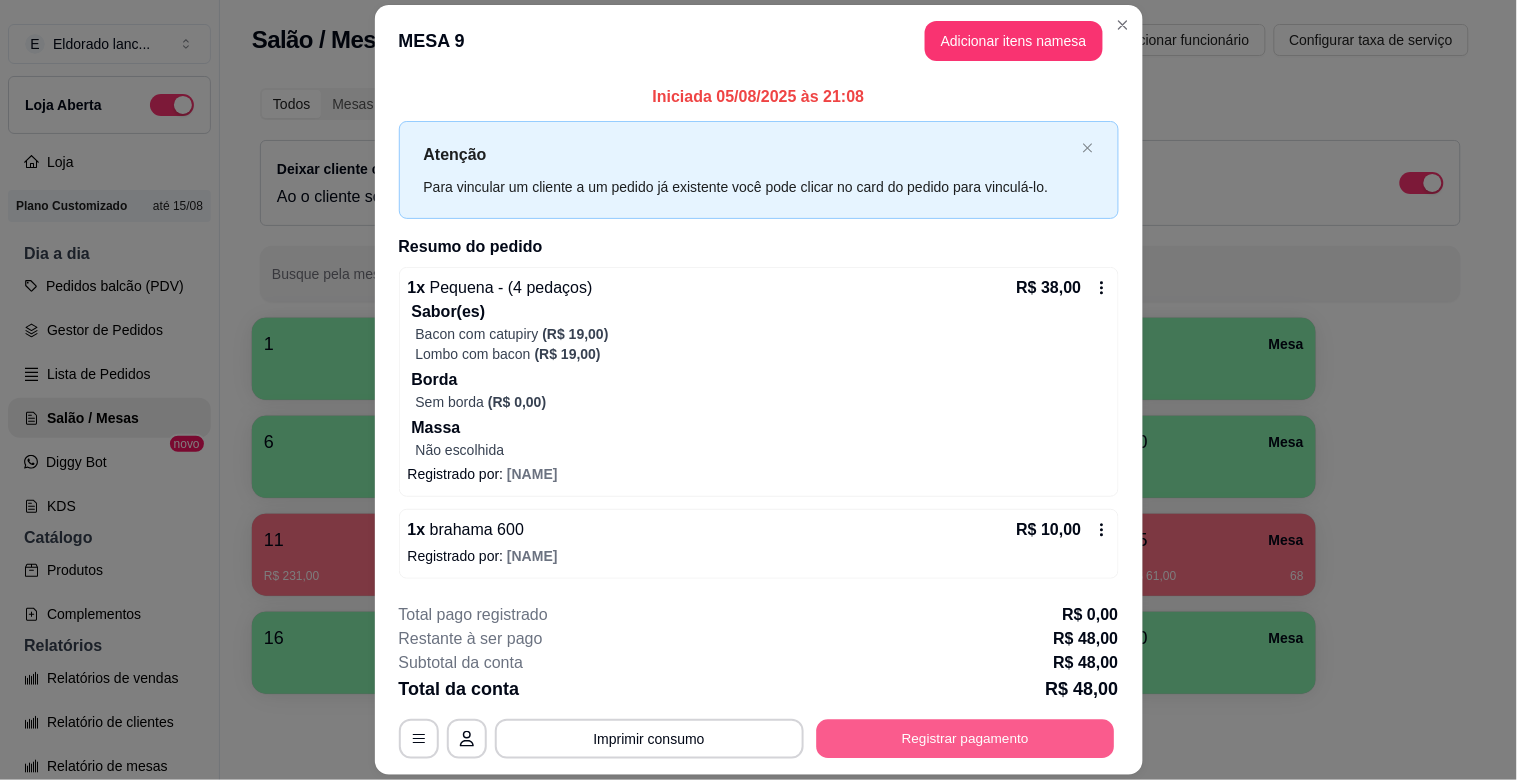 click on "Registrar pagamento" at bounding box center (965, 738) 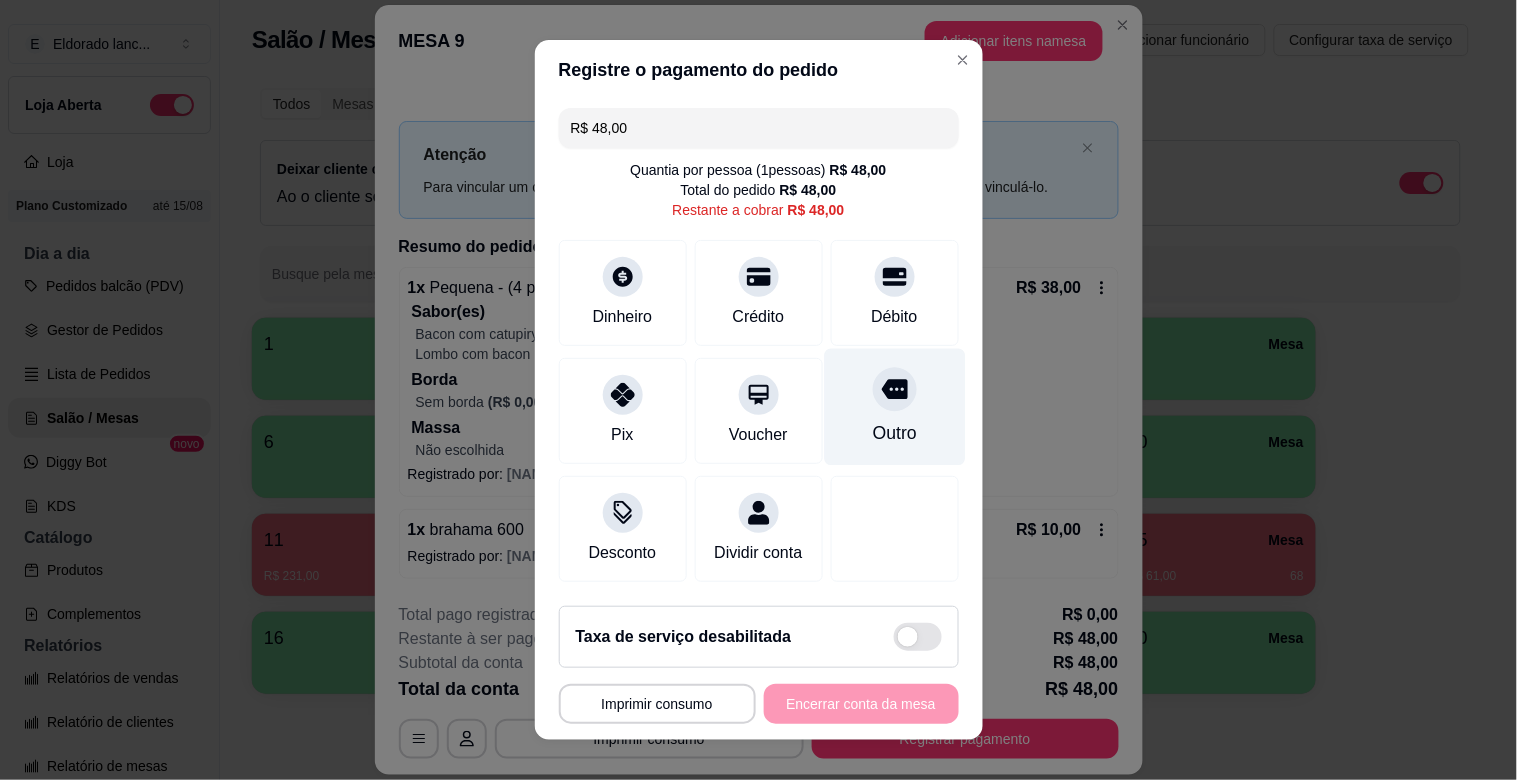 click 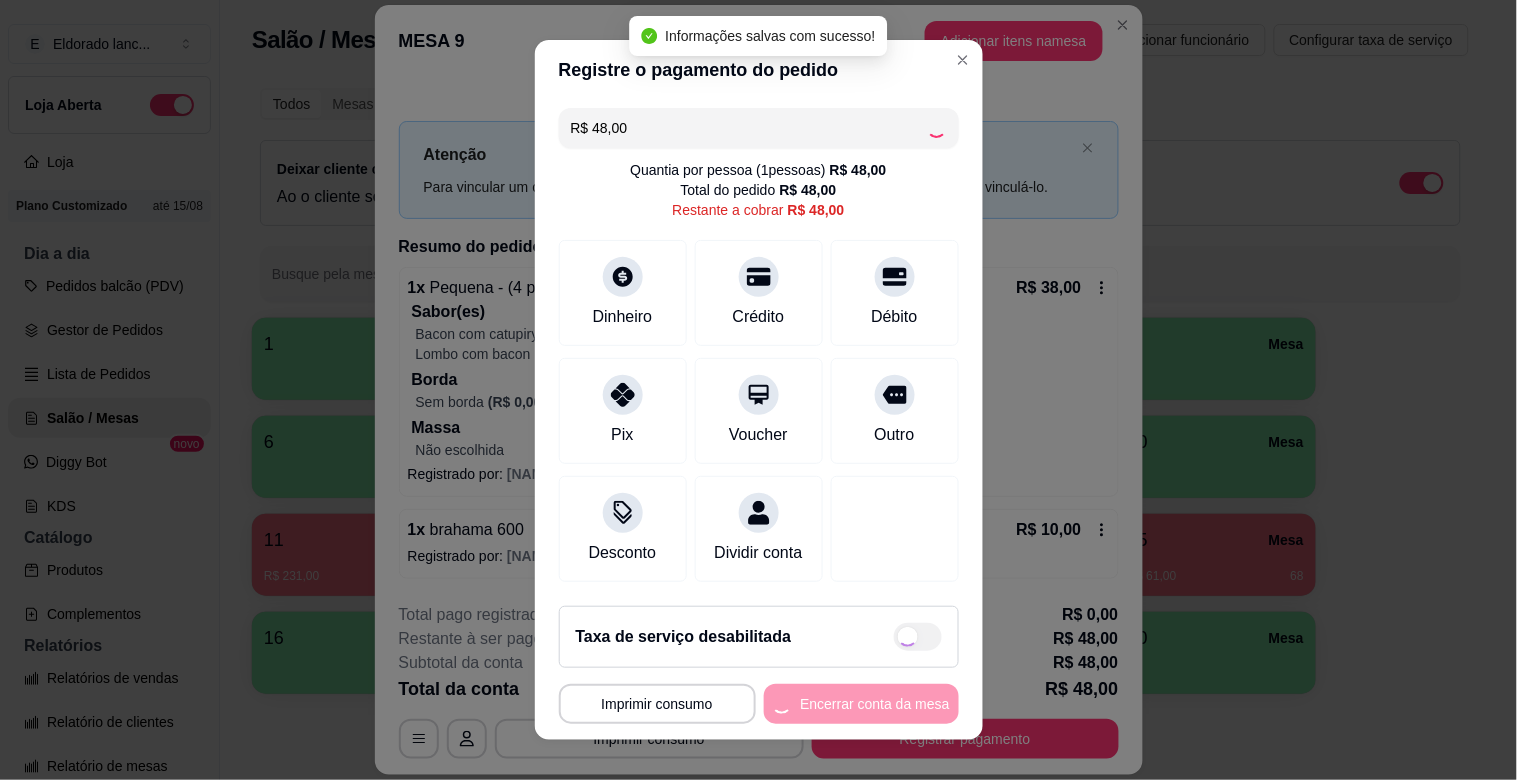 type on "R$ 0,00" 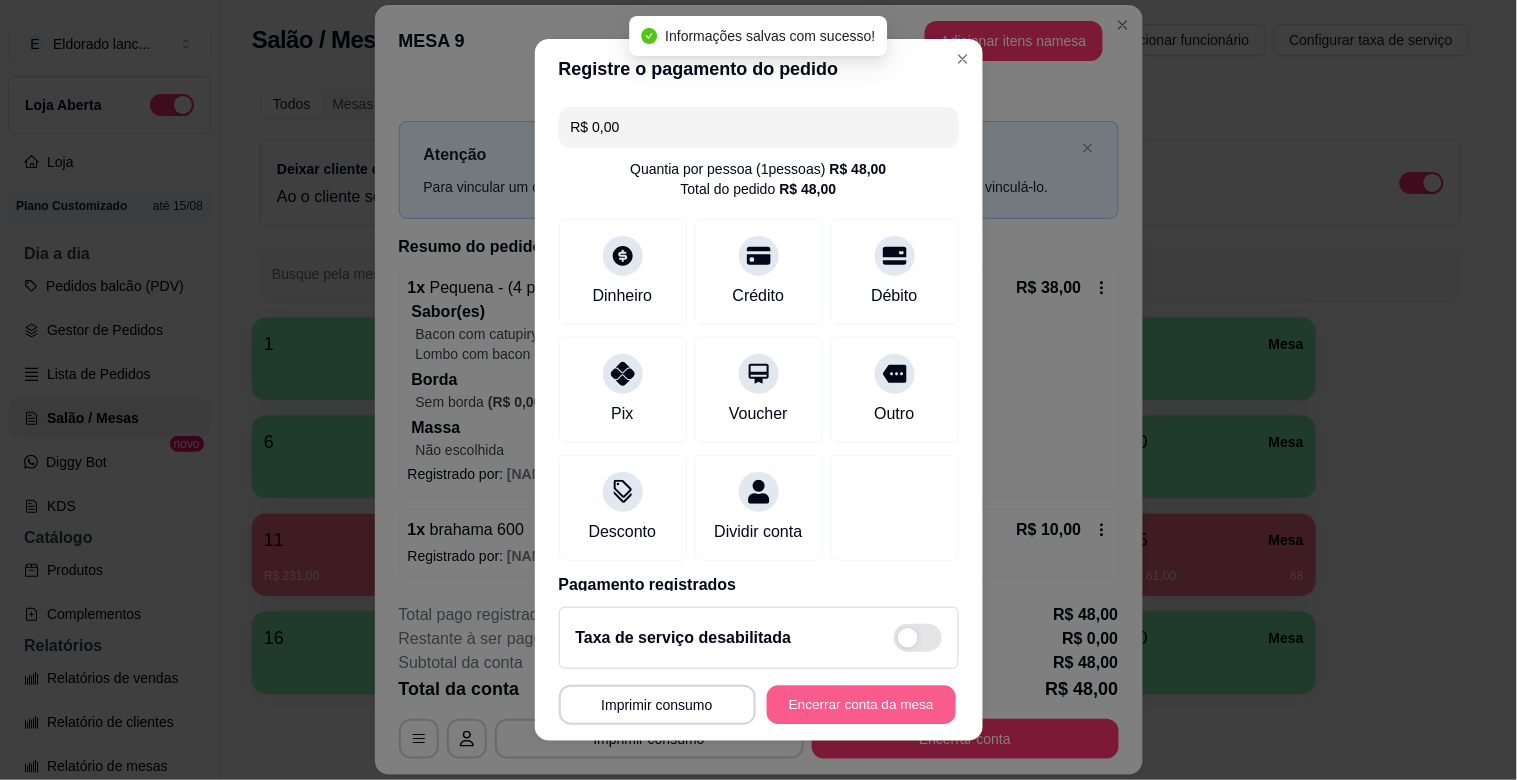 click on "Encerrar conta da mesa" at bounding box center [861, 705] 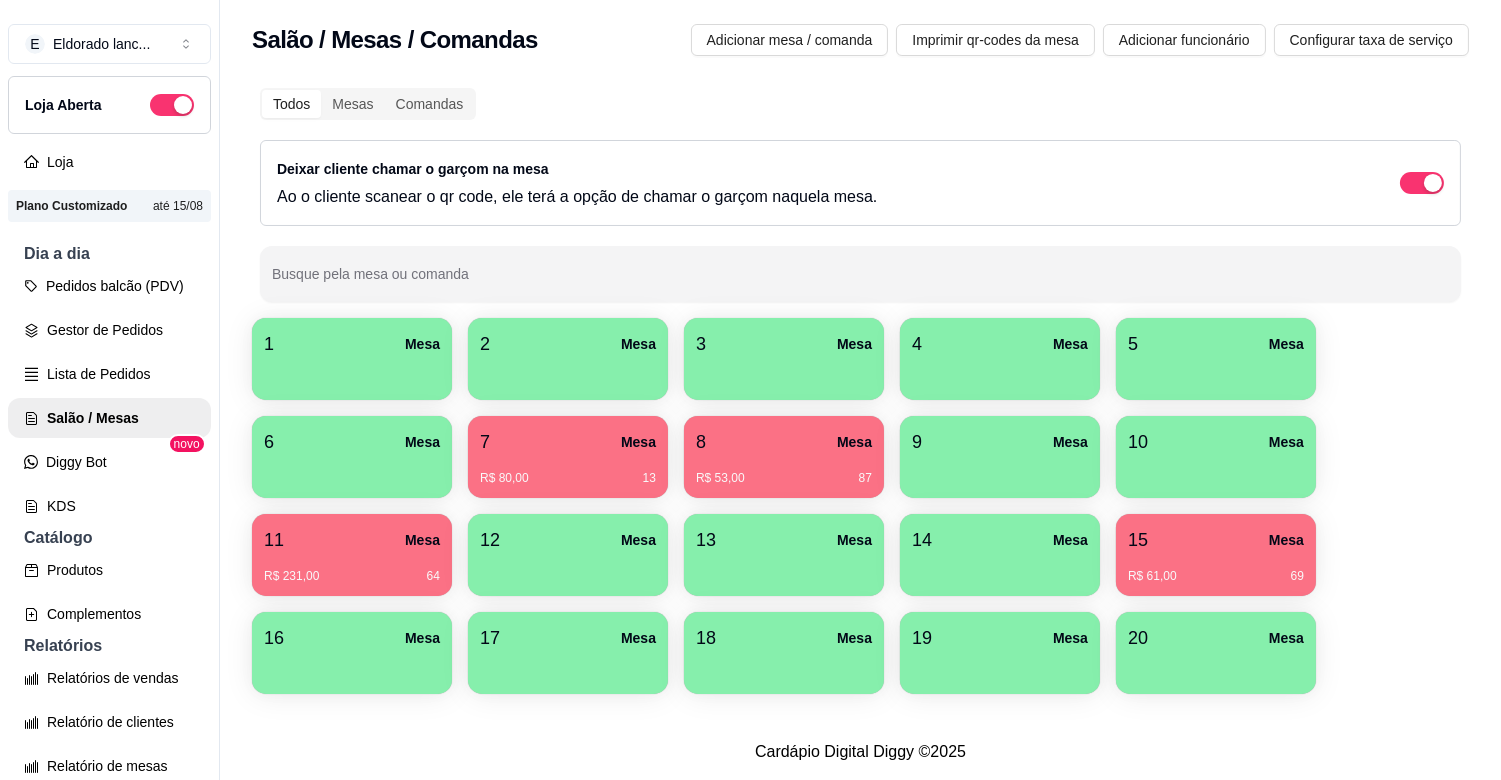 click on "R$ 53,00 87" at bounding box center (784, 471) 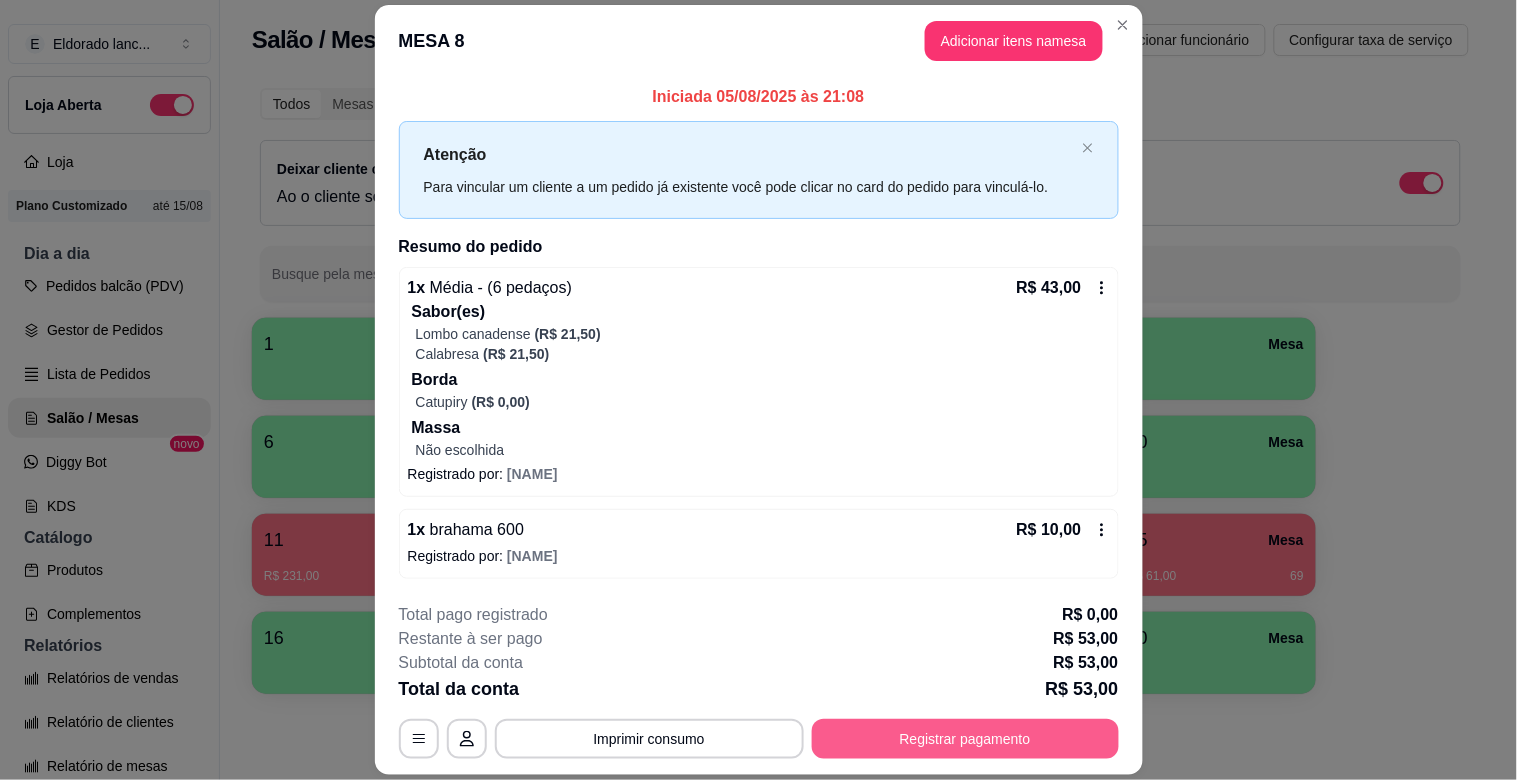 click on "Registrar pagamento" at bounding box center [965, 739] 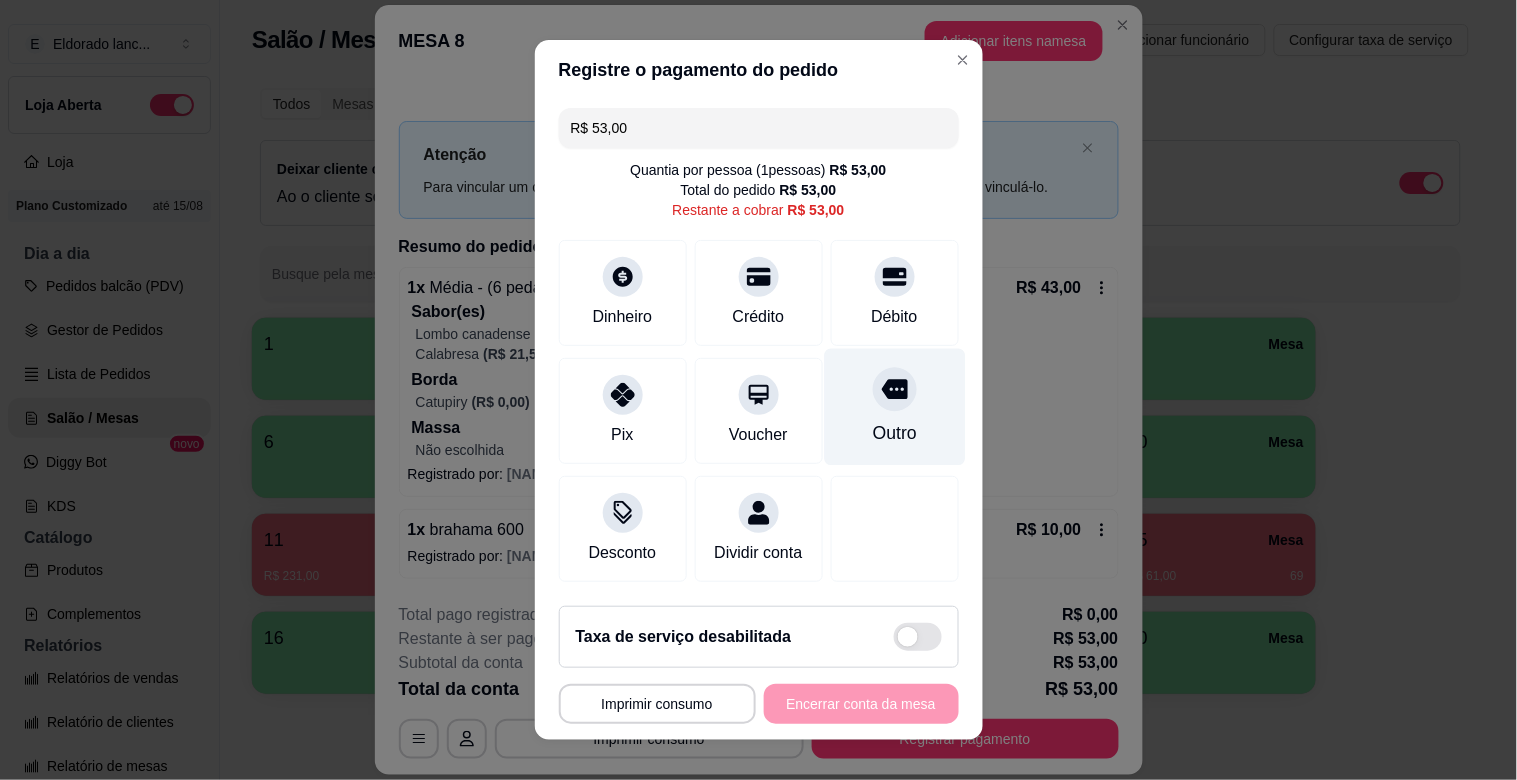 click on "Outro" at bounding box center [894, 433] 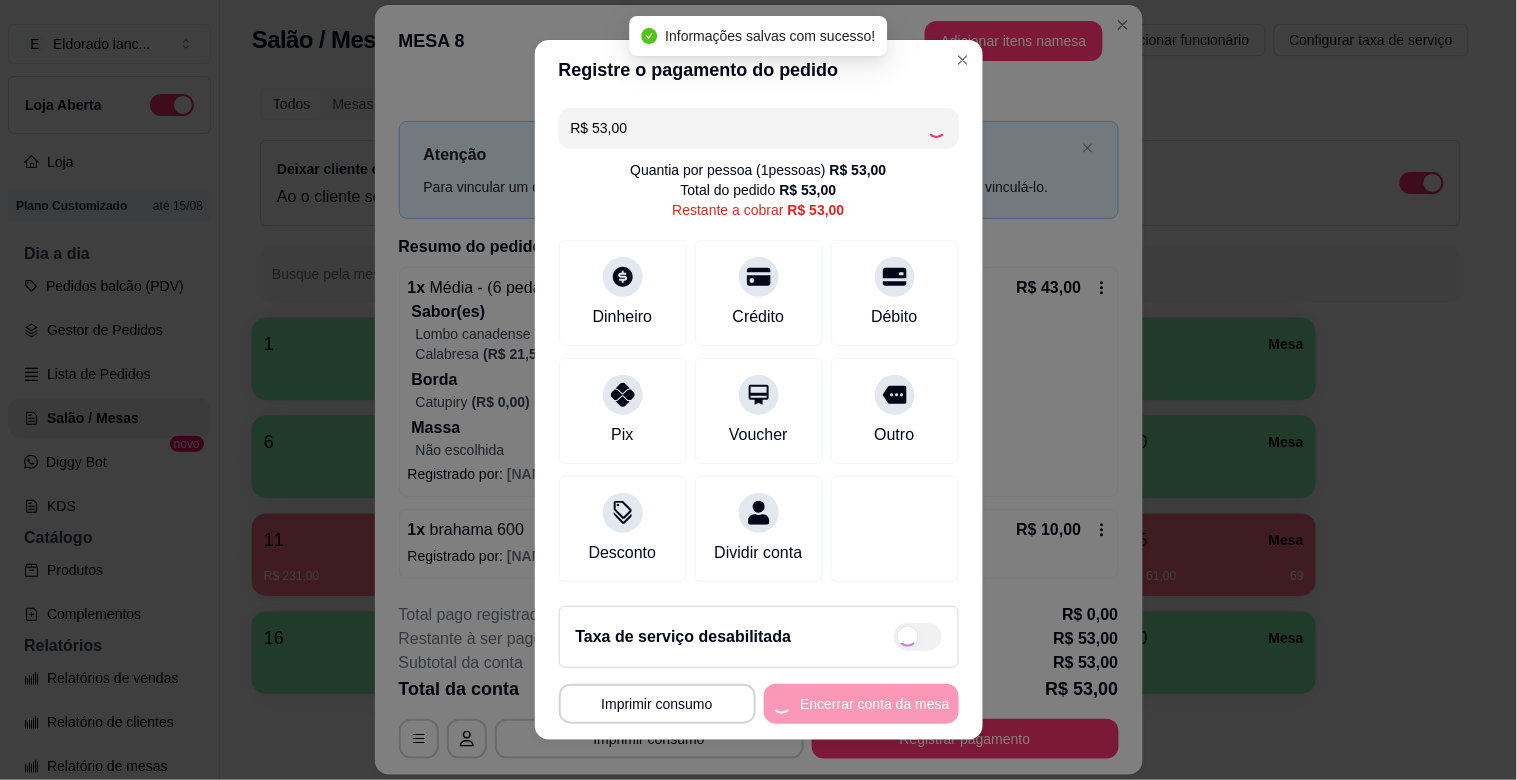 type on "R$ 0,00" 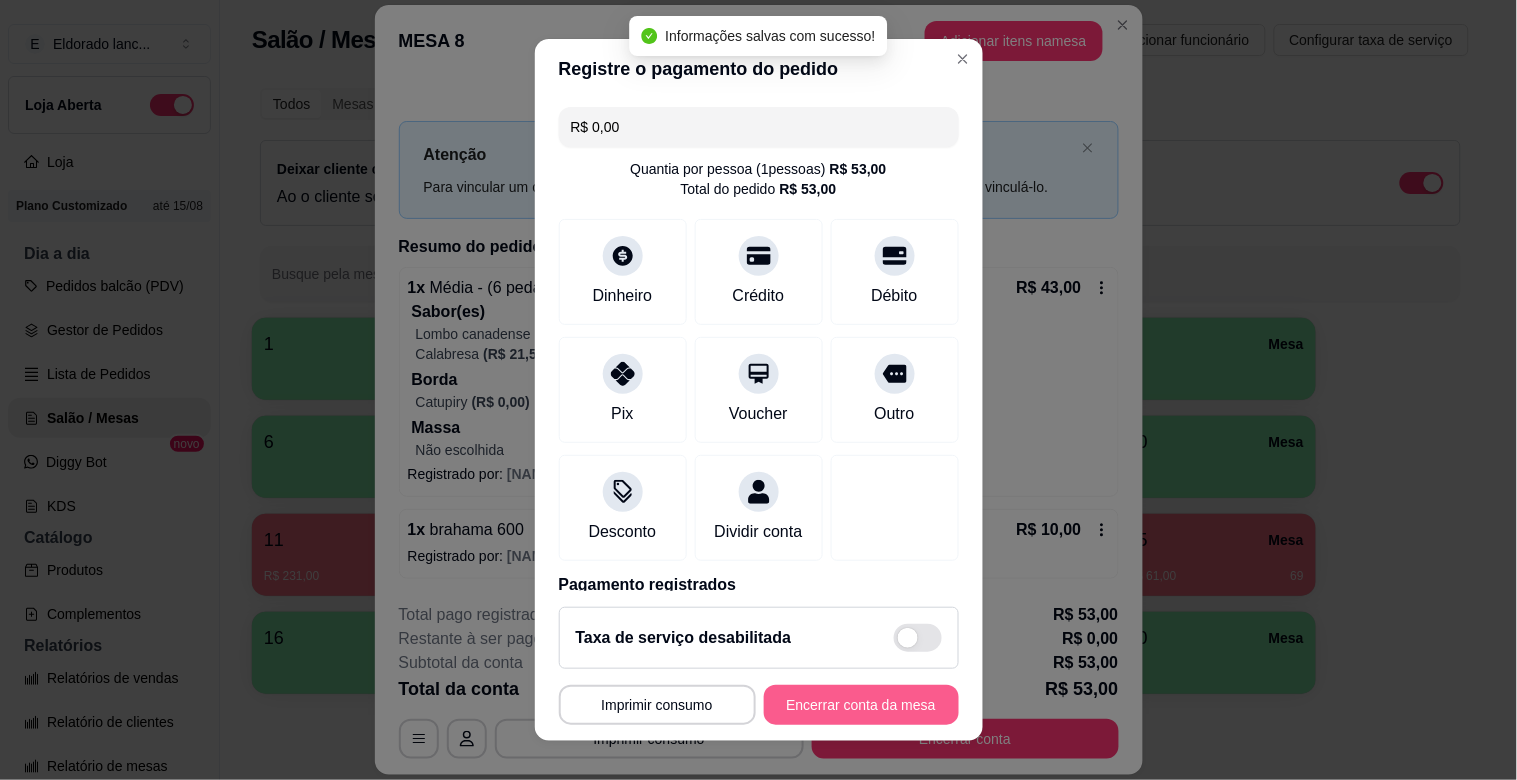 click on "Encerrar conta da mesa" at bounding box center [861, 705] 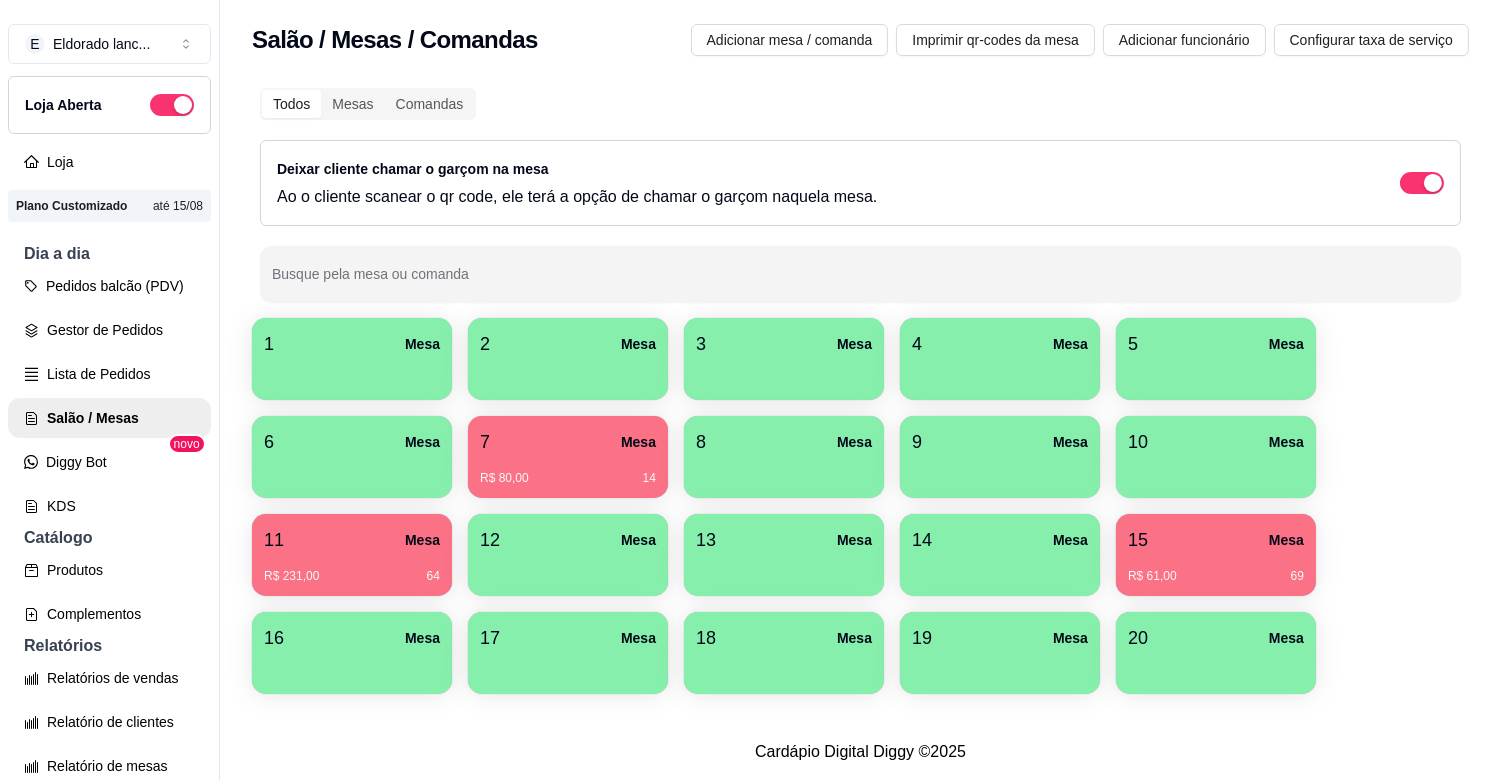 click on "R$ 61,00" at bounding box center [1152, 576] 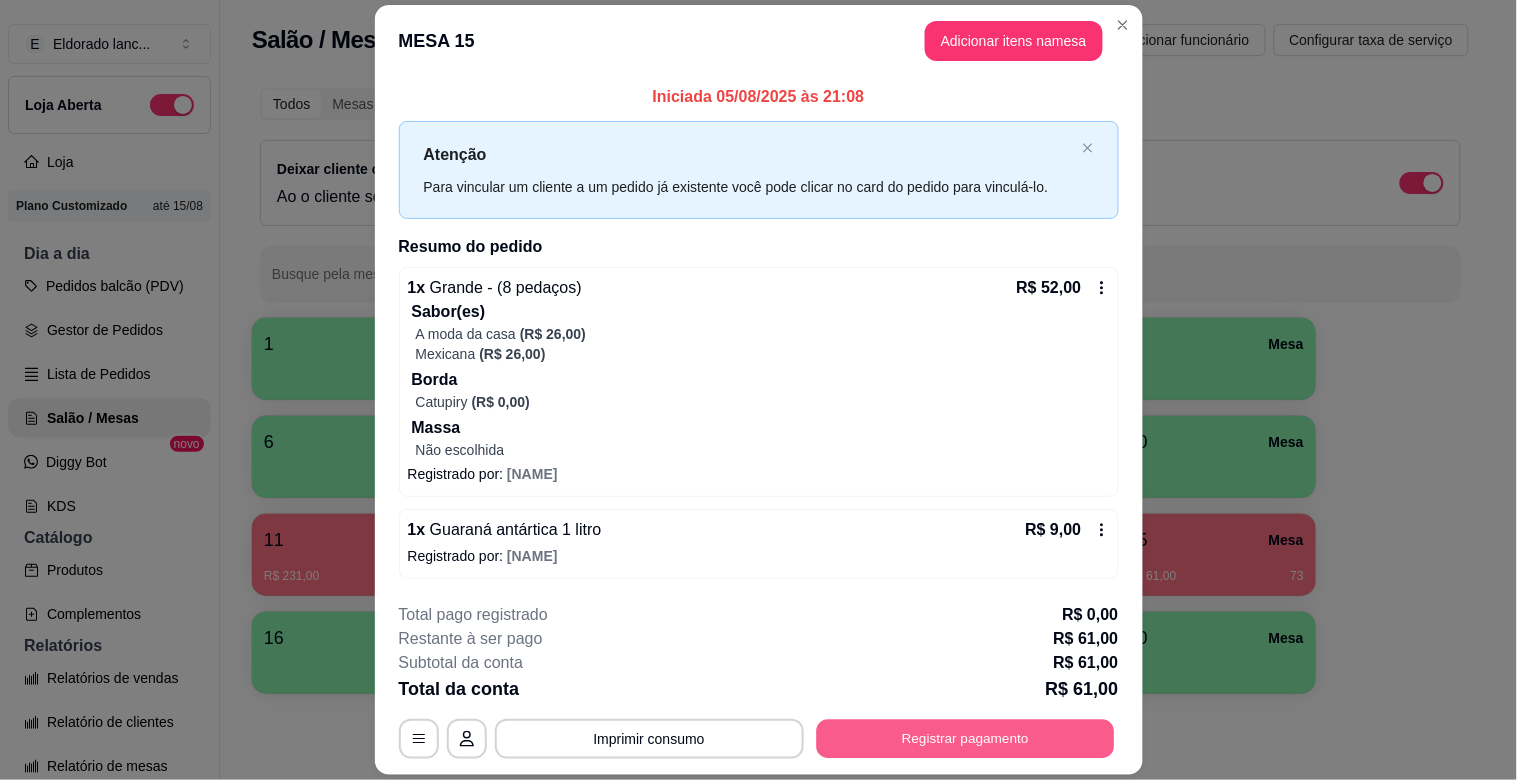 click on "Registrar pagamento" at bounding box center [965, 738] 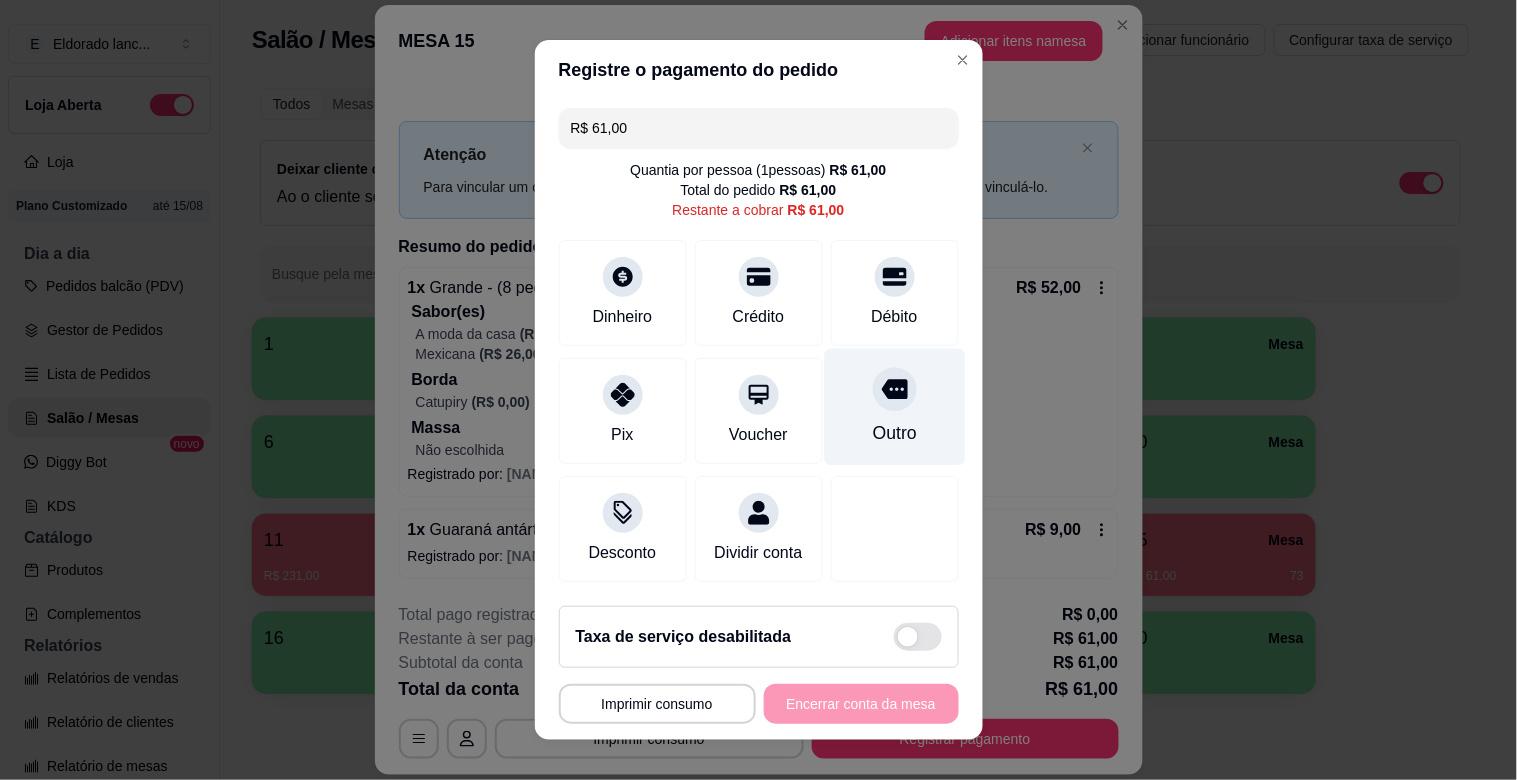 click on "Outro" at bounding box center (894, 407) 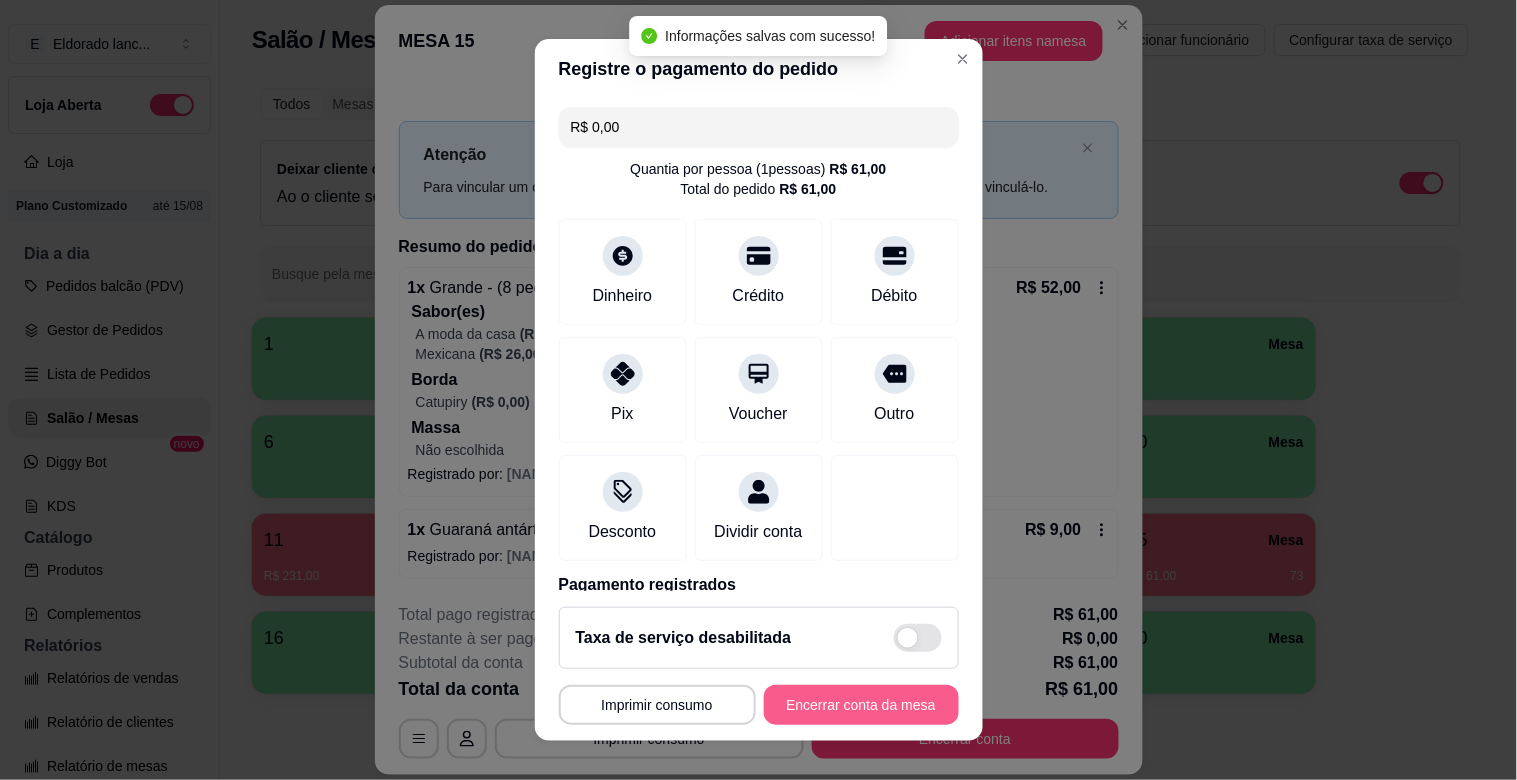 type on "R$ 0,00" 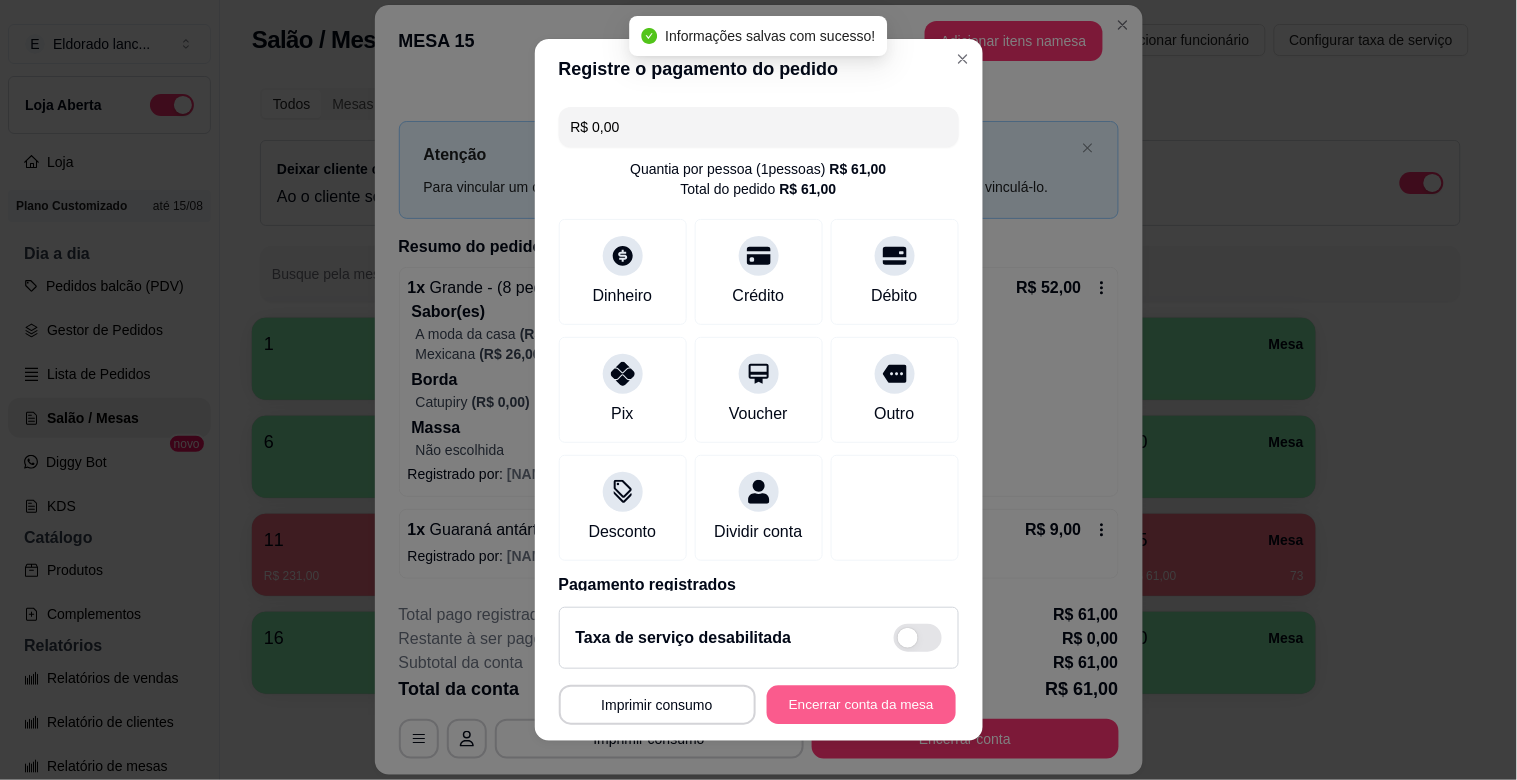 click on "Encerrar conta da mesa" at bounding box center [861, 705] 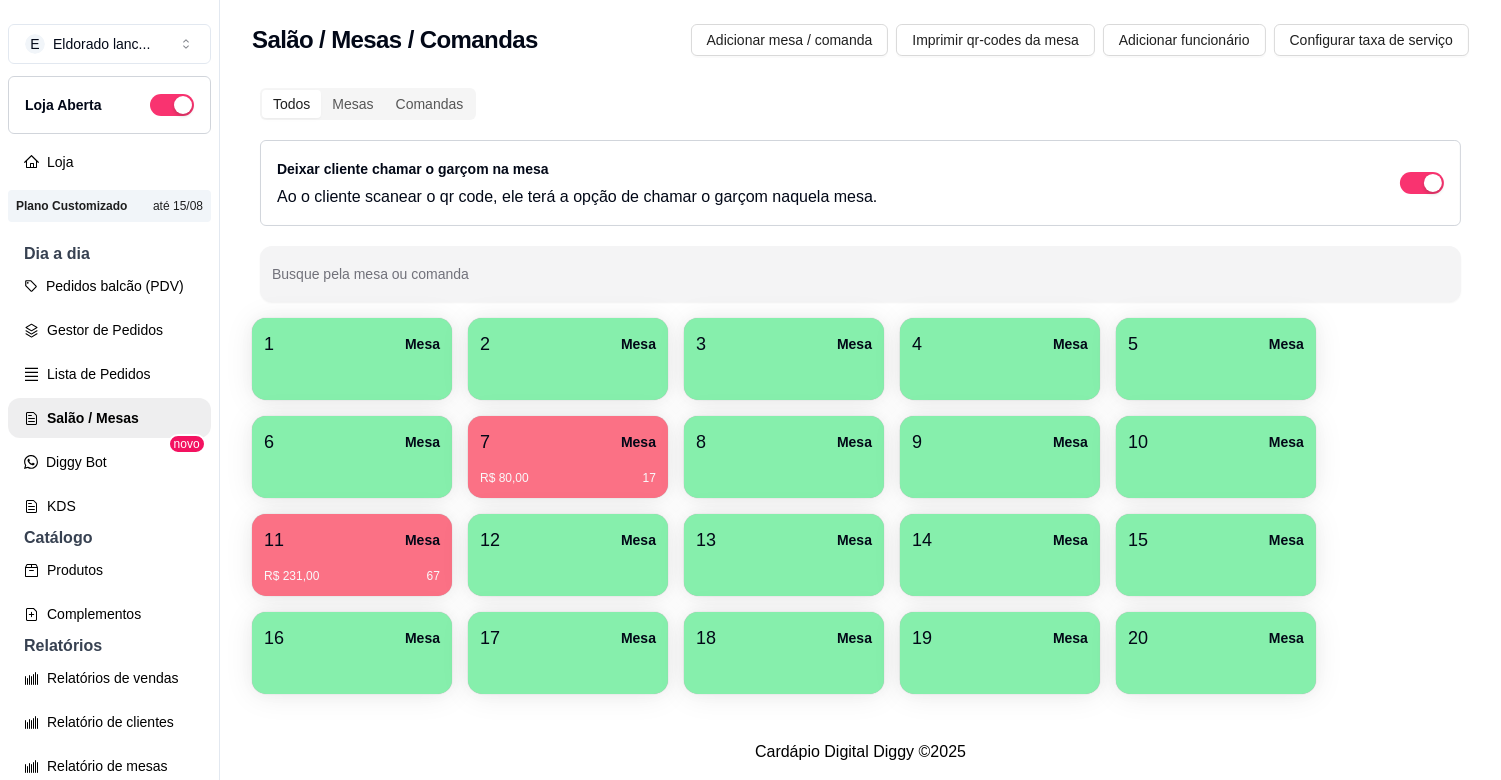 click on "11 Mesa" at bounding box center (352, 540) 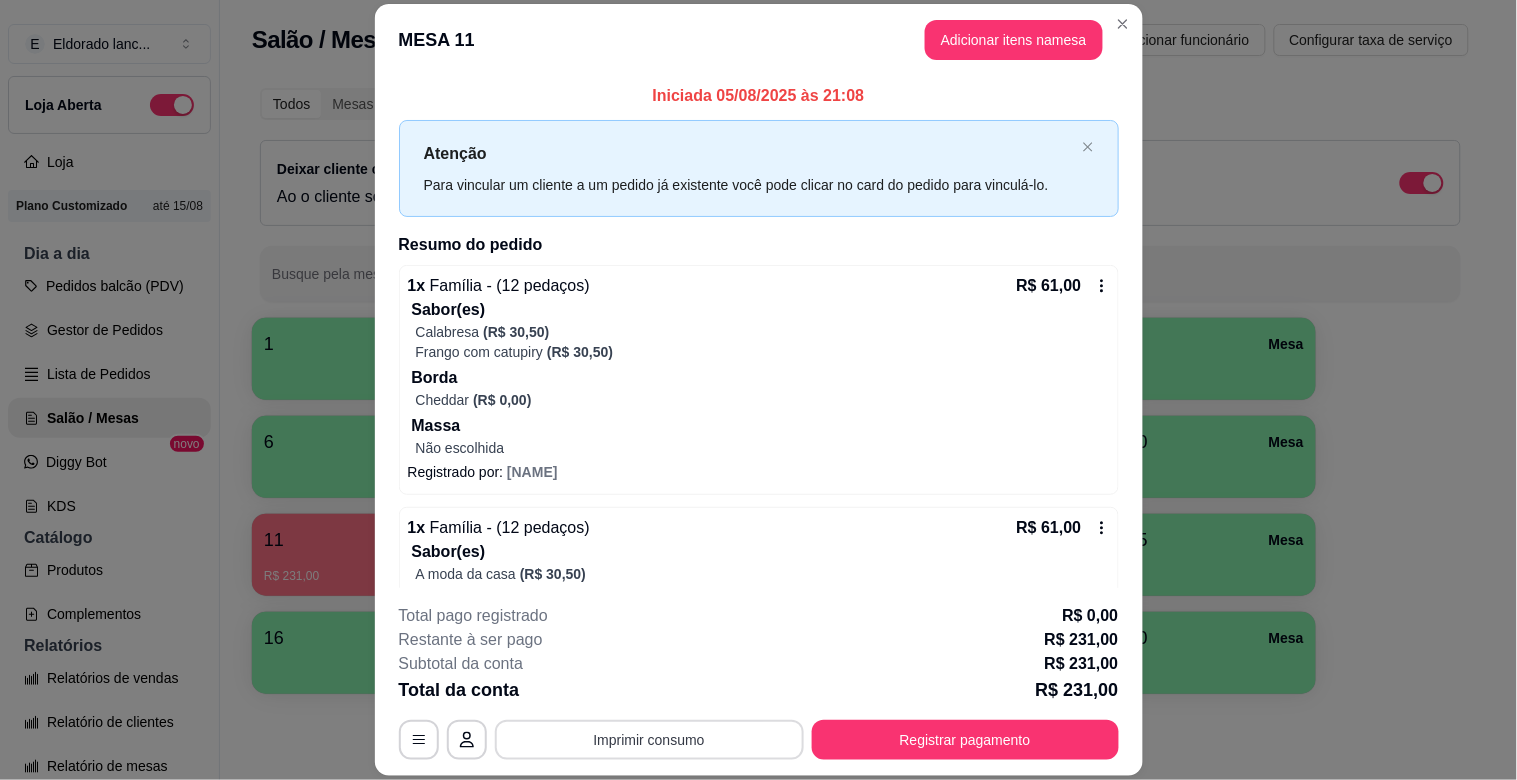 click on "Imprimir consumo" at bounding box center [649, 740] 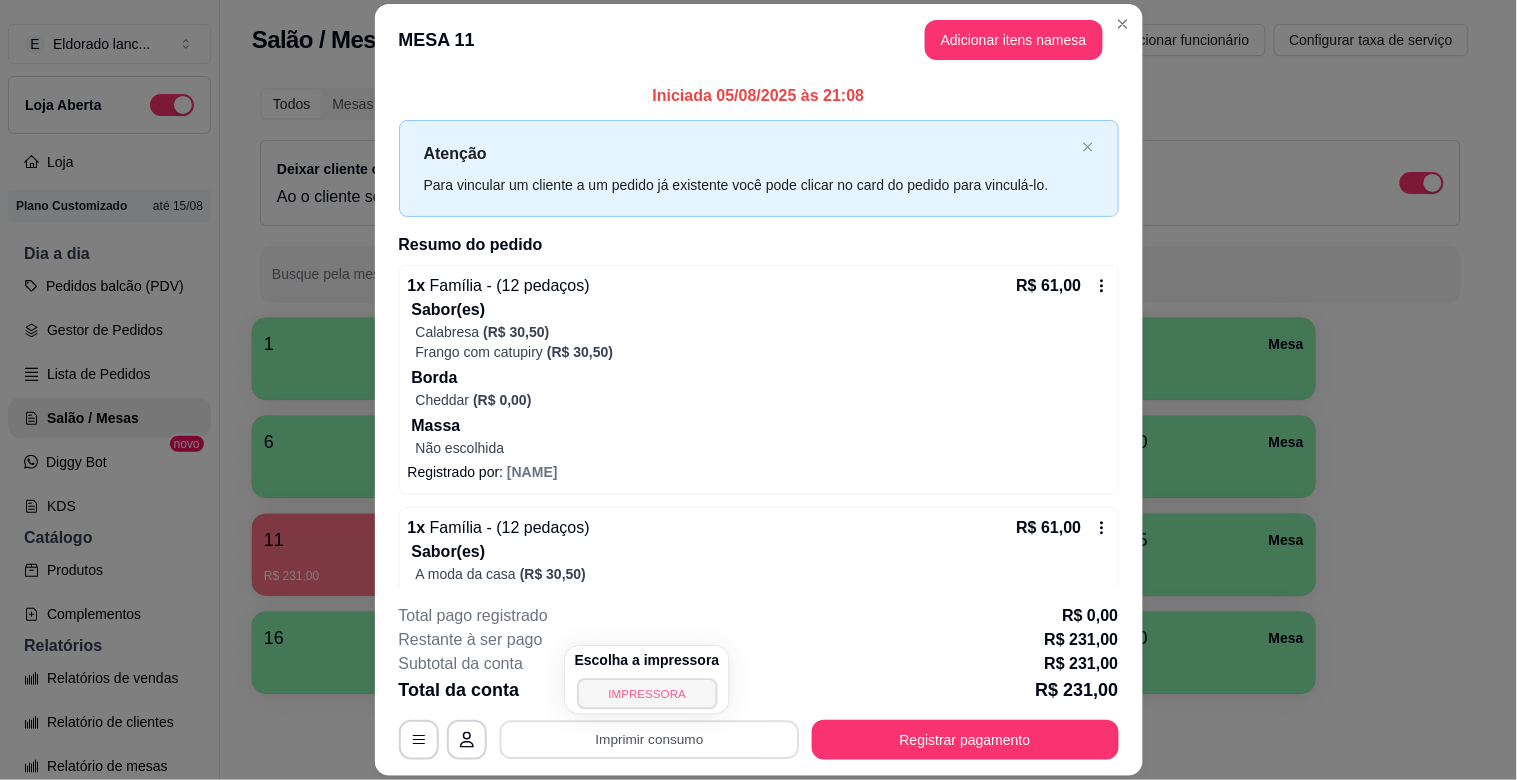 click on "IMPRESSORA" at bounding box center (647, 693) 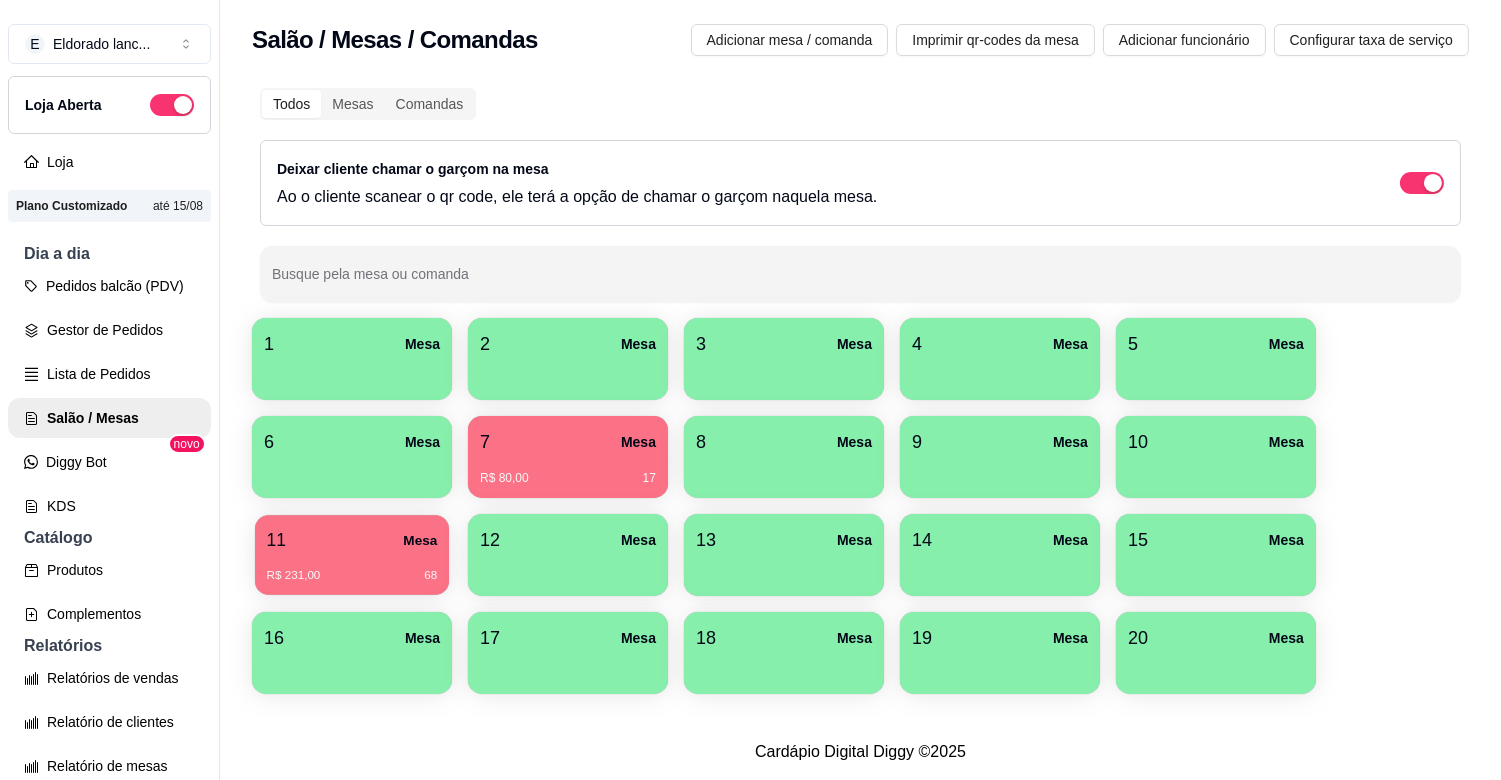 click on "Mesa" at bounding box center [420, 540] 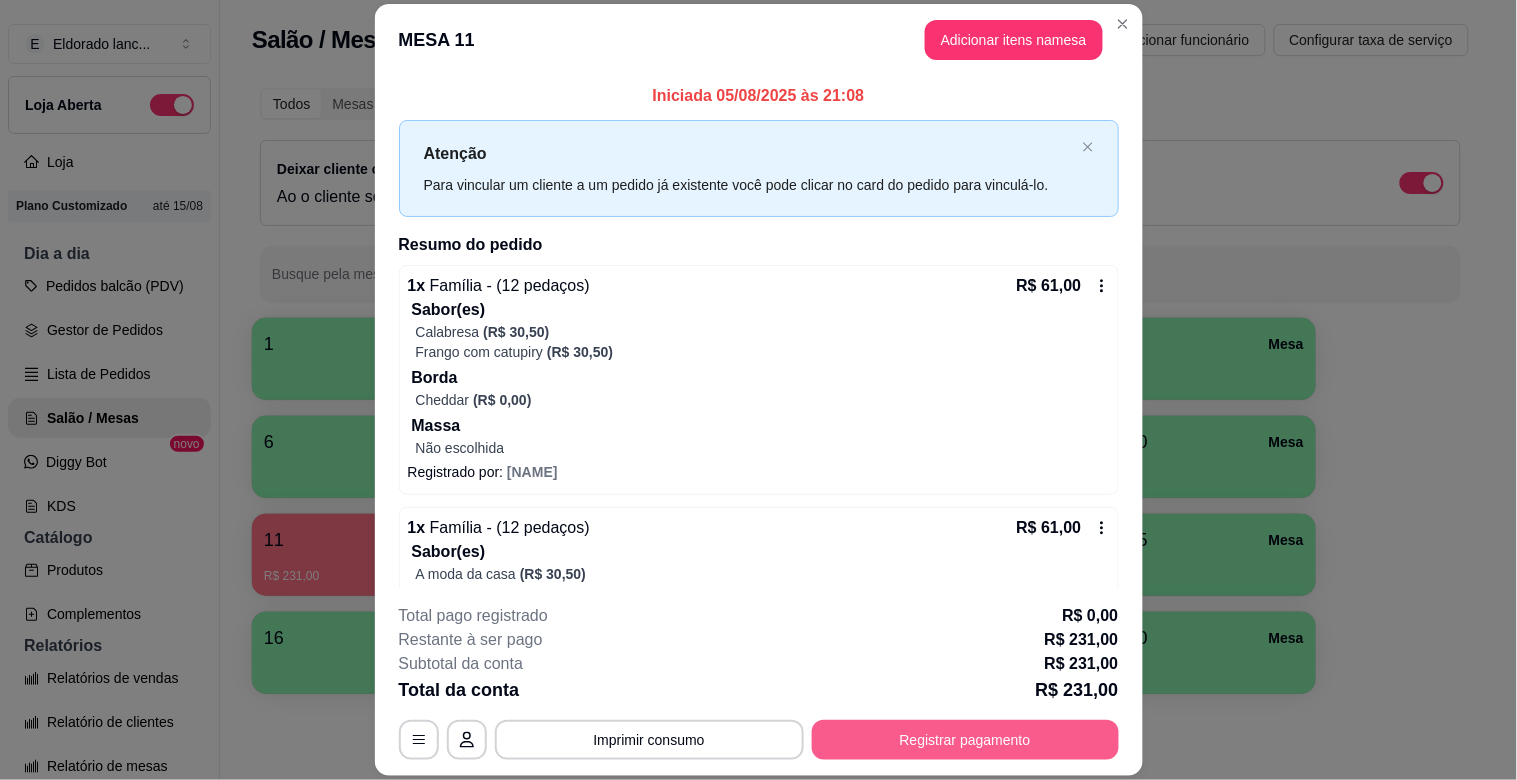 click on "Registrar pagamento" at bounding box center (965, 740) 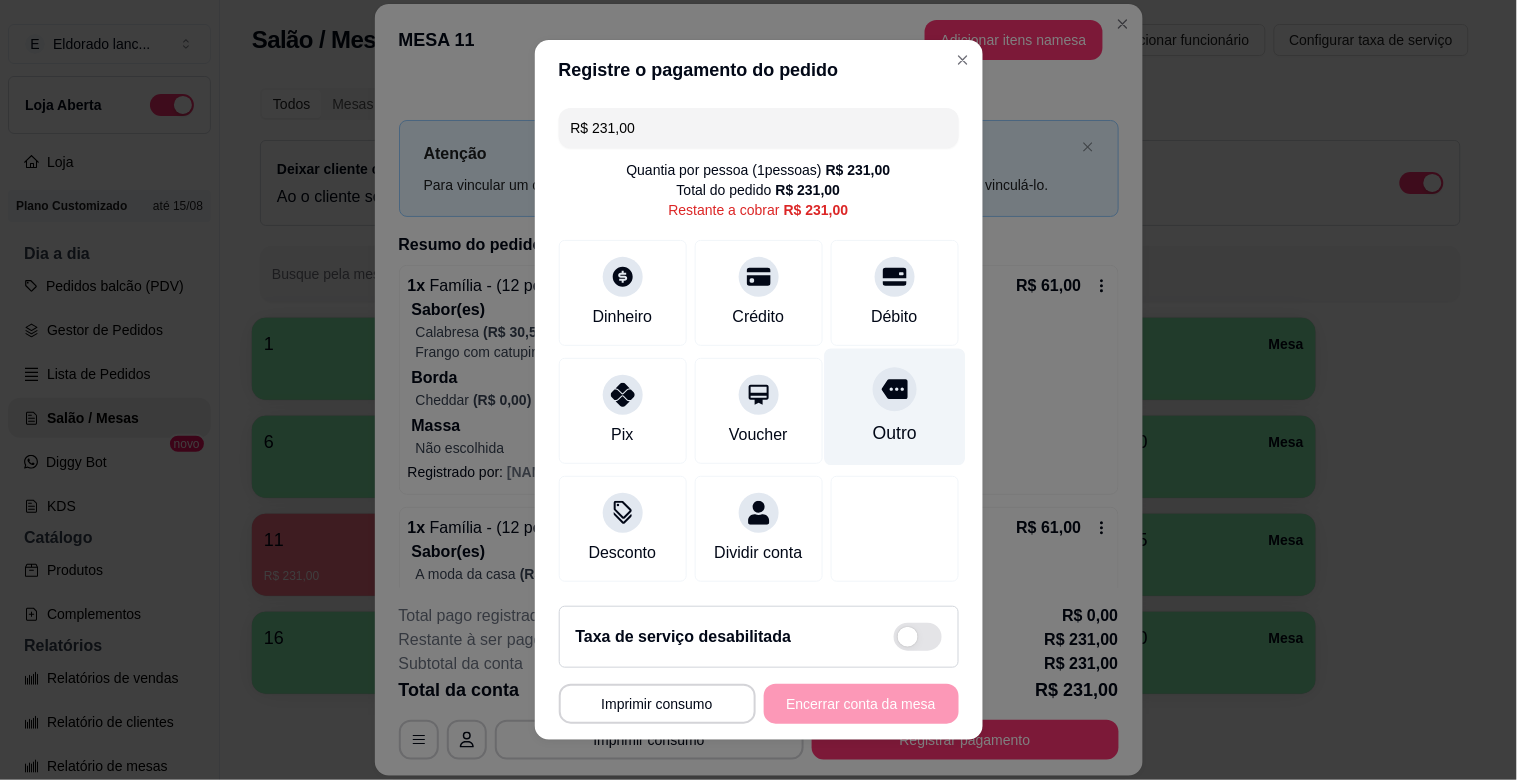 click on "Outro" at bounding box center [894, 433] 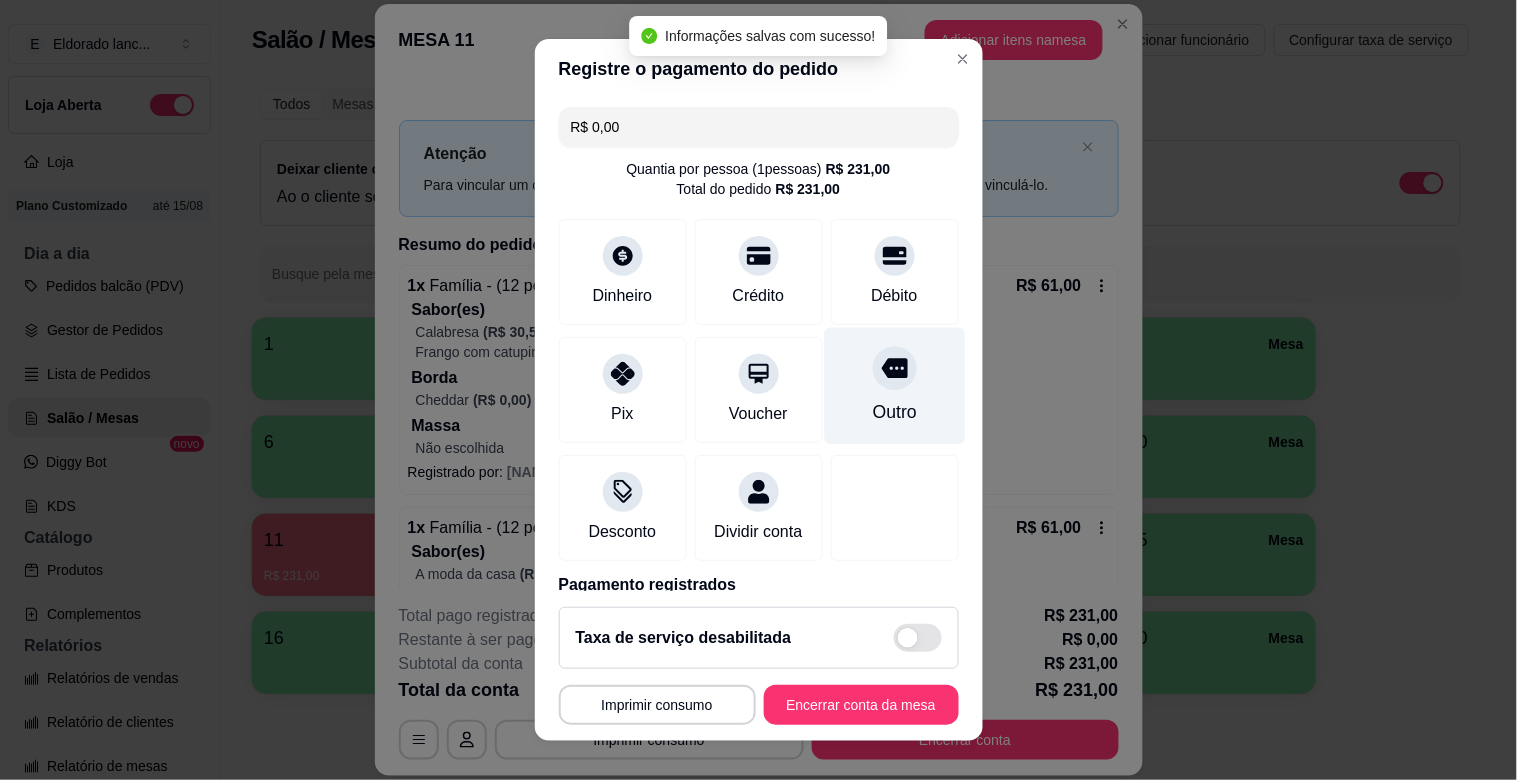 type on "R$ 0,00" 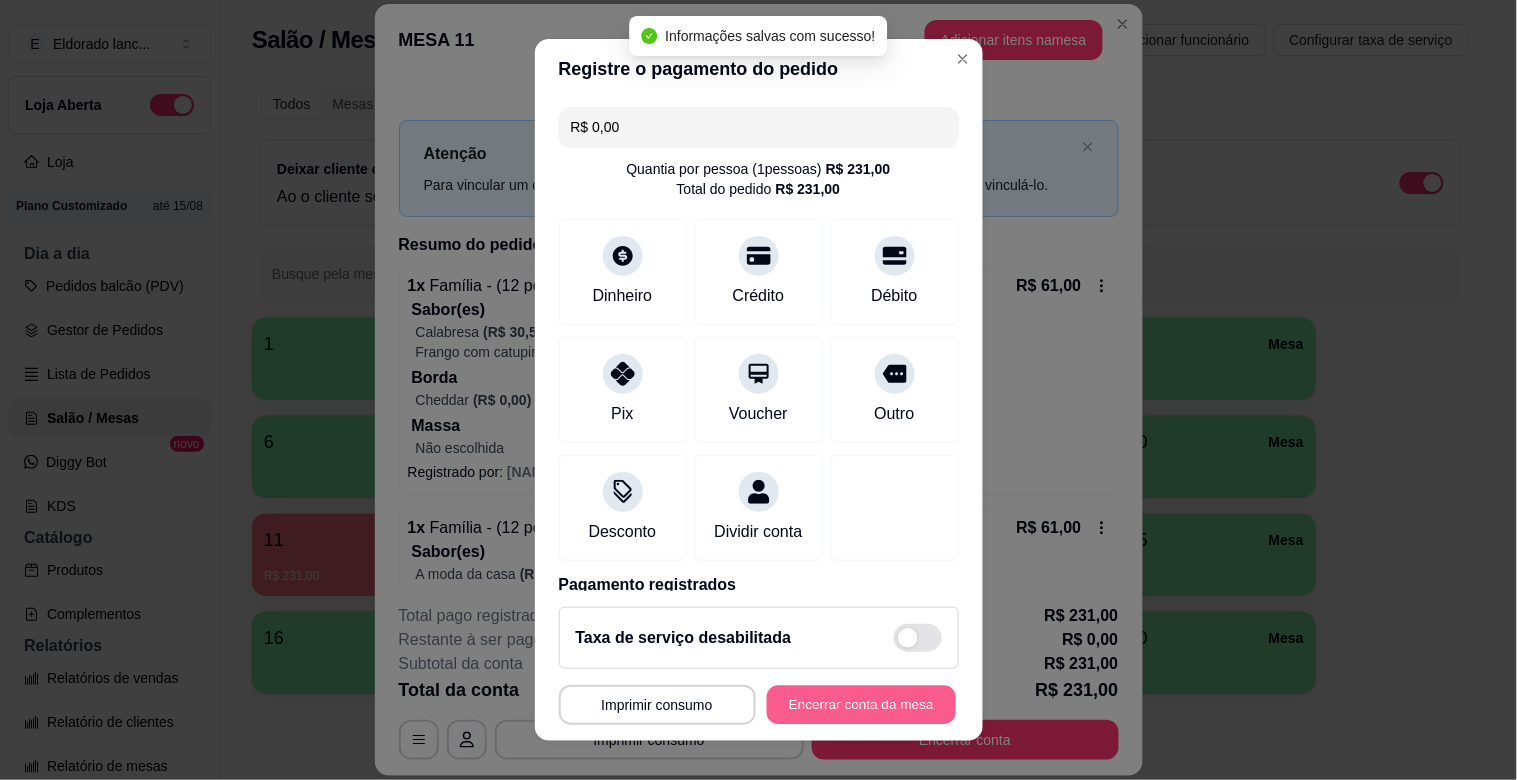 click on "**********" at bounding box center [759, 705] 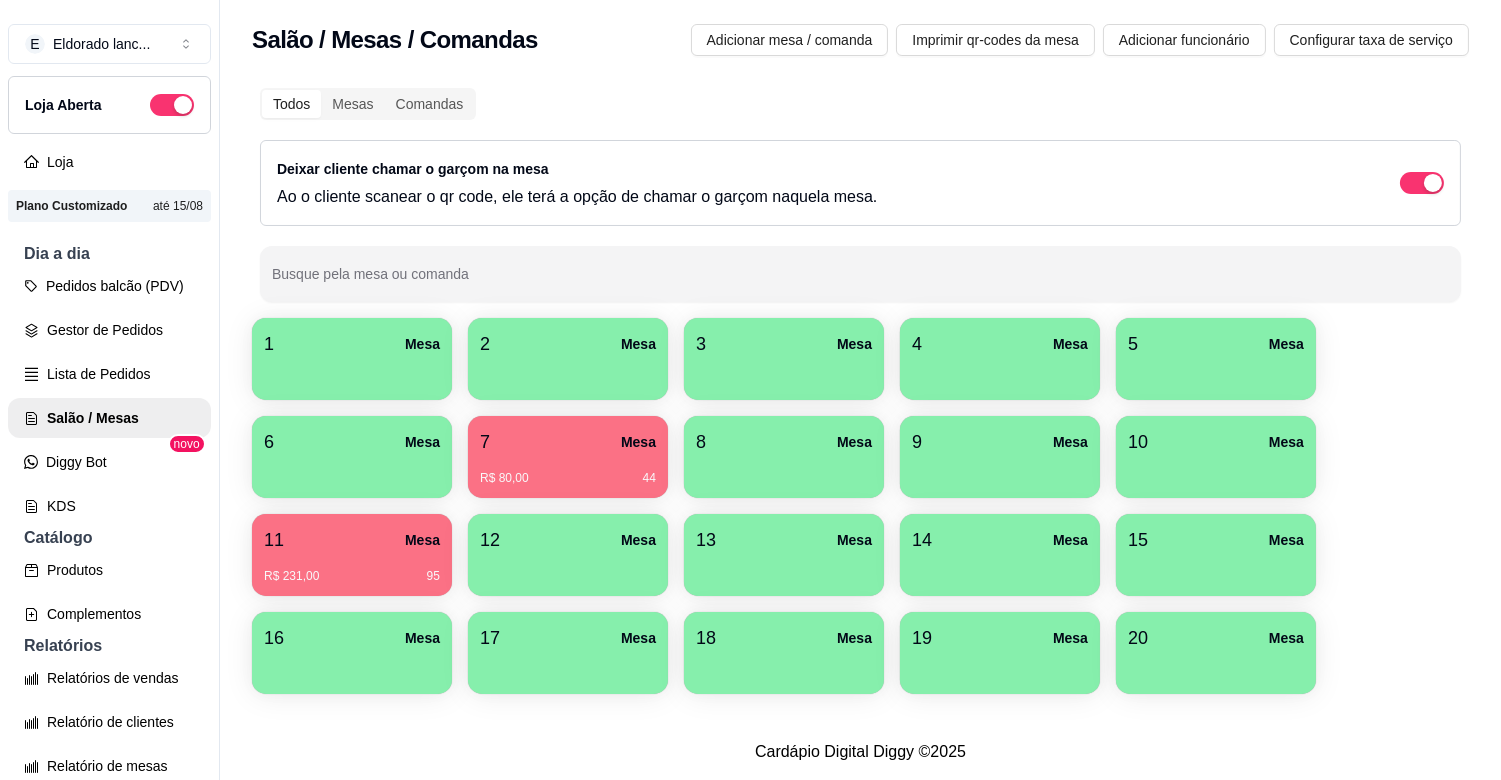 click on "R$ 80,00 44" at bounding box center (568, 471) 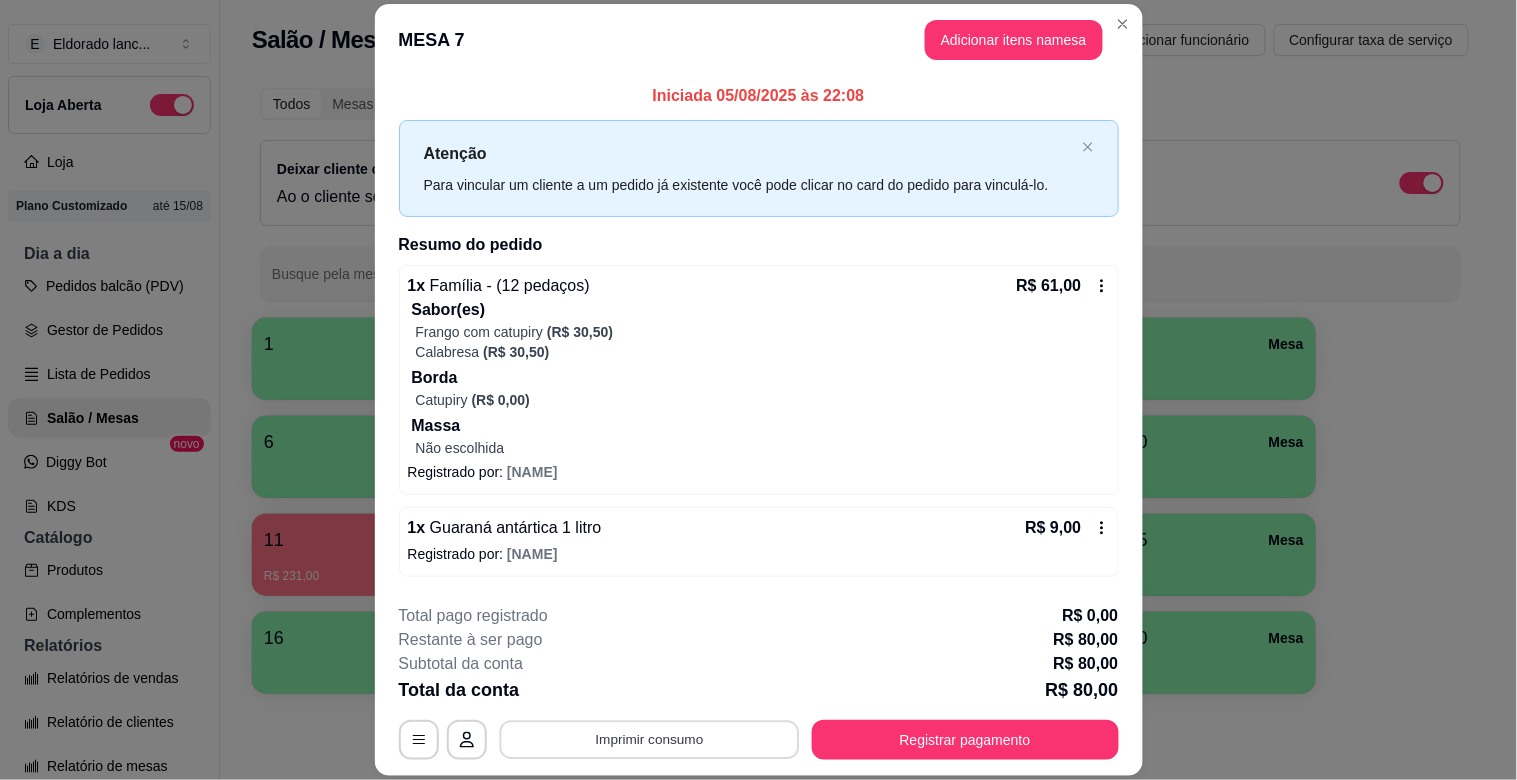 click on "Imprimir consumo" at bounding box center [649, 740] 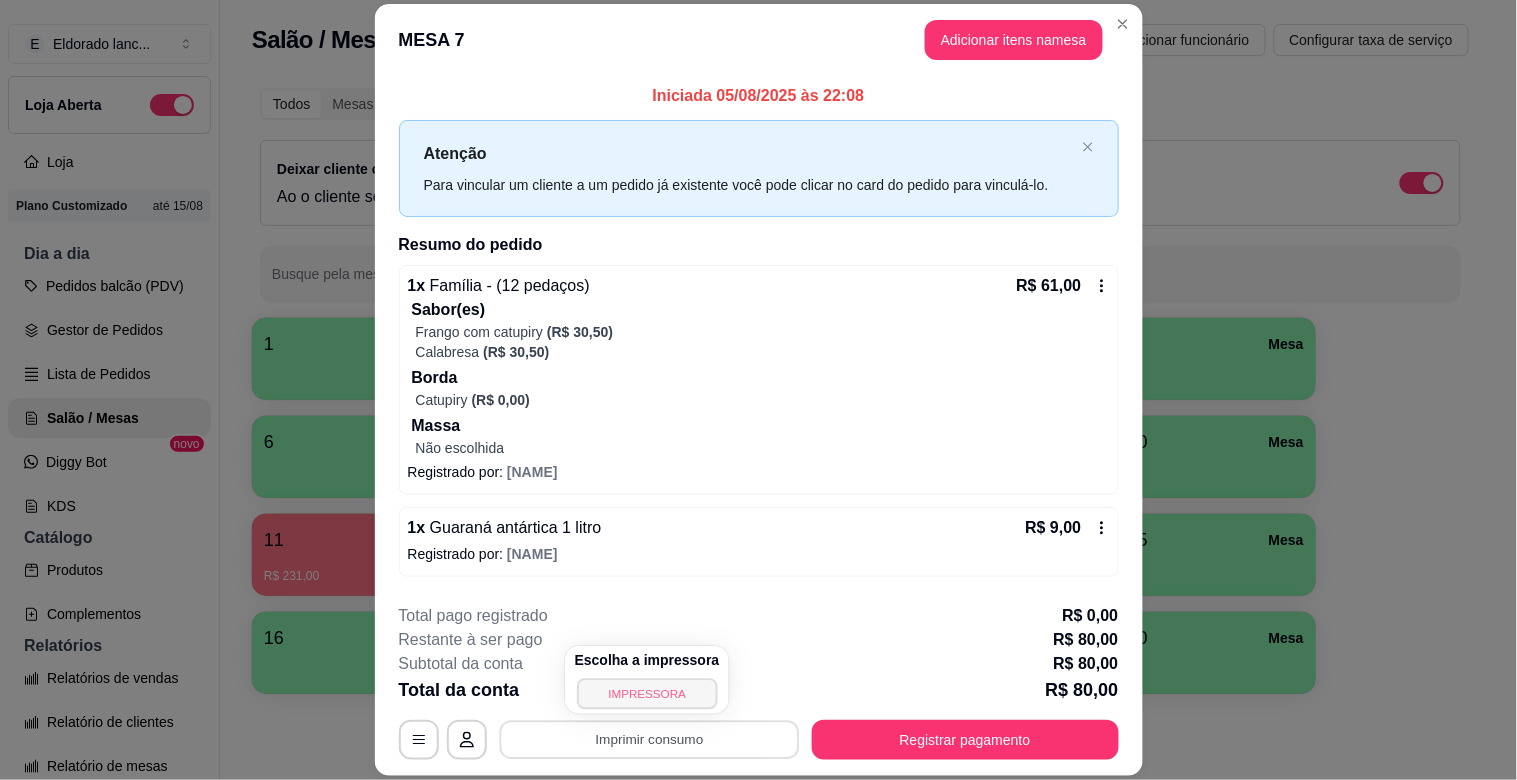 click on "IMPRESSORA" at bounding box center [647, 693] 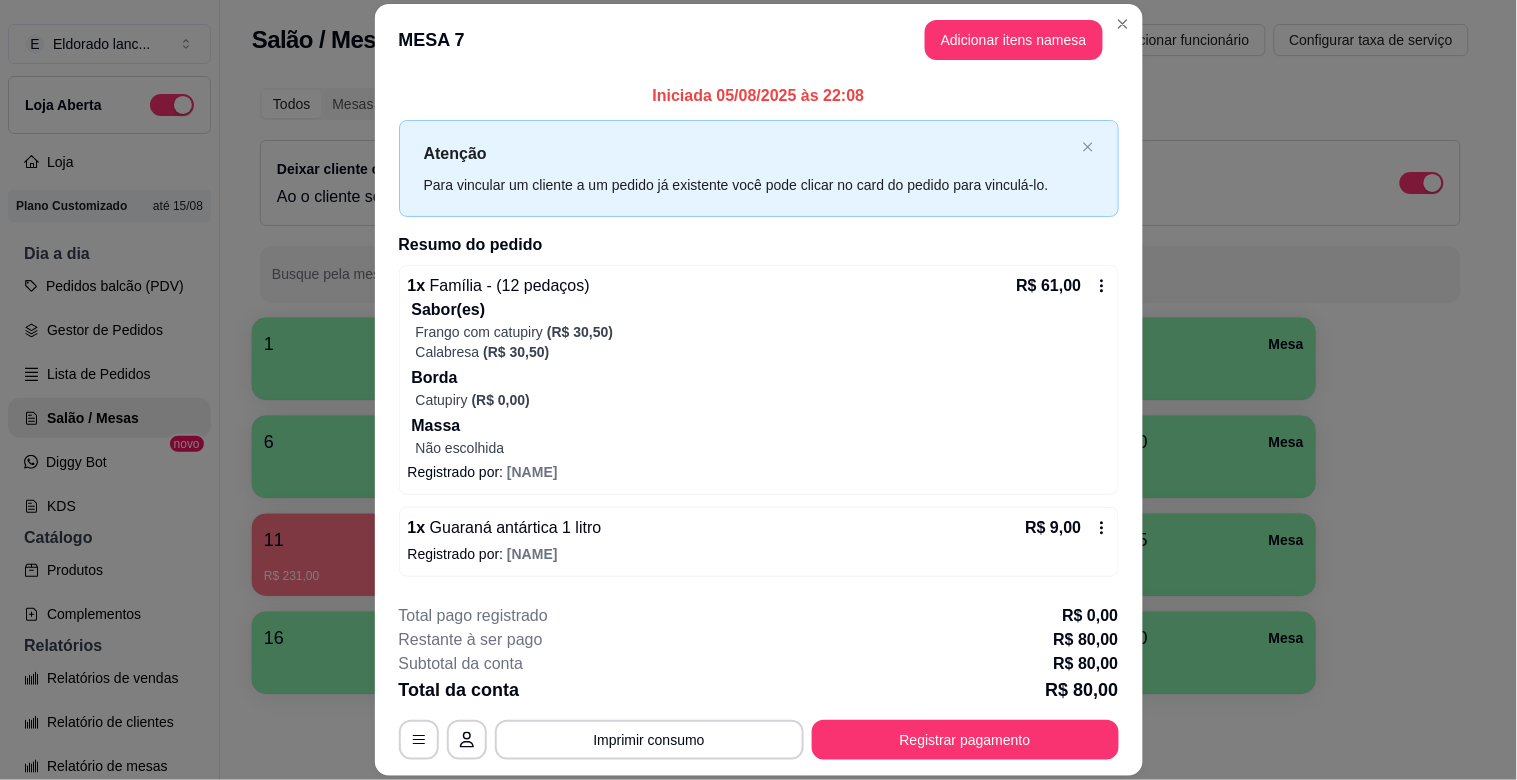 click on "**********" at bounding box center (759, 682) 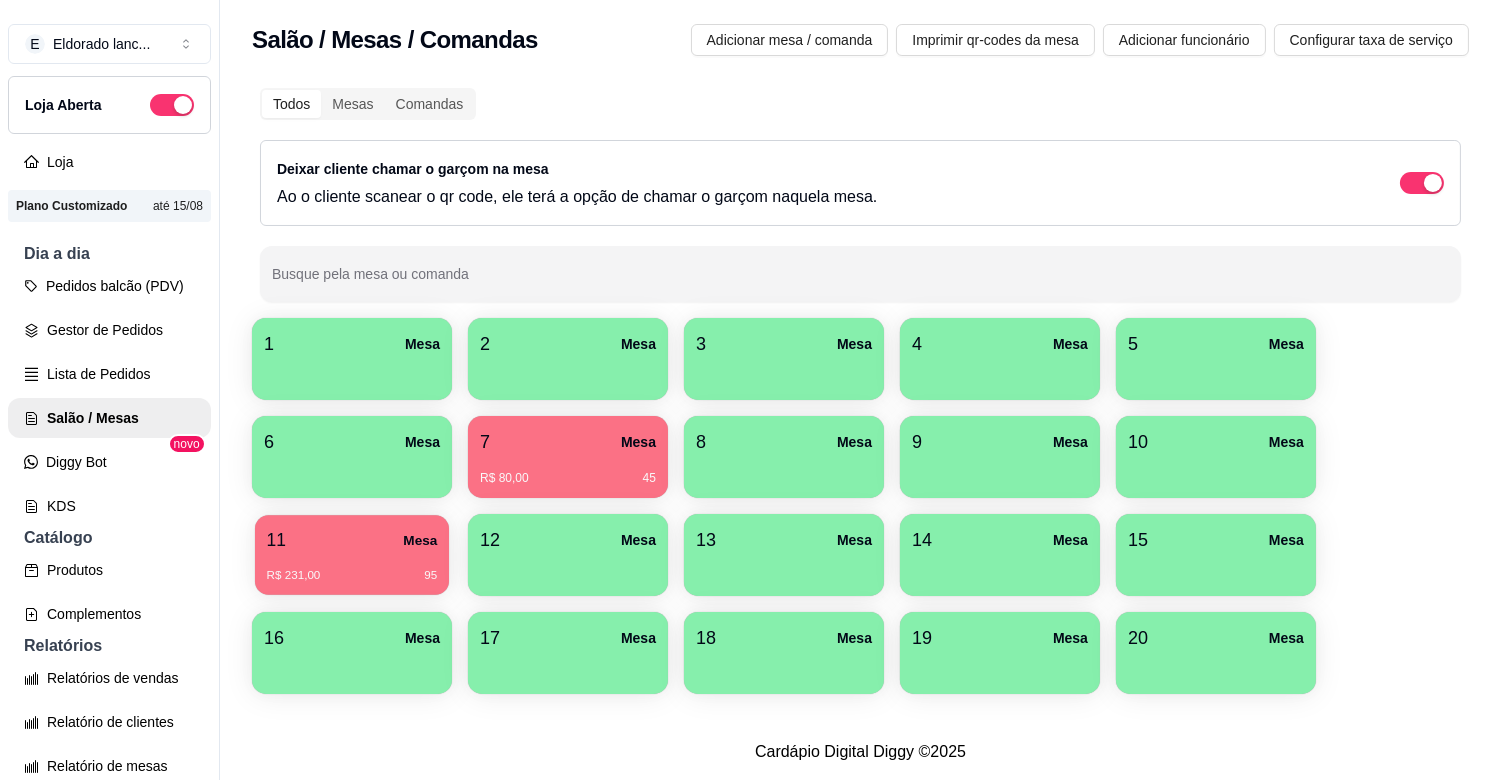 click on "R$ 231,00 95" at bounding box center (352, 568) 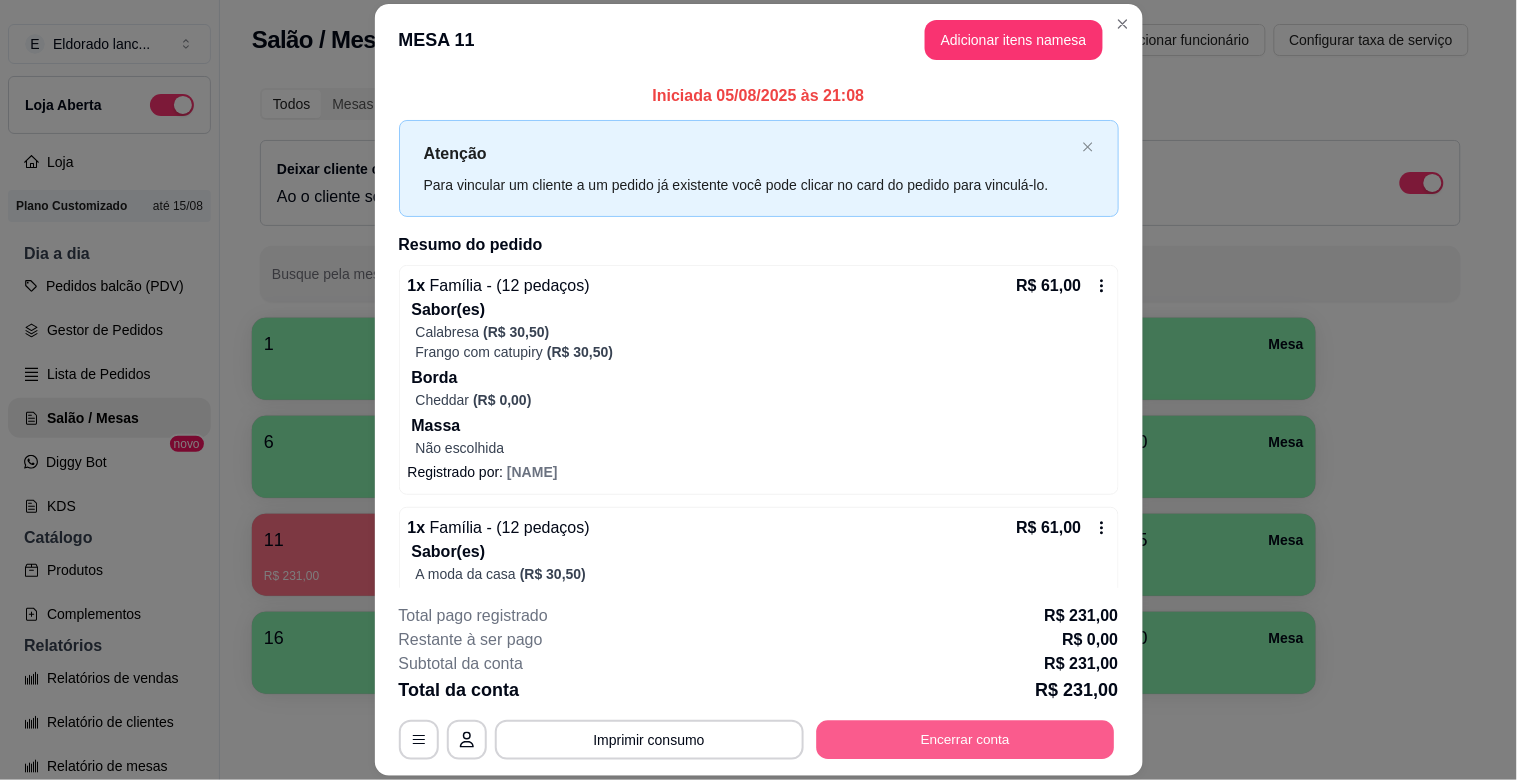 click on "Encerrar conta" at bounding box center (965, 740) 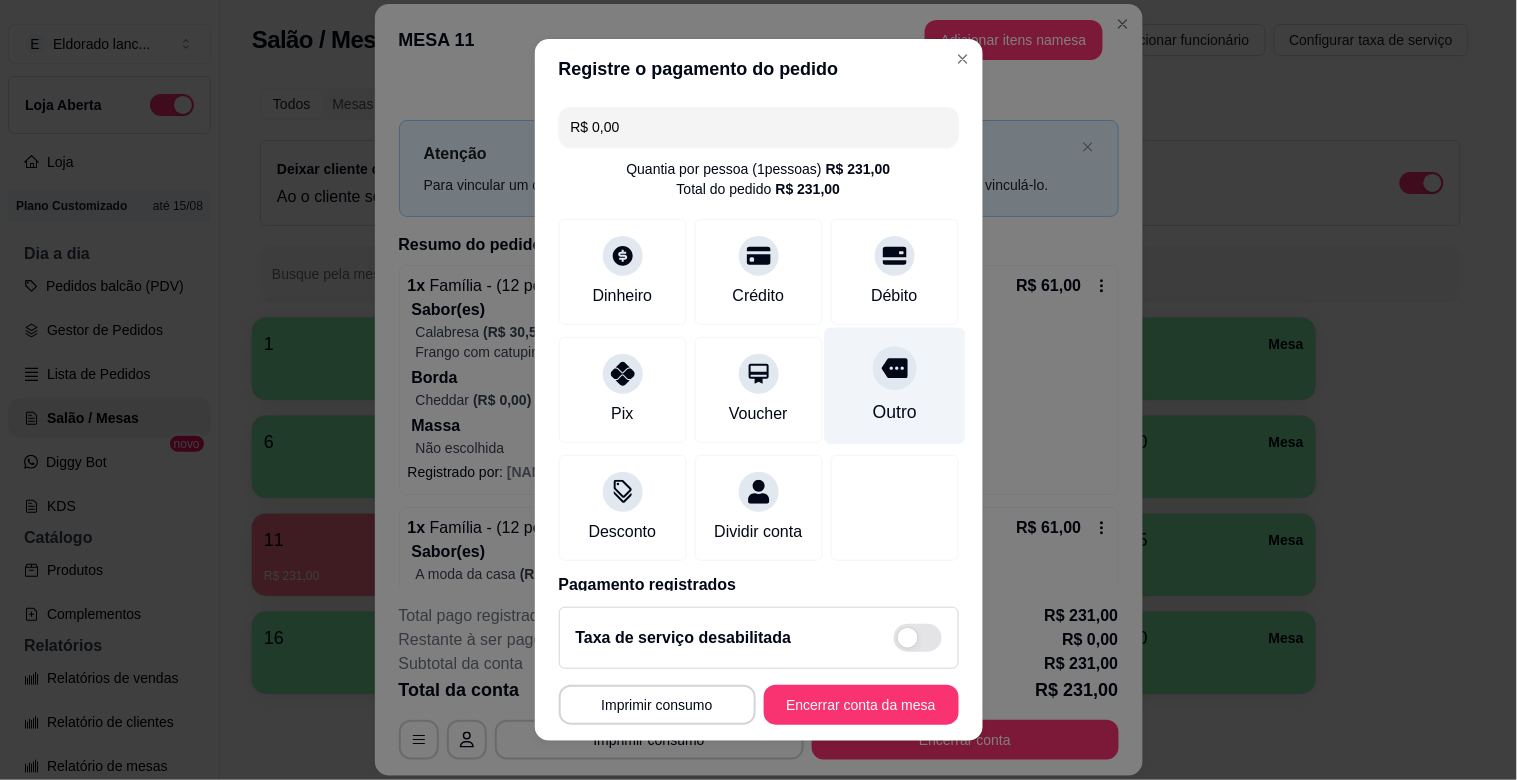 click on "Outro" at bounding box center (894, 412) 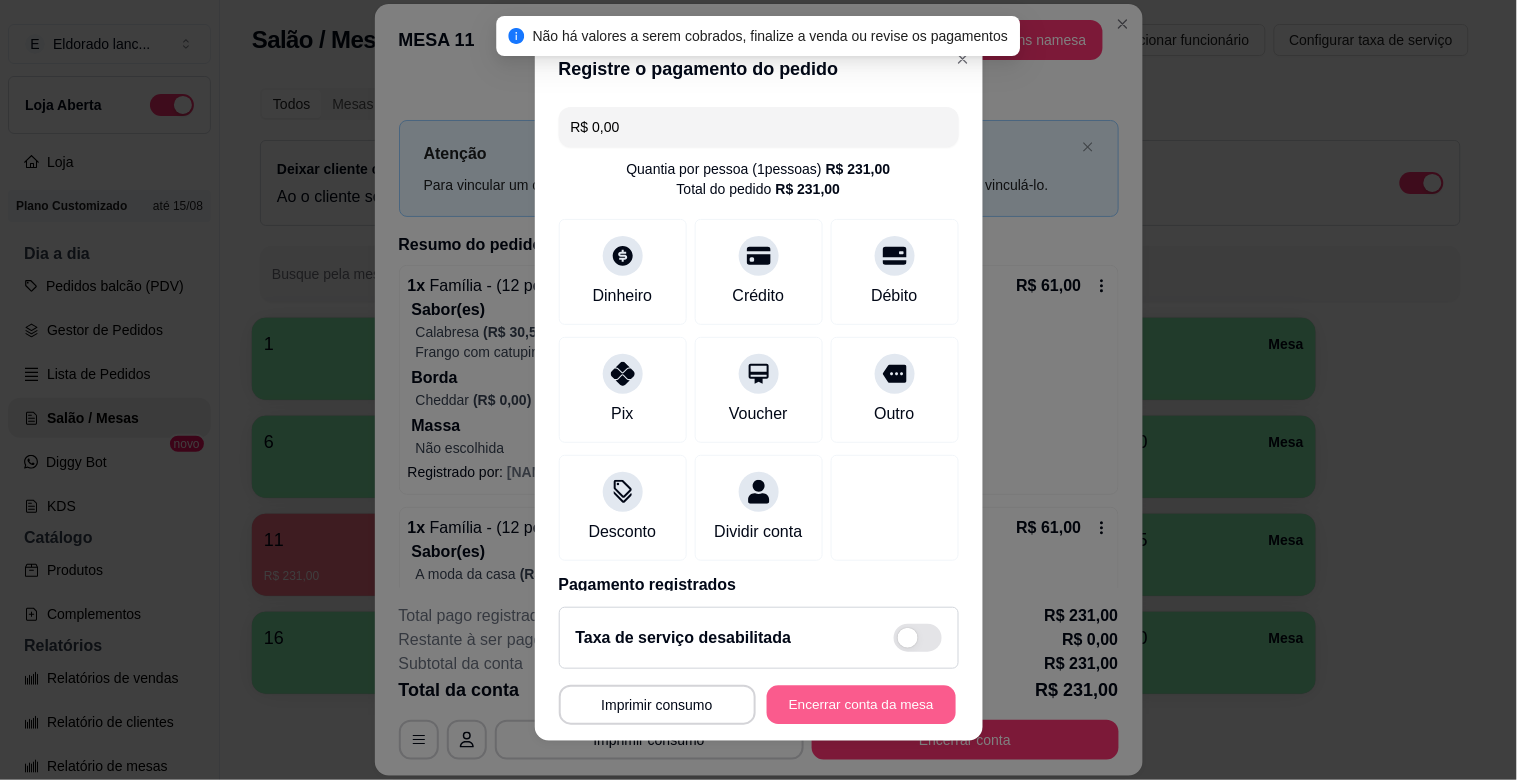click on "Encerrar conta da mesa" at bounding box center (861, 705) 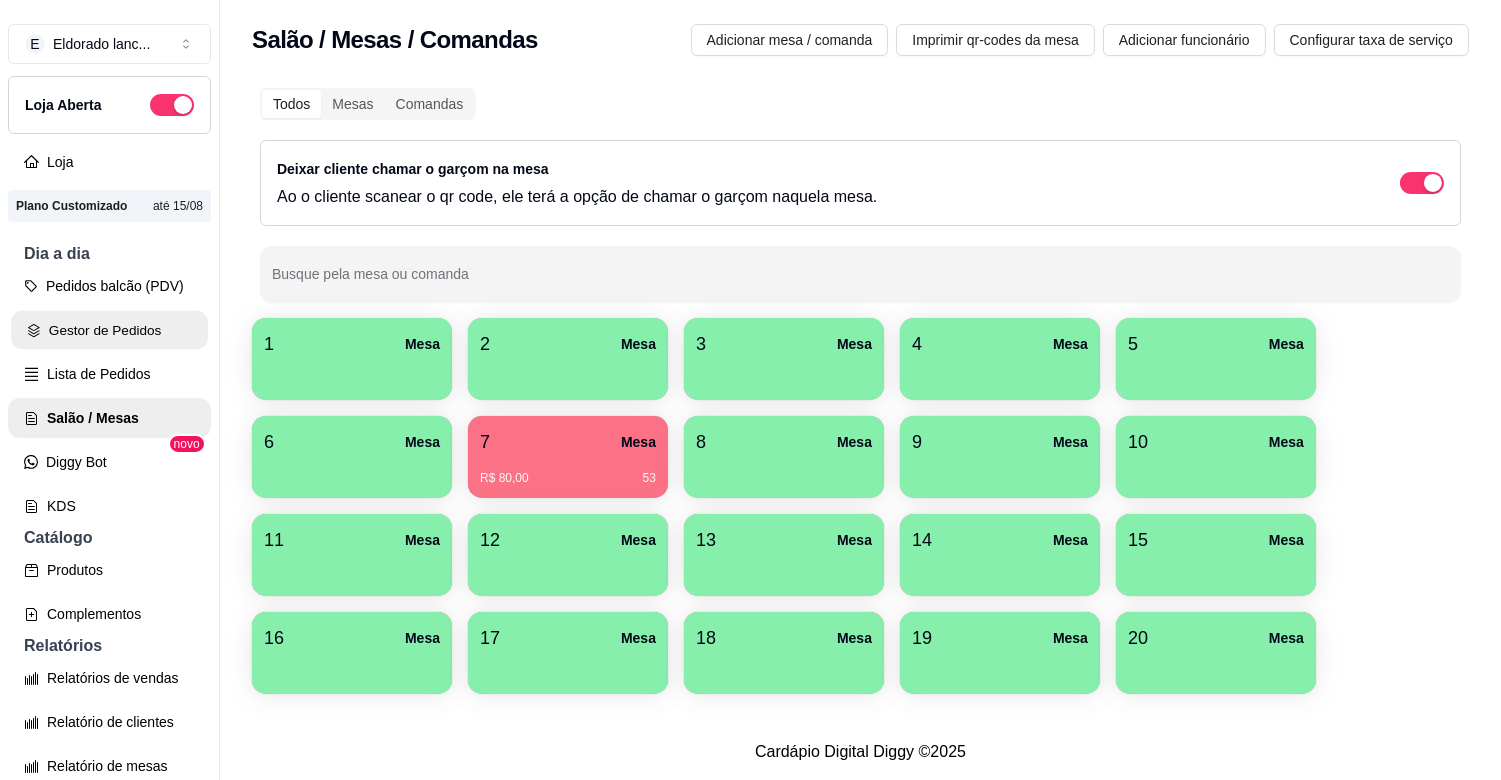 click on "Gestor de Pedidos" at bounding box center [109, 330] 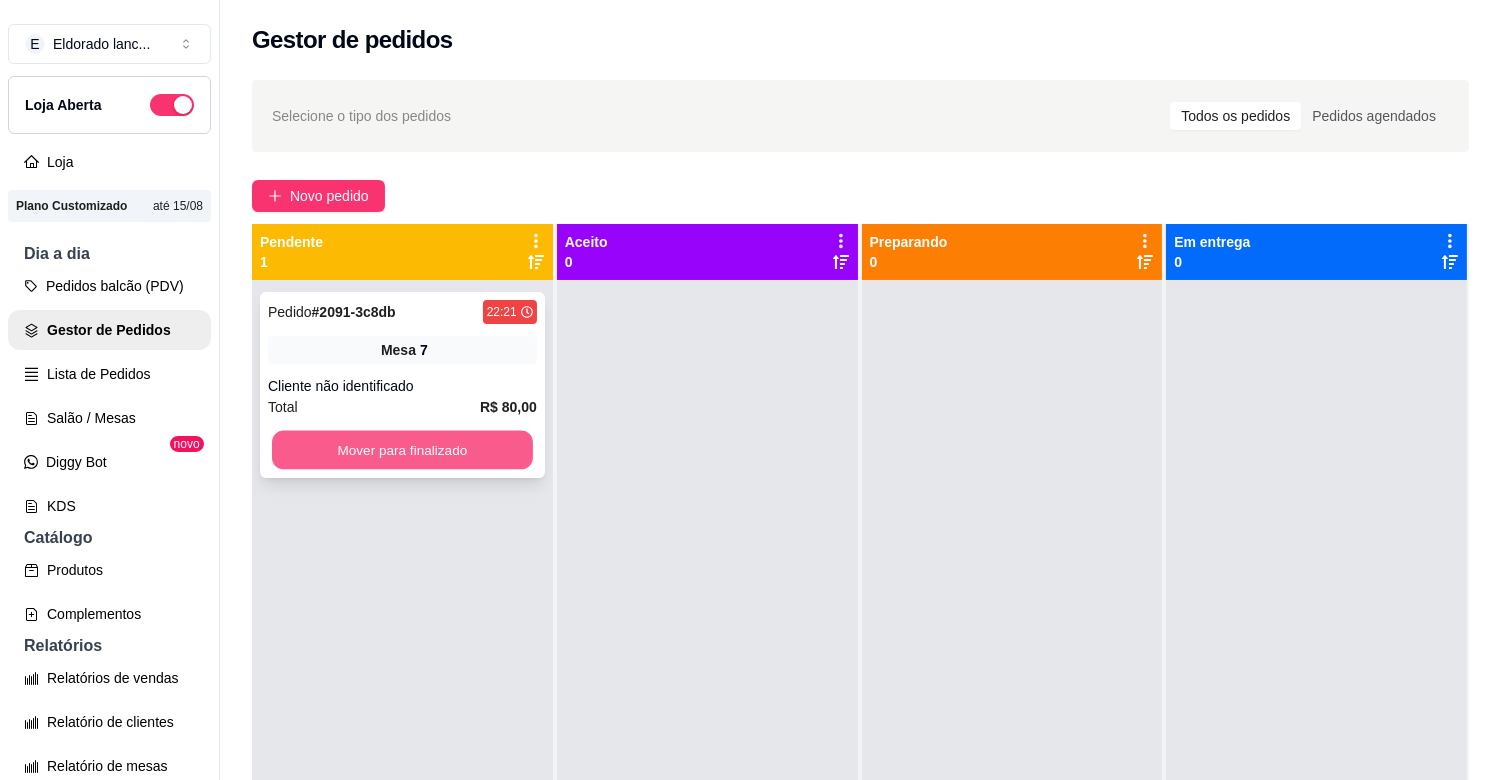 click on "Mover para finalizado" at bounding box center (402, 450) 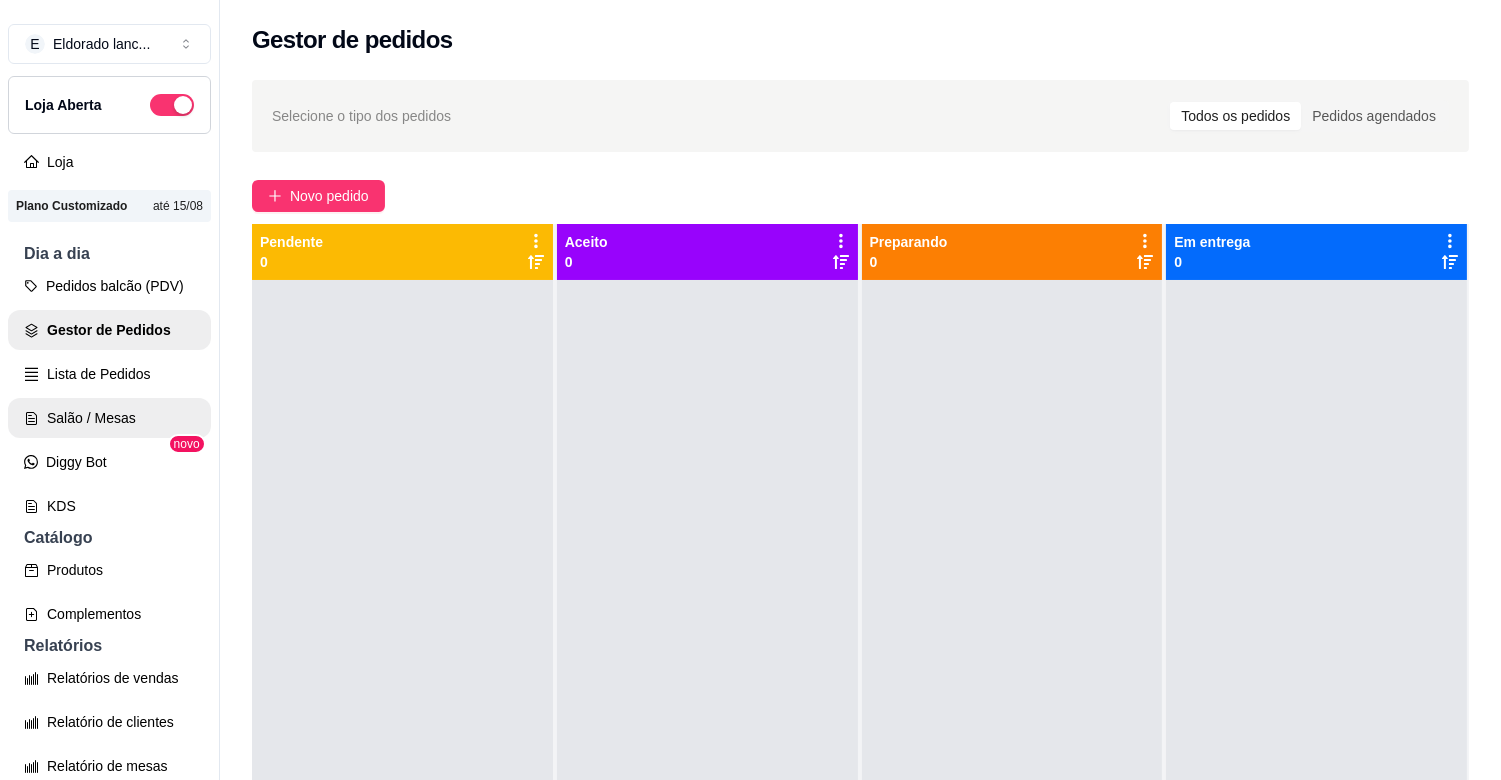 click on "Salão / Mesas" at bounding box center [109, 418] 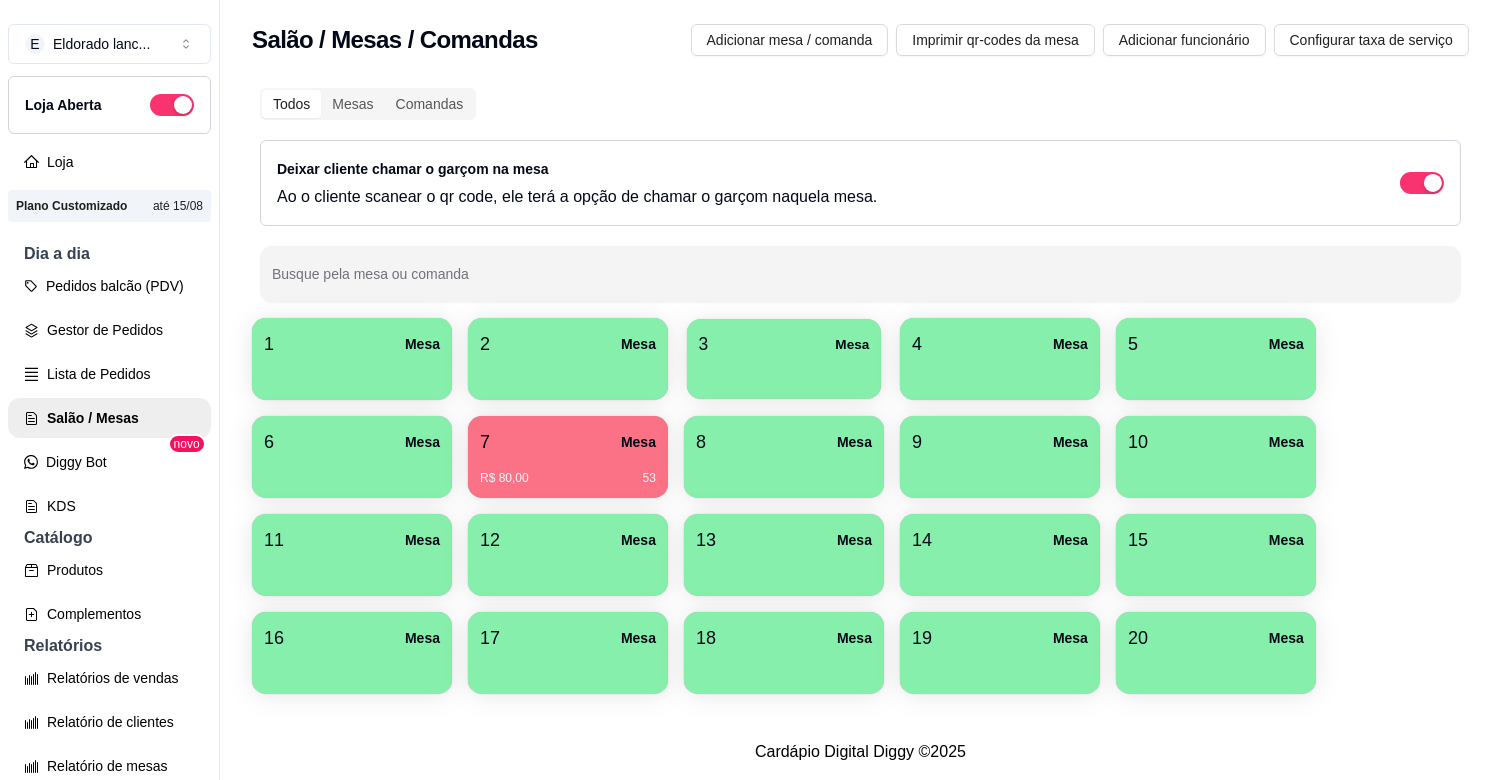 click on "3 Mesa" at bounding box center (784, 344) 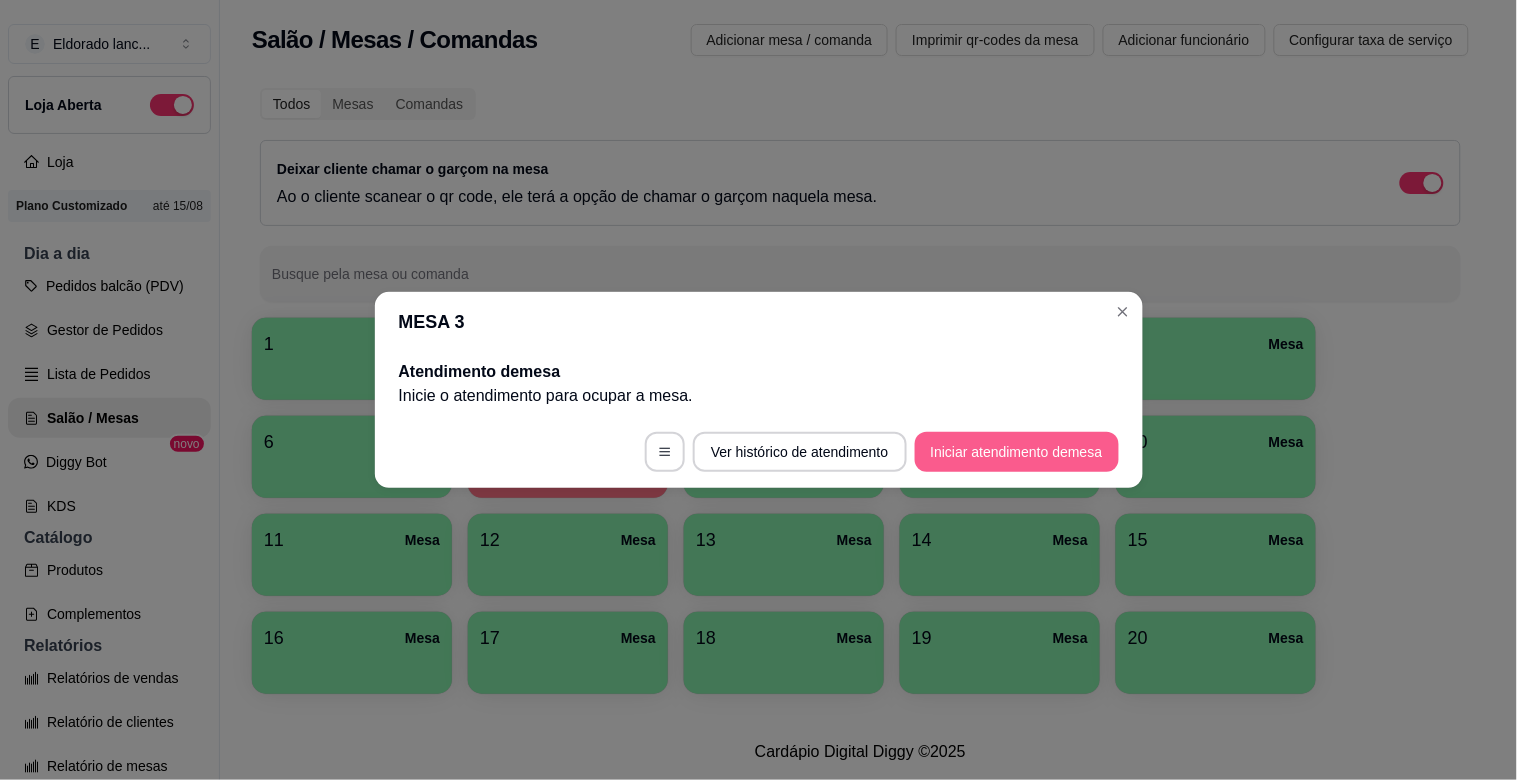 click on "Iniciar atendimento de  mesa" at bounding box center (1017, 452) 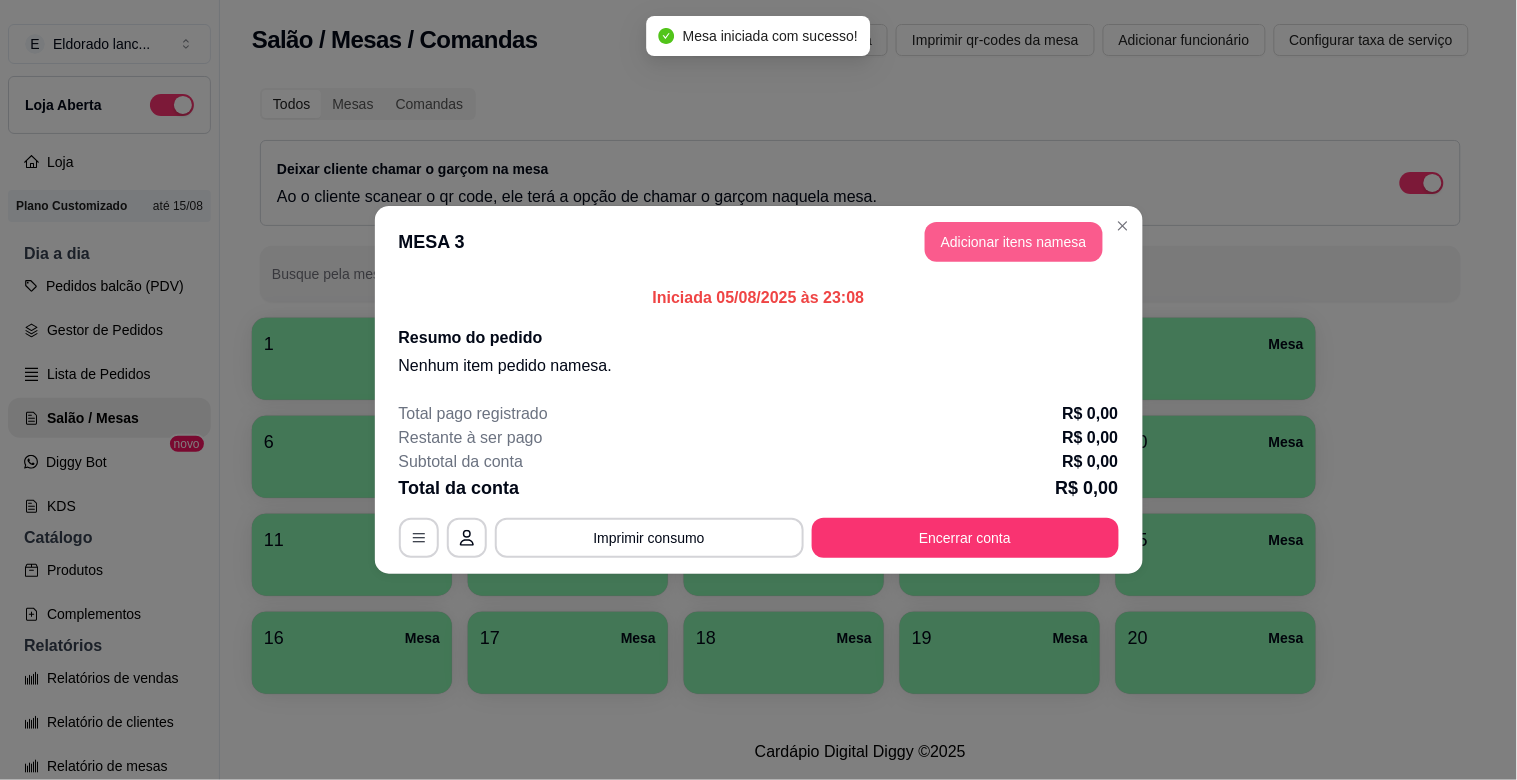 click on "Adicionar itens na  mesa" at bounding box center [1014, 242] 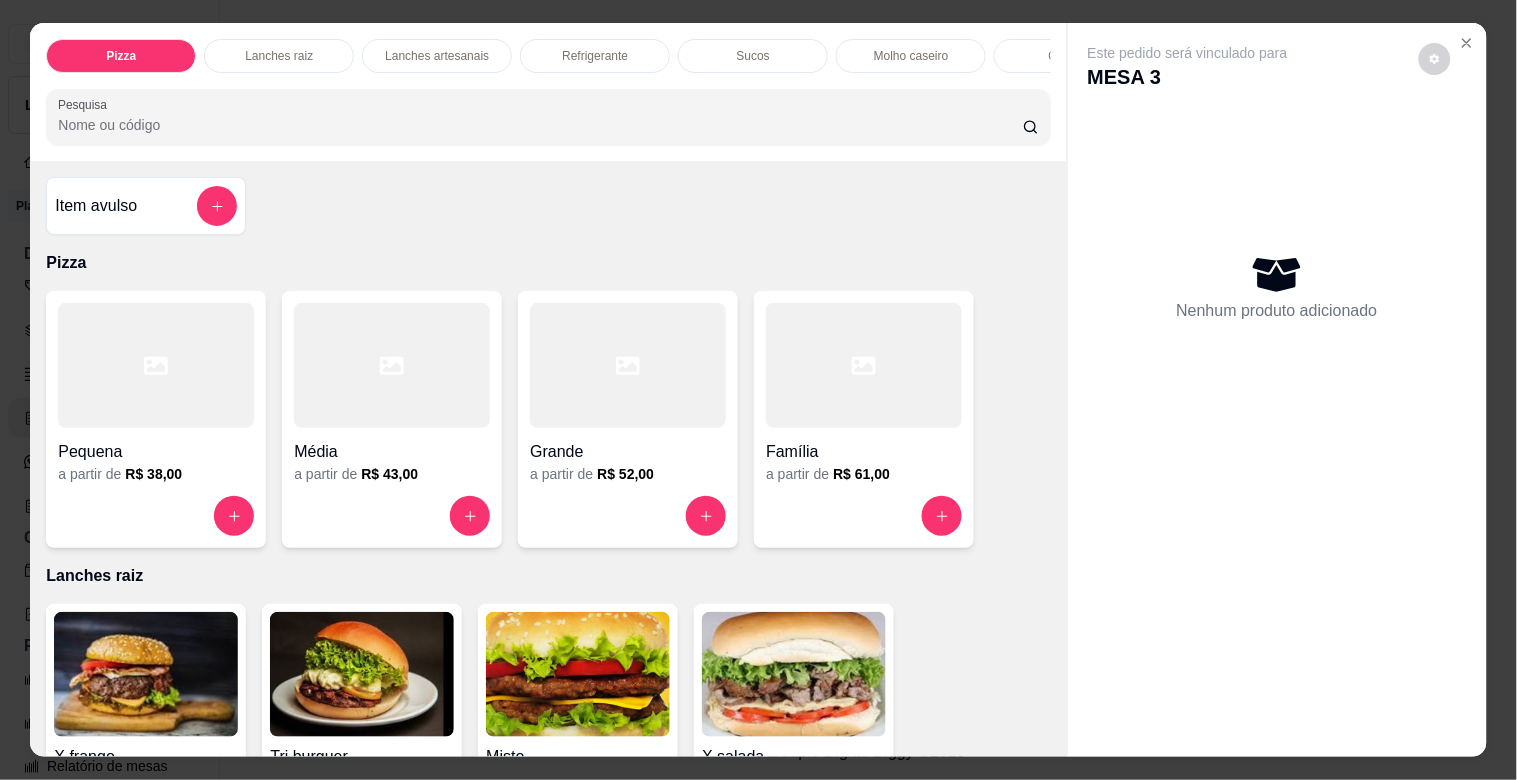 scroll, scrollTop: 1223, scrollLeft: 0, axis: vertical 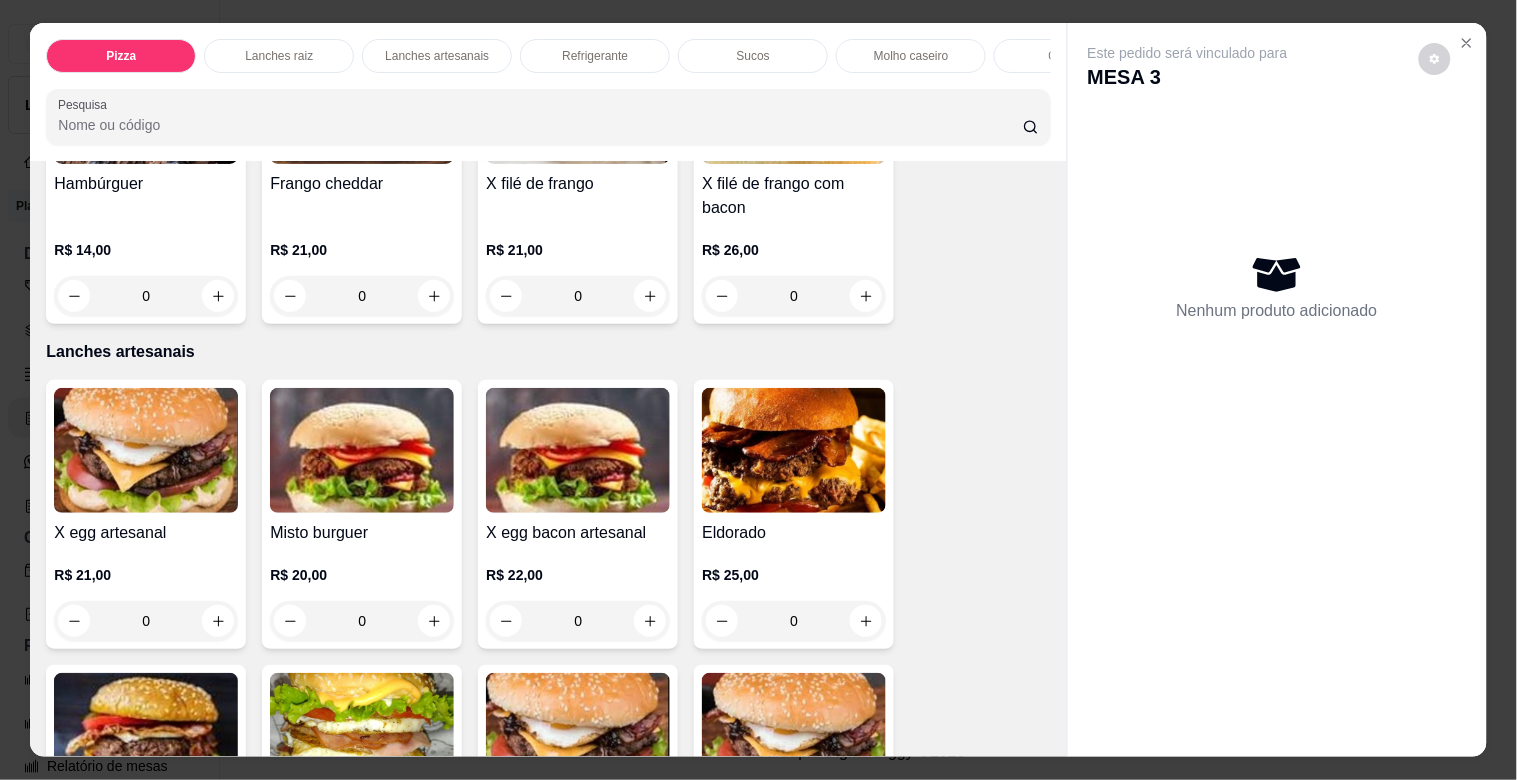 click on "0" at bounding box center [578, 621] 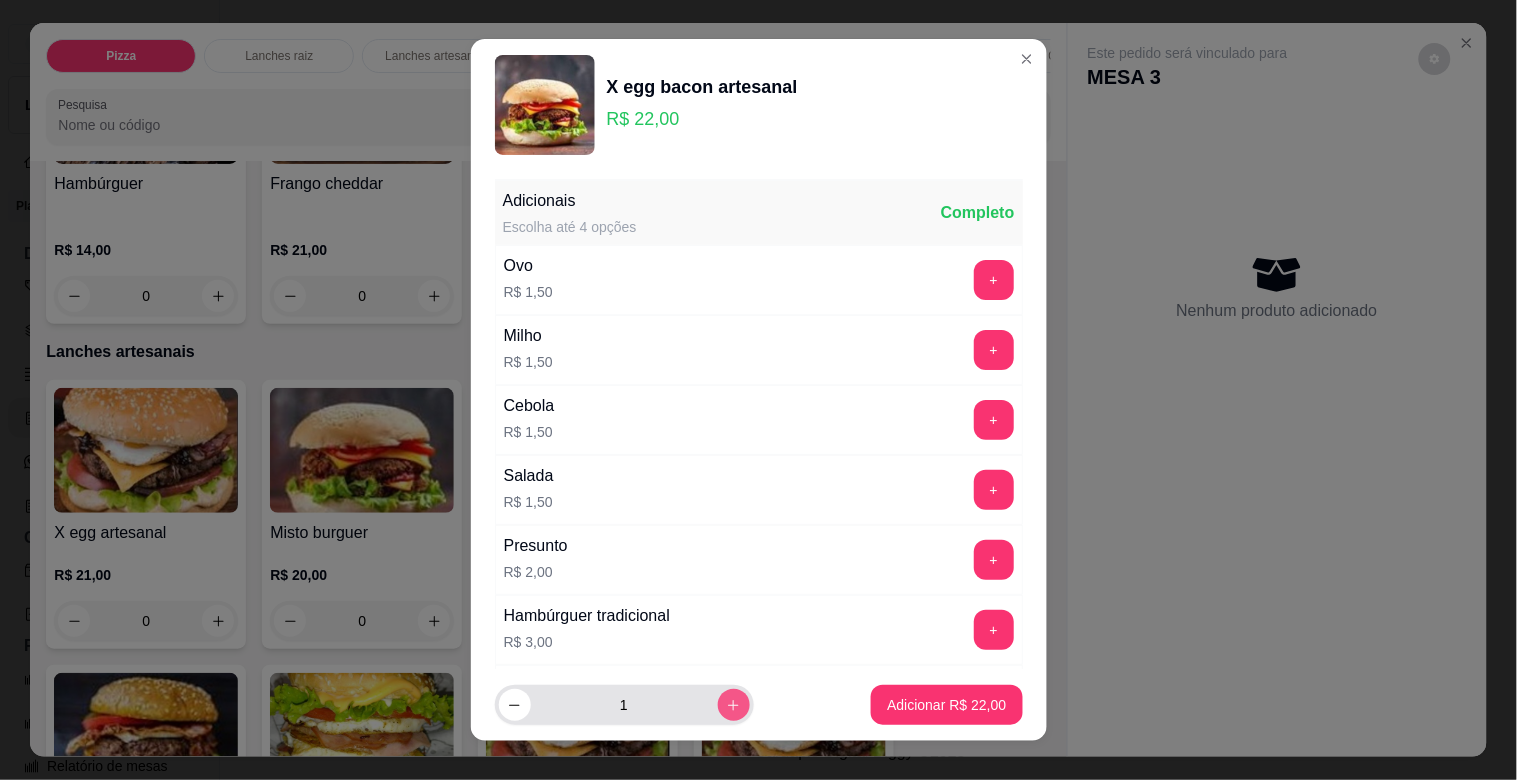 click 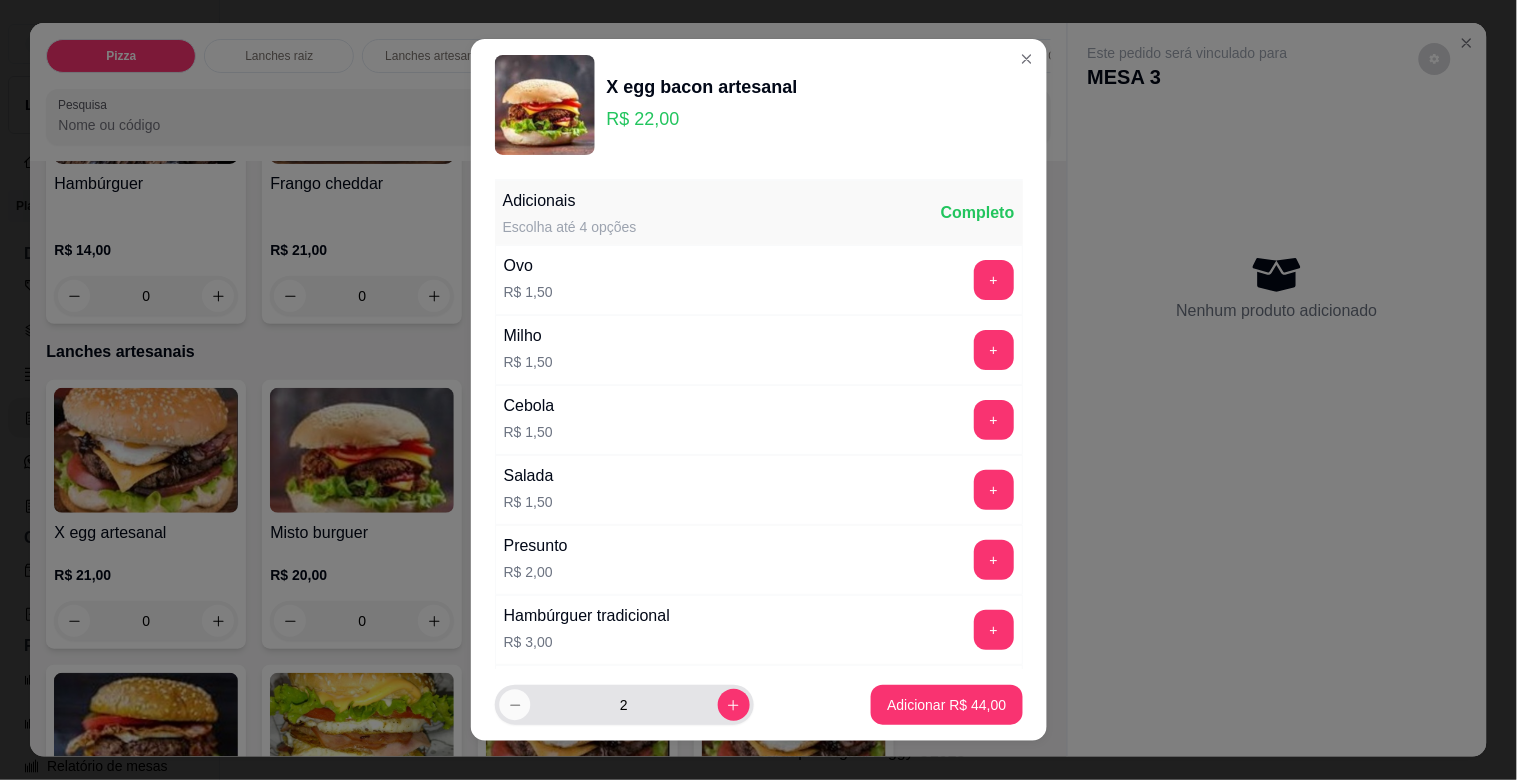 click 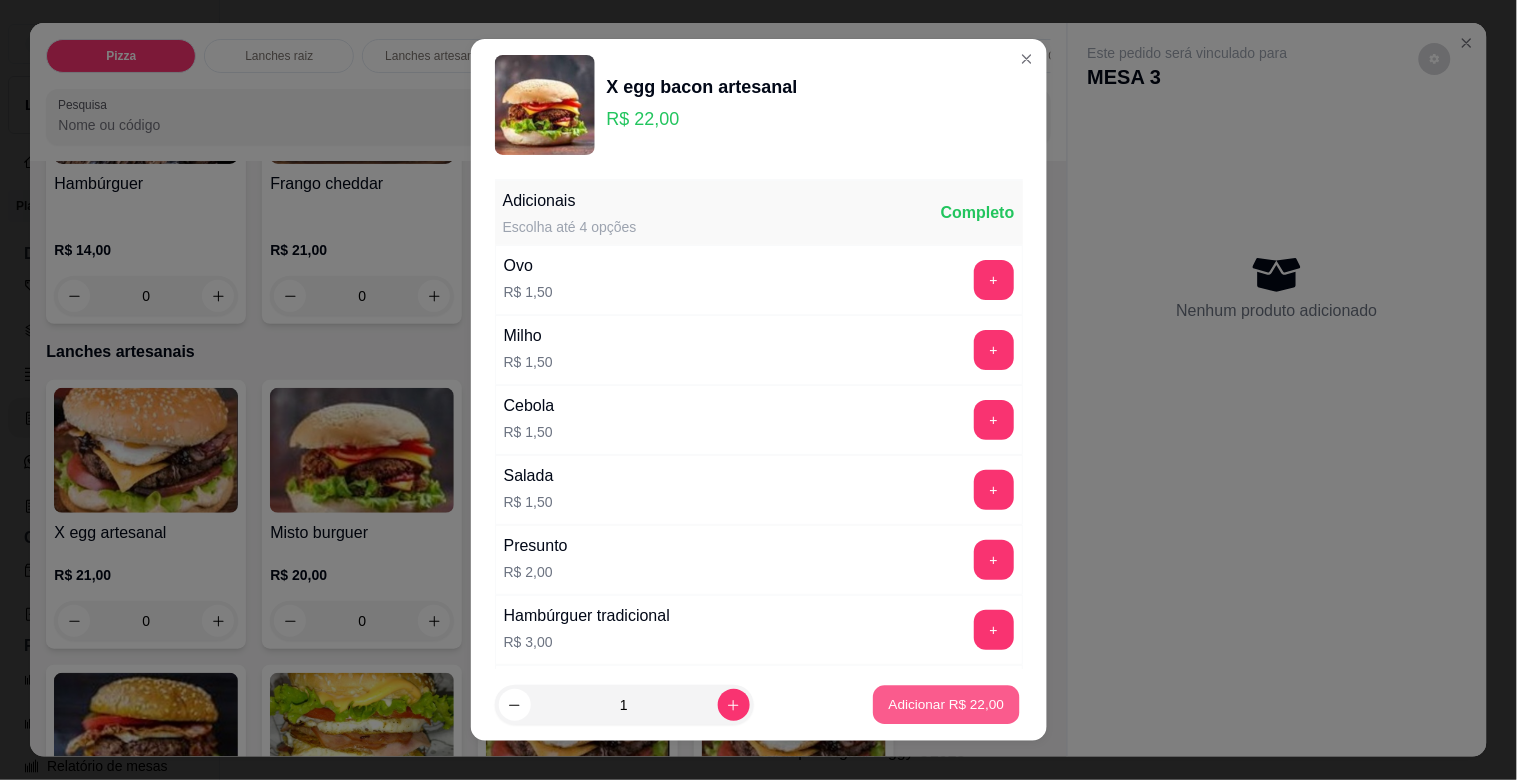 click on "Adicionar   R$ 22,00" at bounding box center (947, 705) 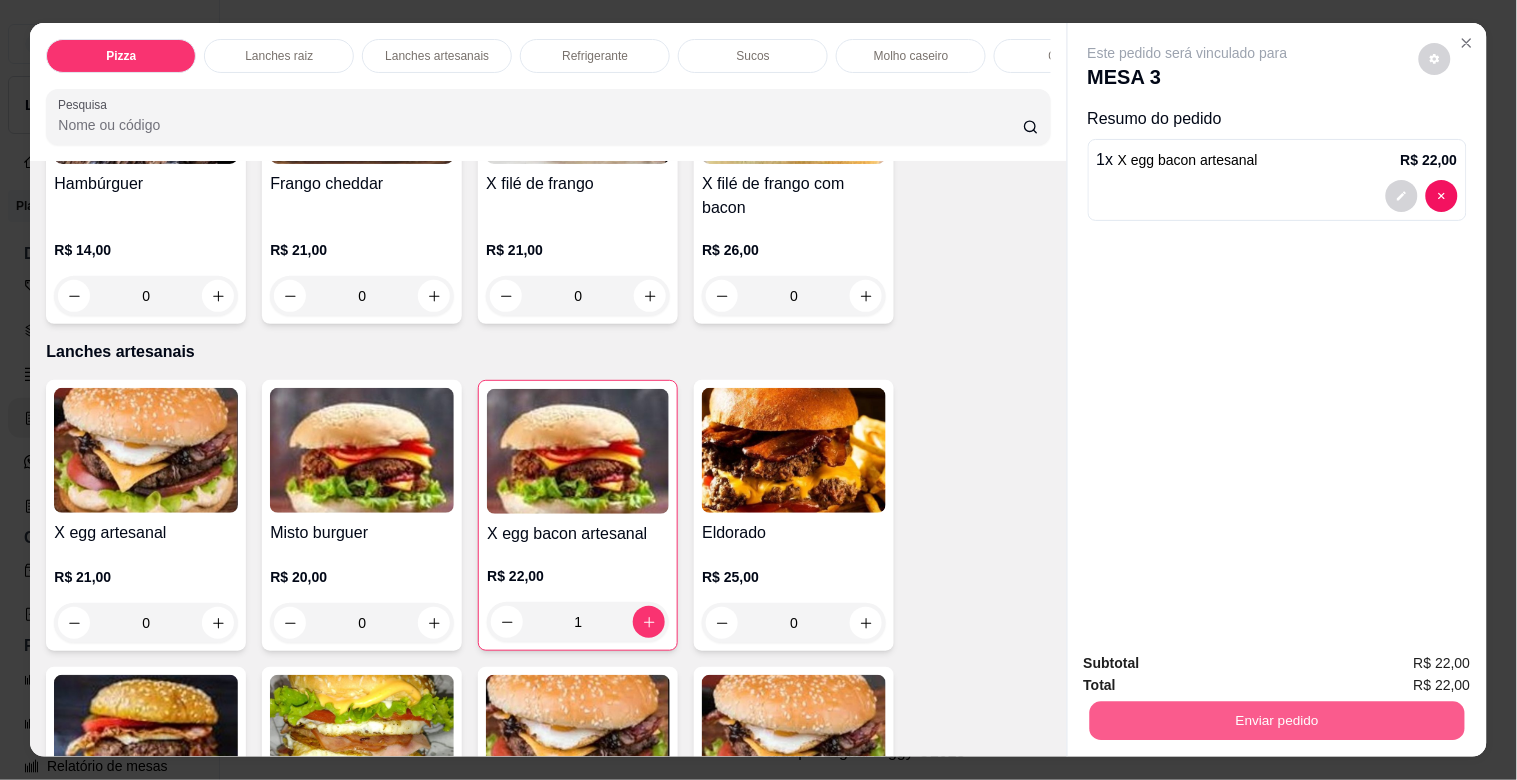 click on "Enviar pedido" at bounding box center [1276, 720] 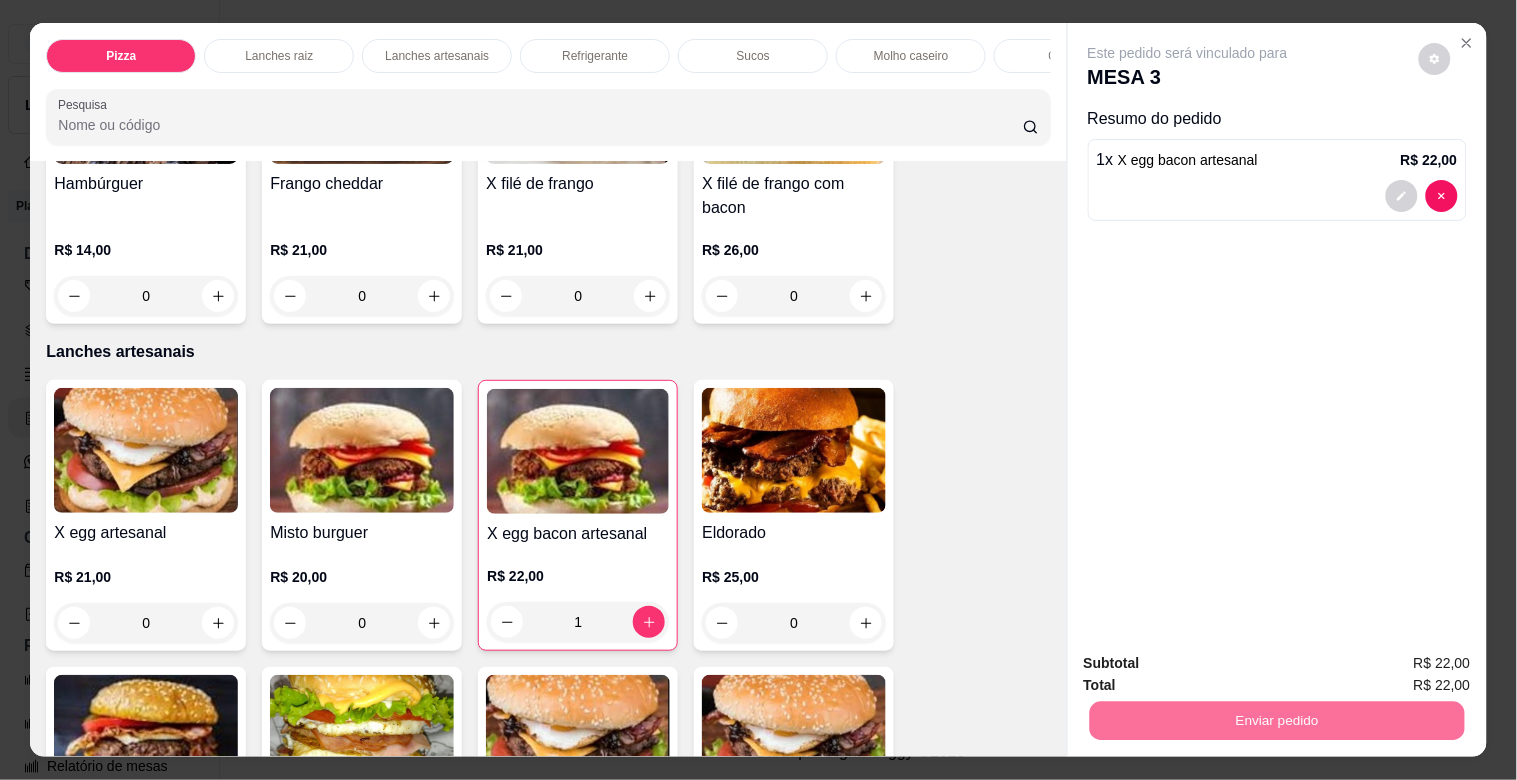 click on "Não registrar e enviar pedido" at bounding box center (1211, 663) 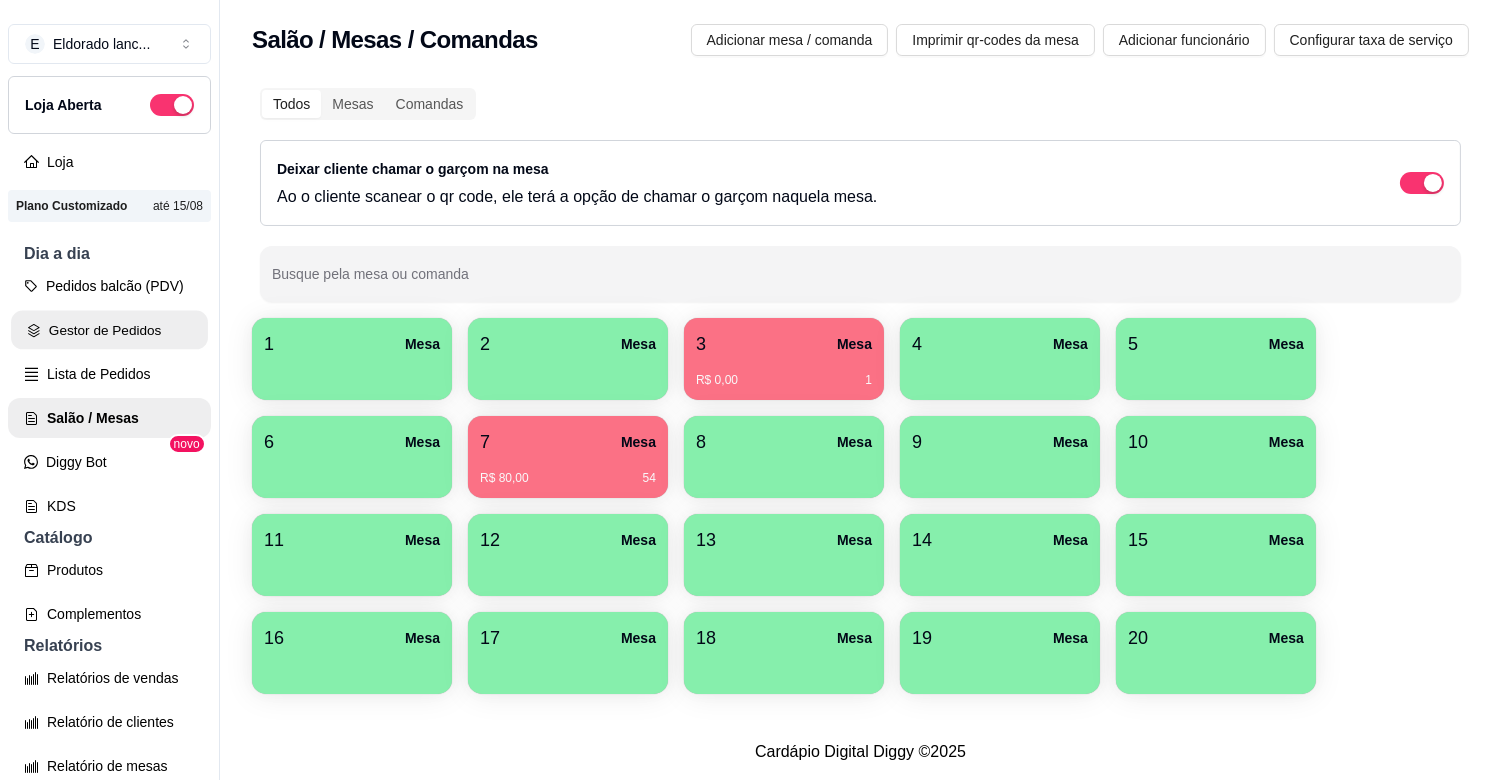 click on "Gestor de Pedidos" at bounding box center (109, 330) 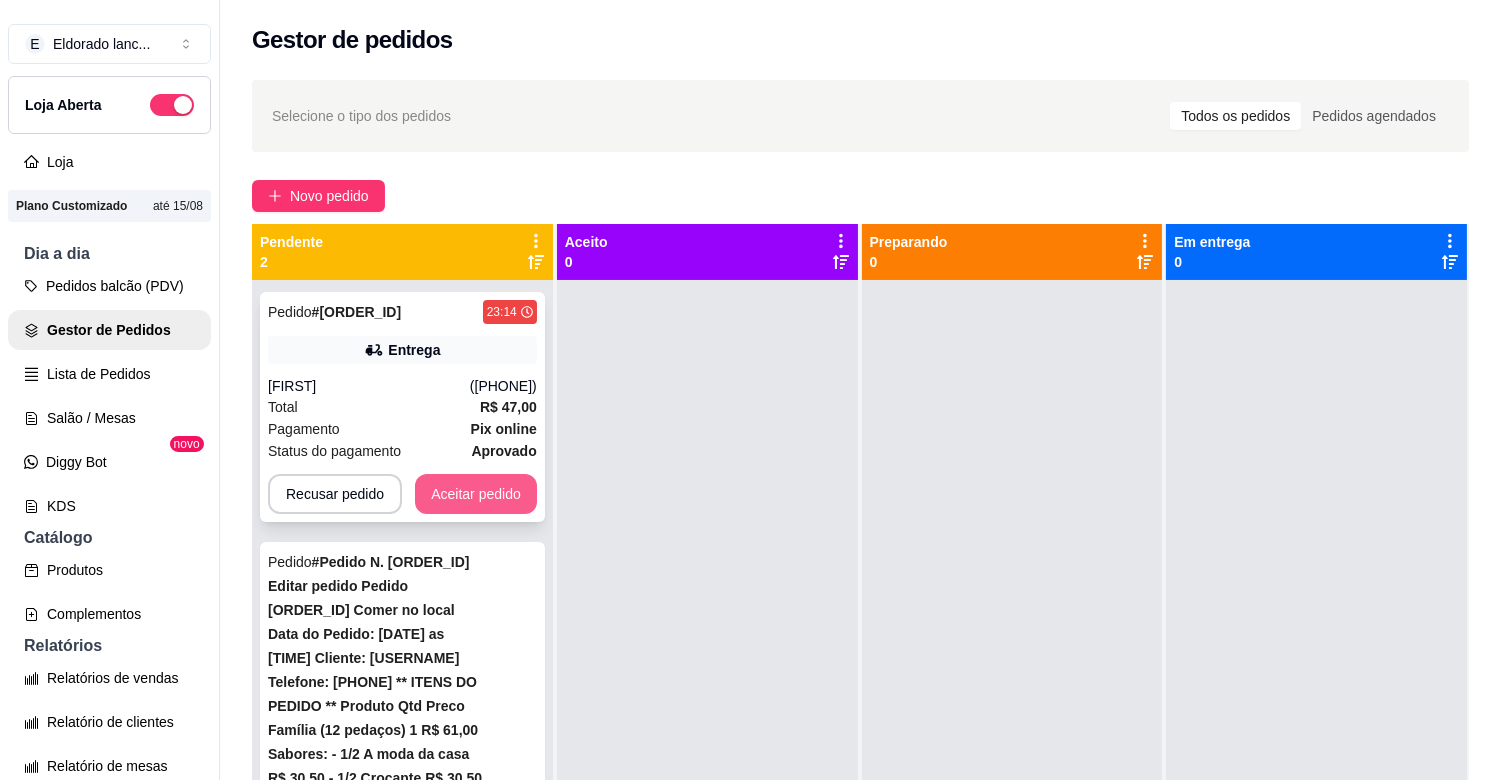 click on "Aceitar pedido" at bounding box center [476, 494] 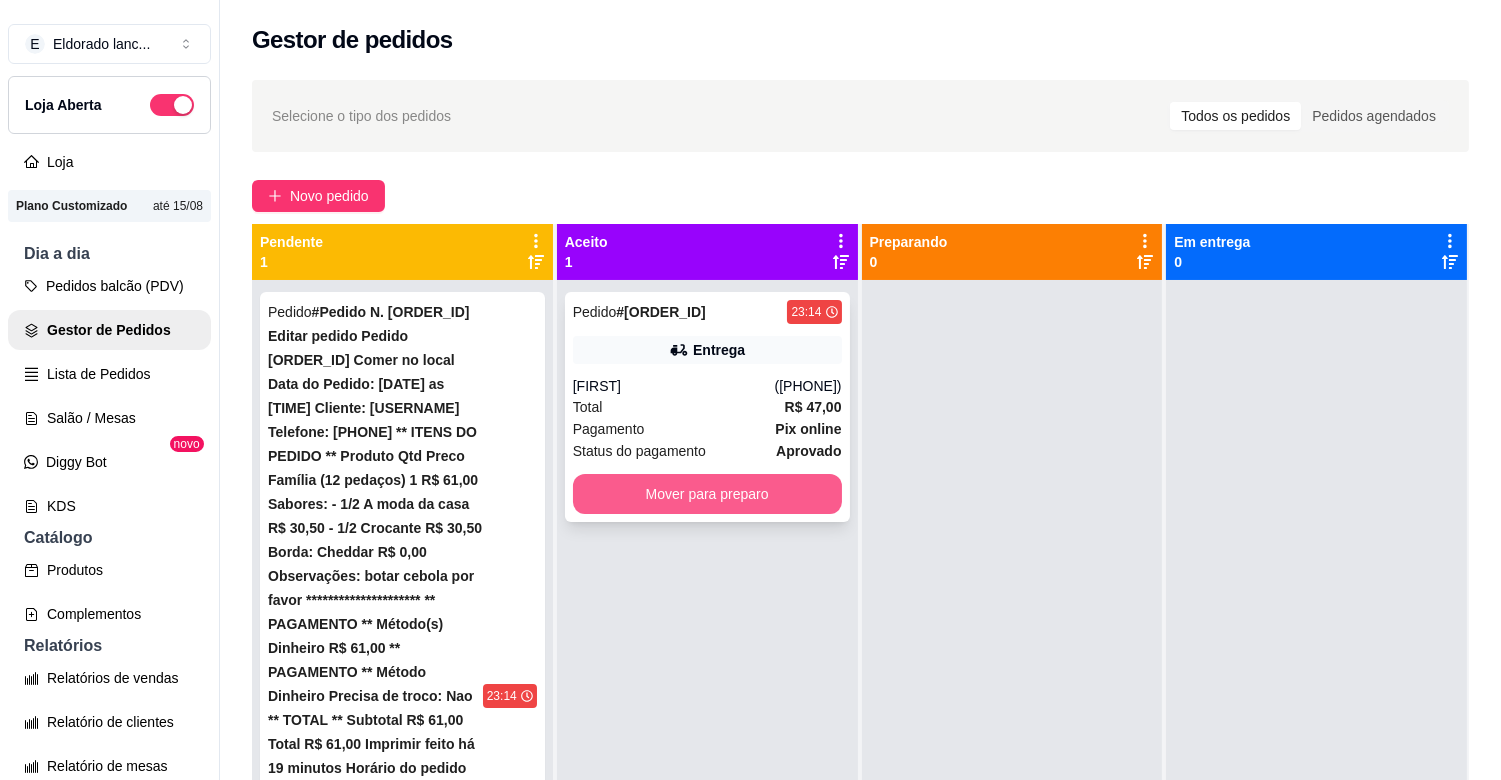 click on "Mover para preparo" at bounding box center [707, 494] 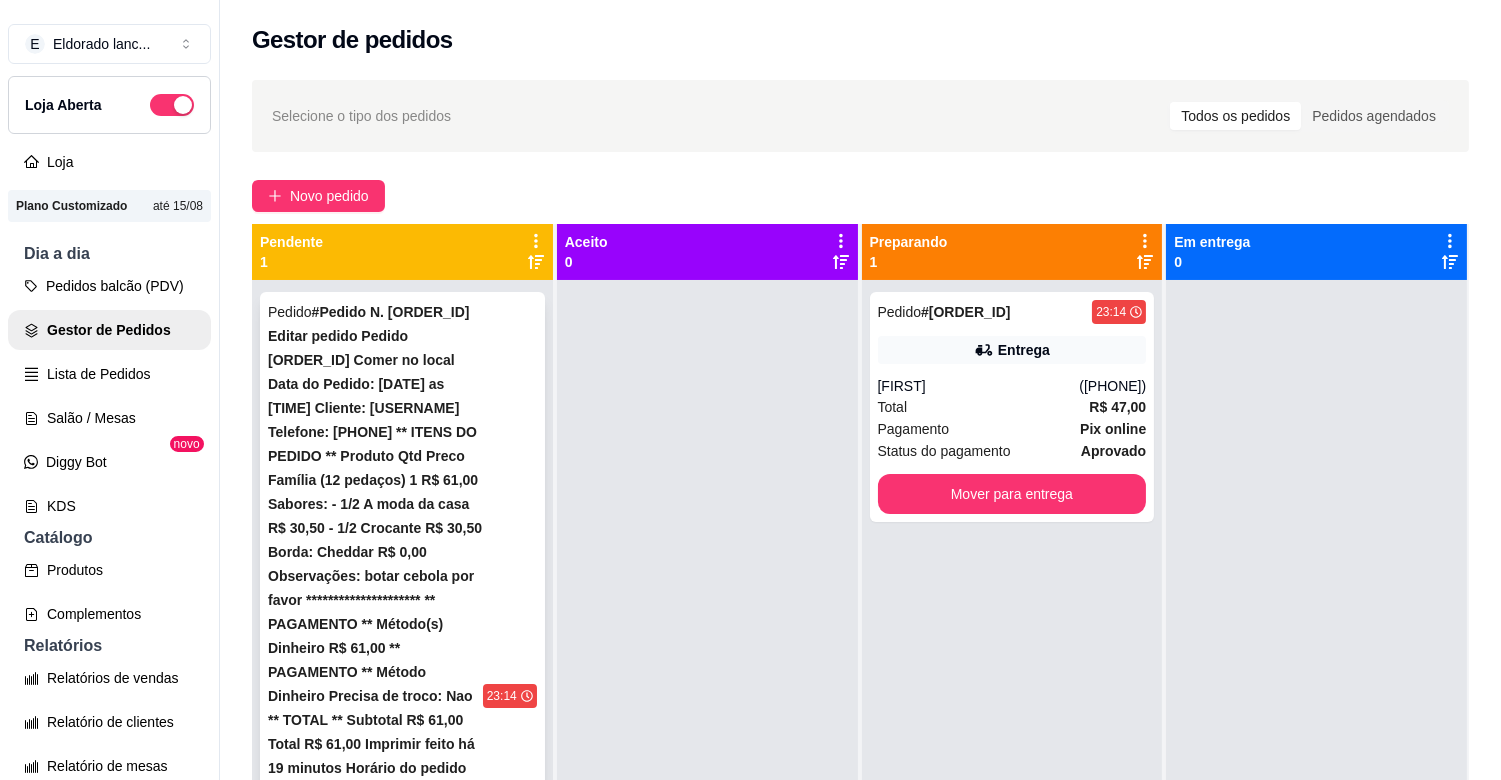 click on "Mover para finalizado" at bounding box center [402, 1218] 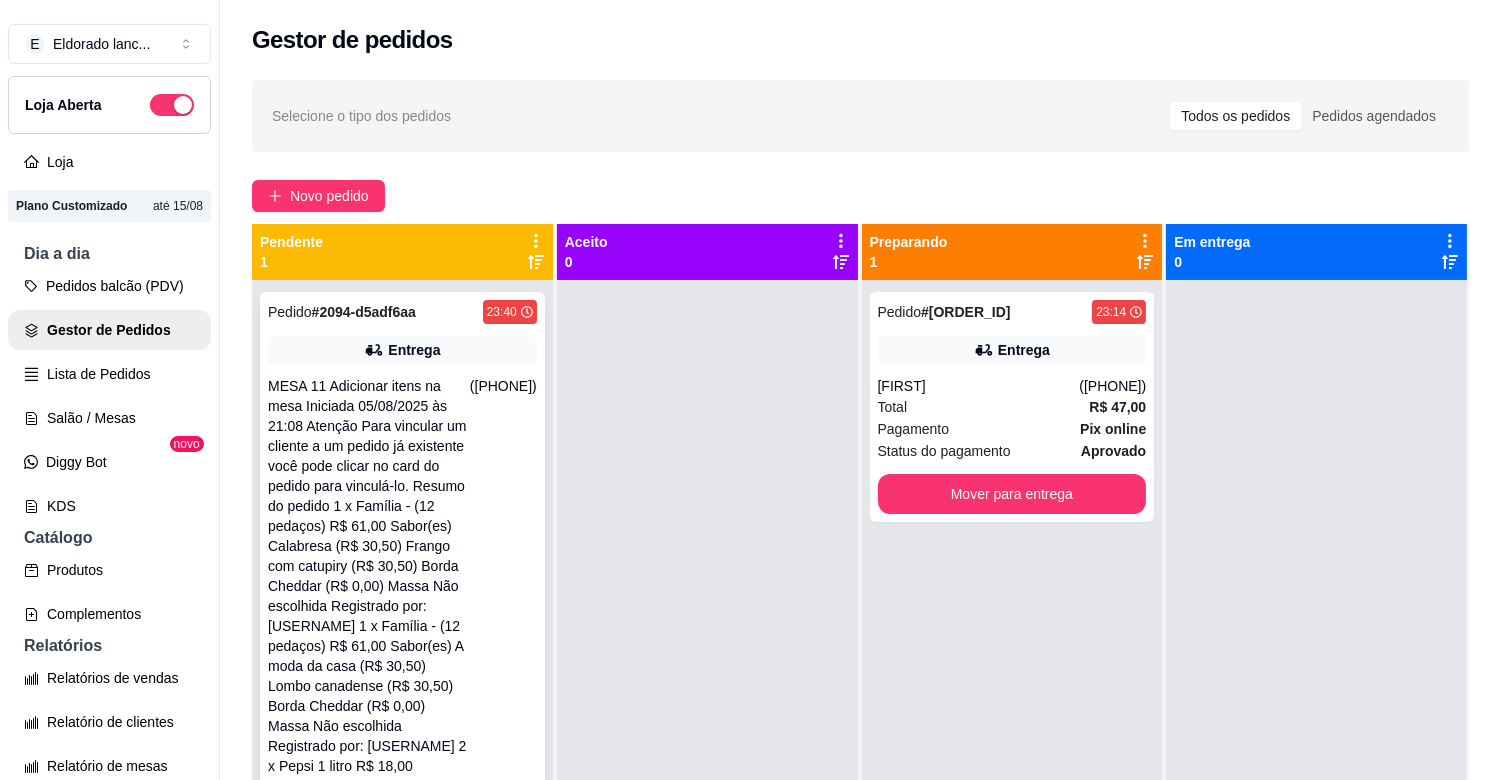 click on "Aceitar pedido" at bounding box center [476, 1172] 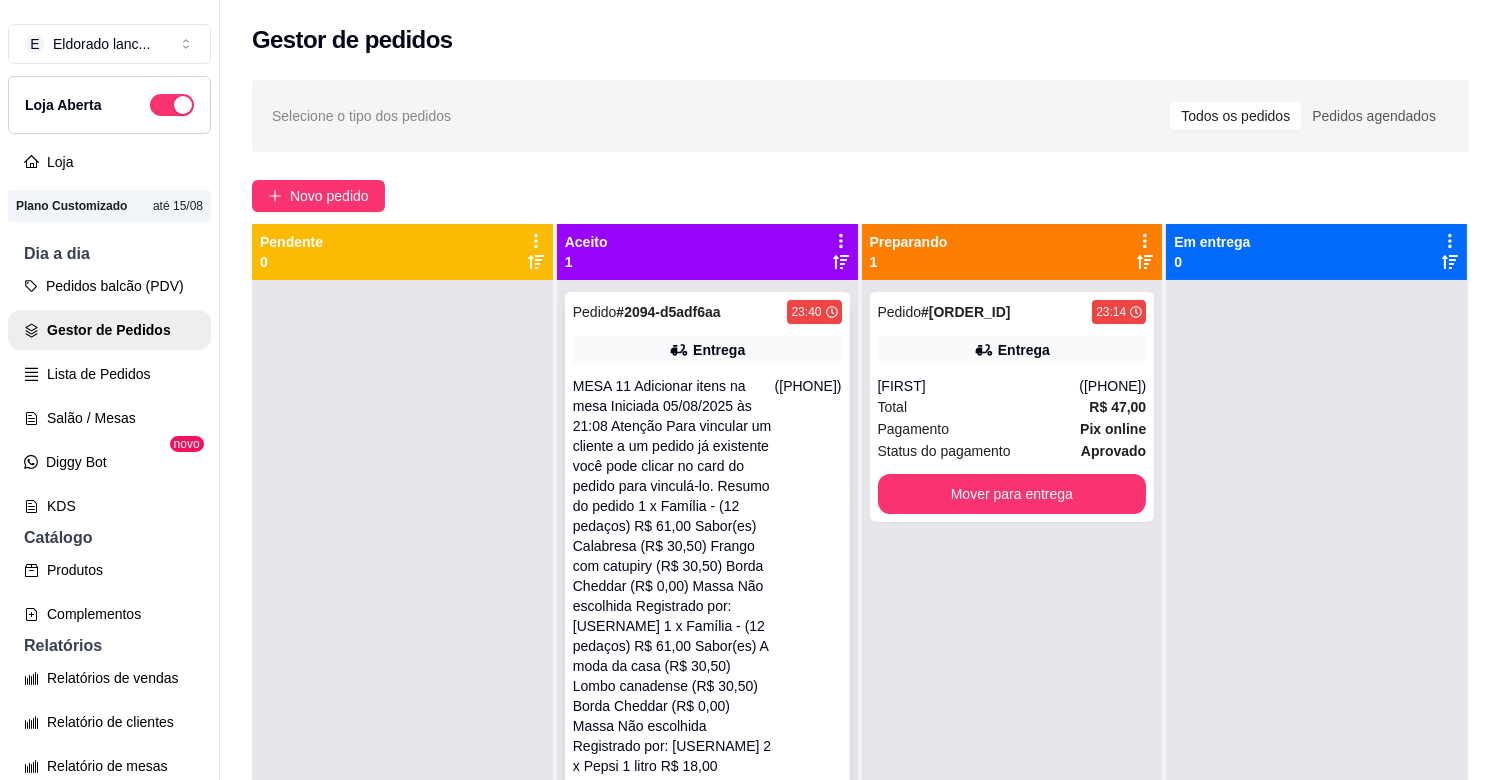 click on "Mover para preparo" at bounding box center (707, 1172) 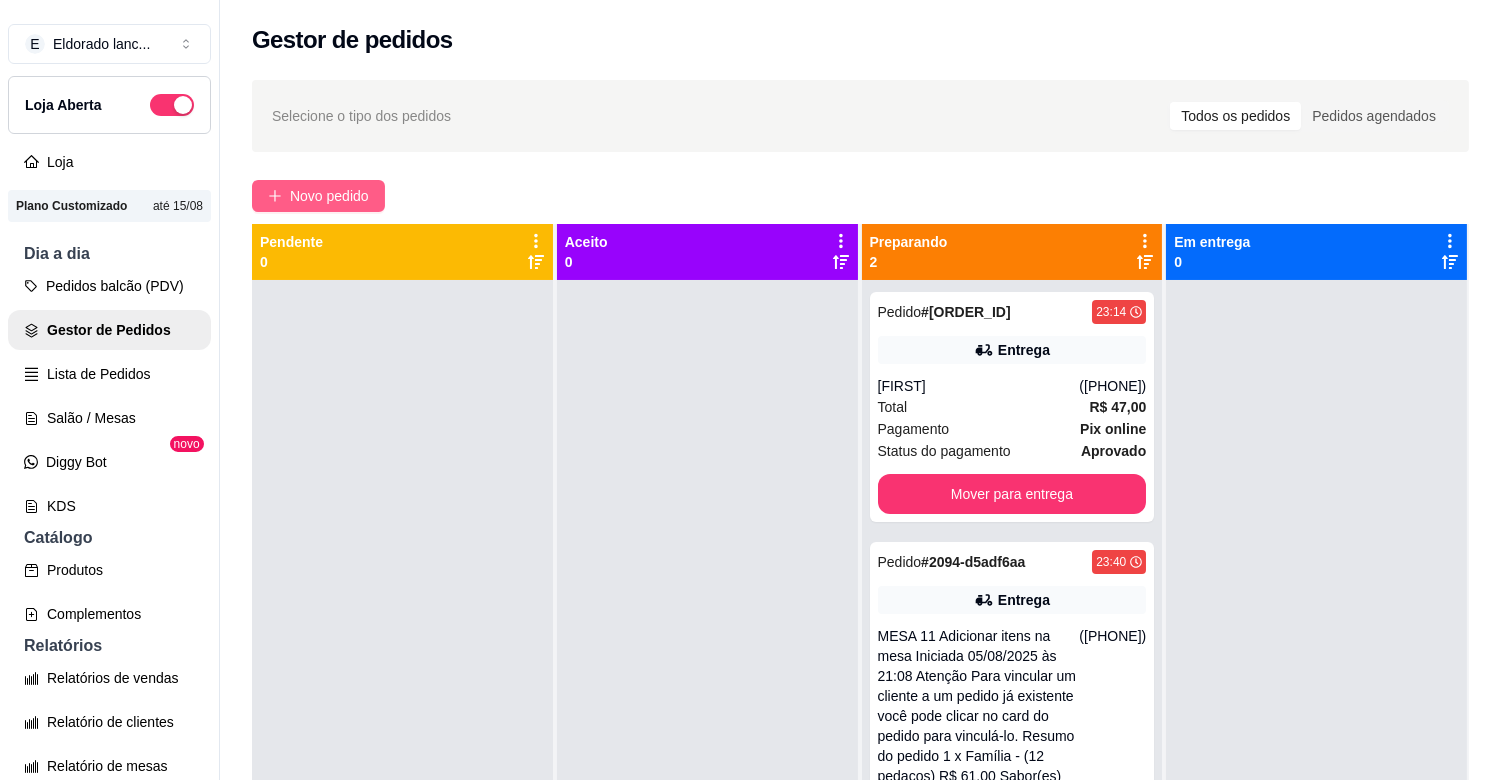 click on "Novo pedido" at bounding box center (318, 196) 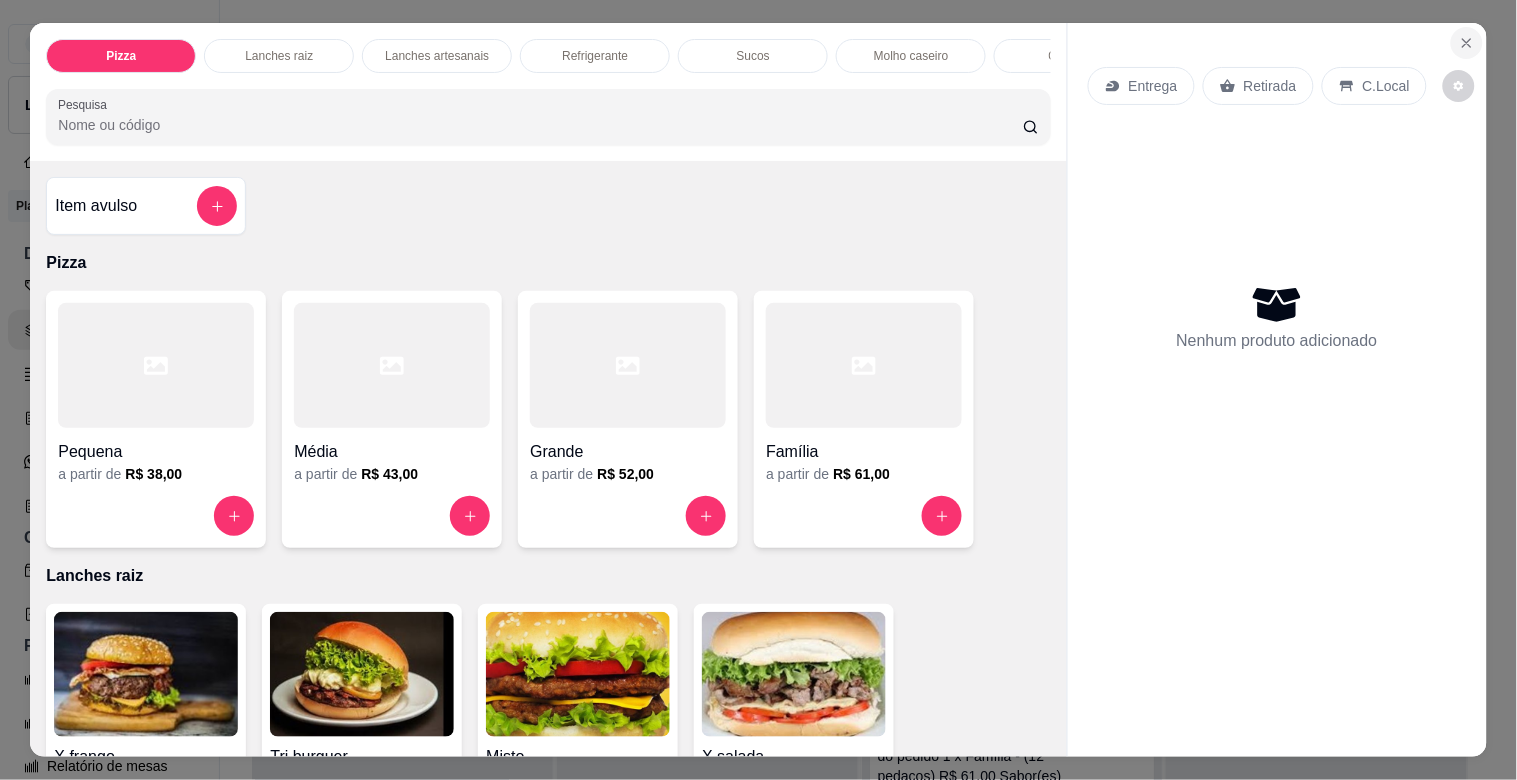 click 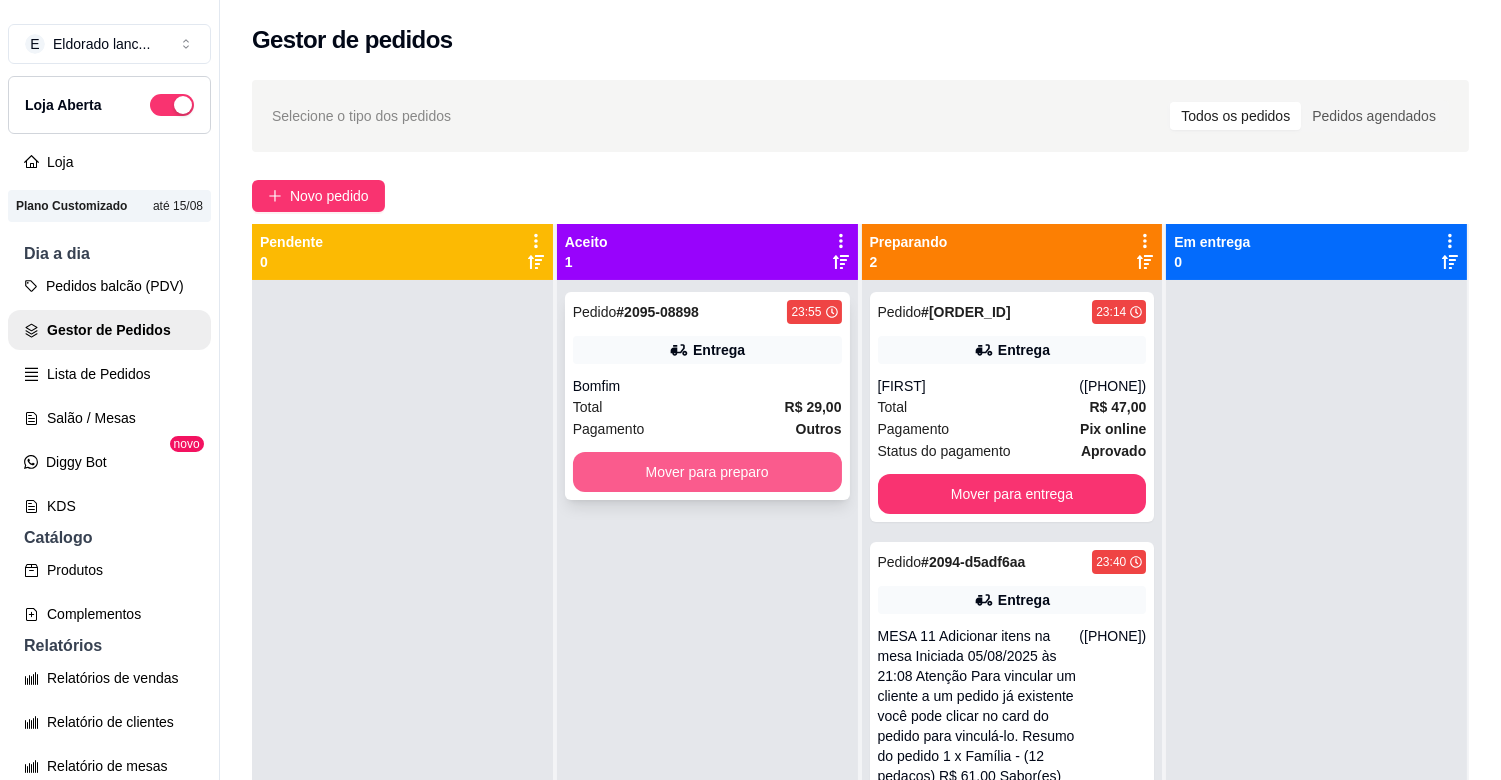 click on "Mover para preparo" at bounding box center (707, 472) 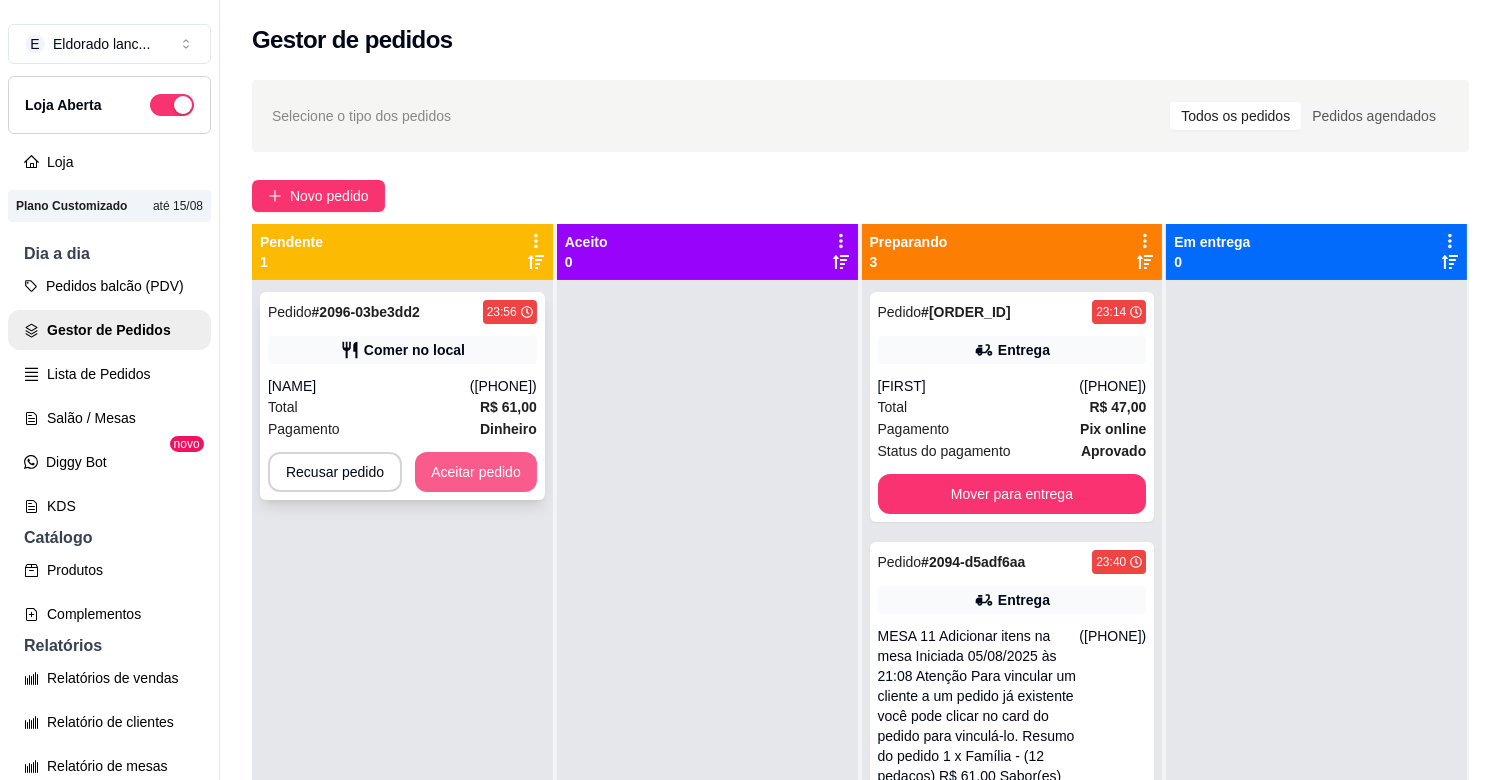 click on "Aceitar pedido" at bounding box center [476, 472] 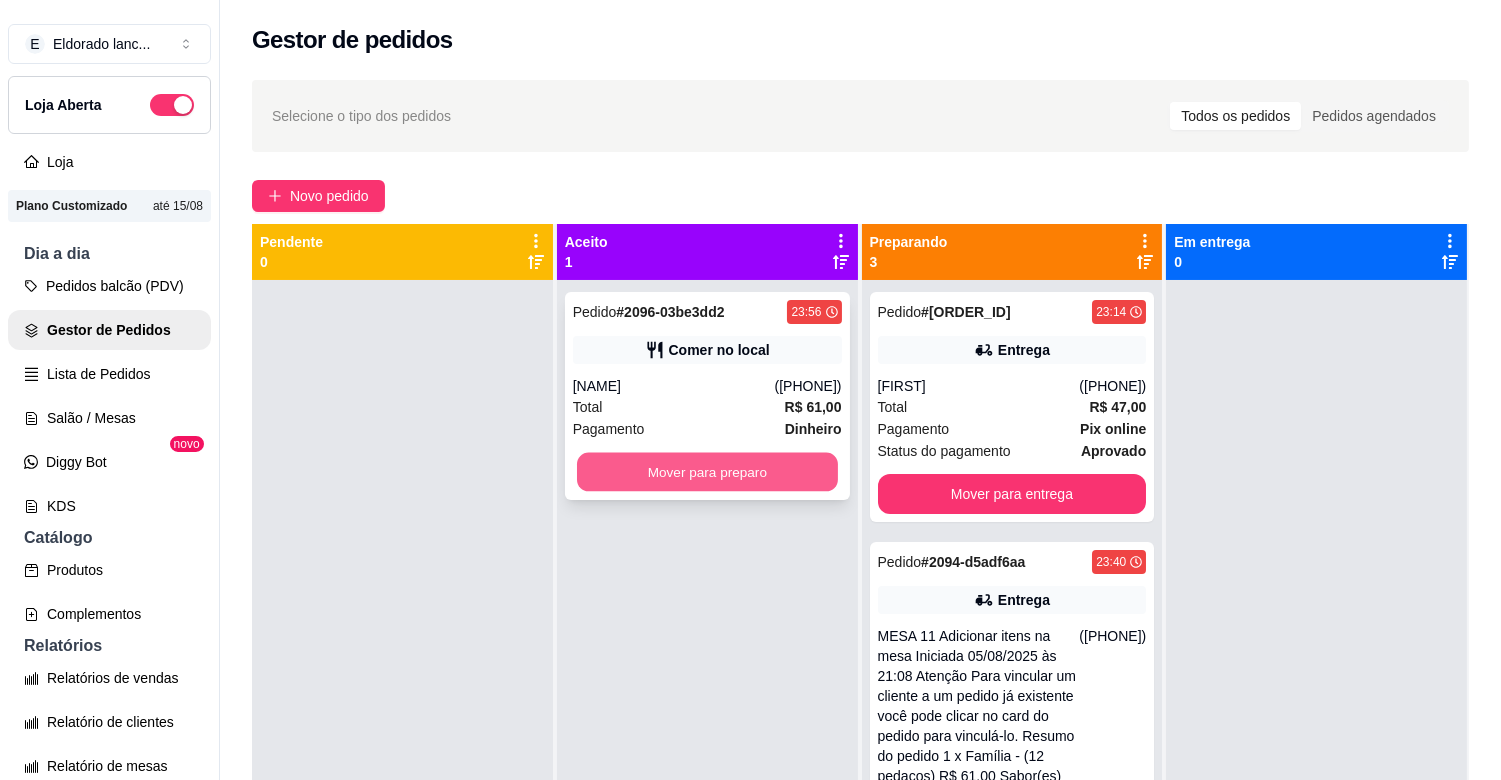 click on "Mover para preparo" at bounding box center (707, 472) 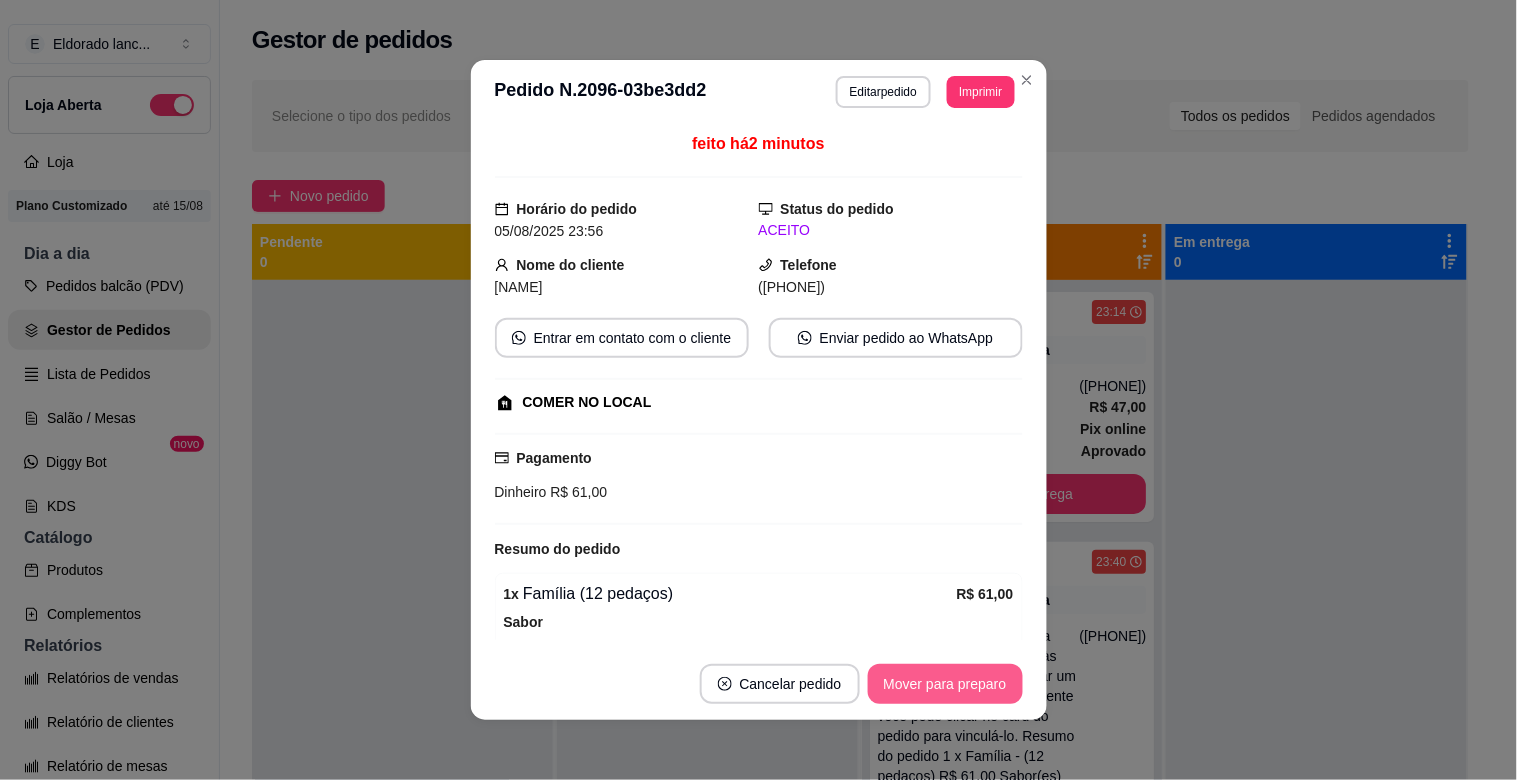click on "Mover para preparo" at bounding box center [945, 684] 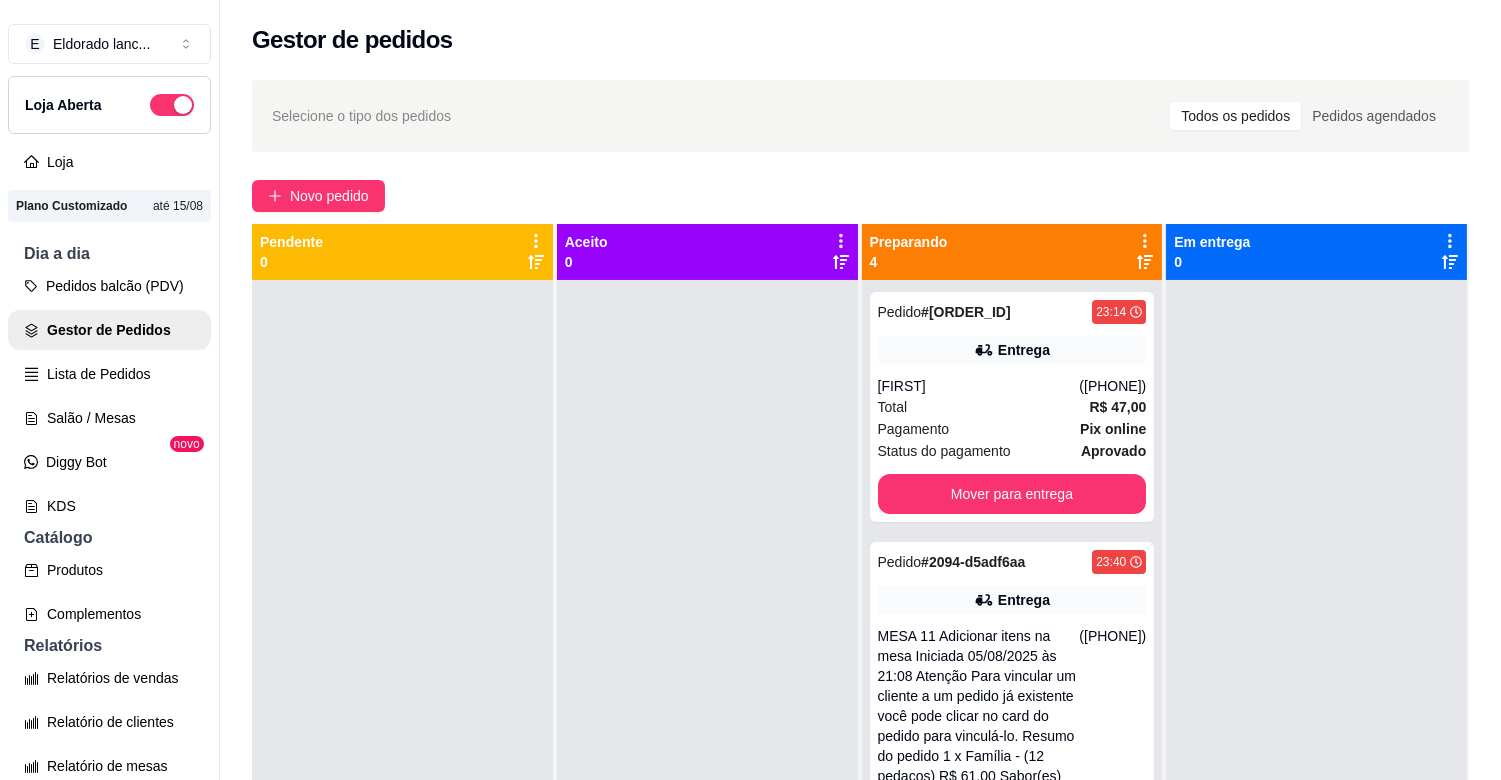 click on "Loja Aberta" at bounding box center (109, 105) 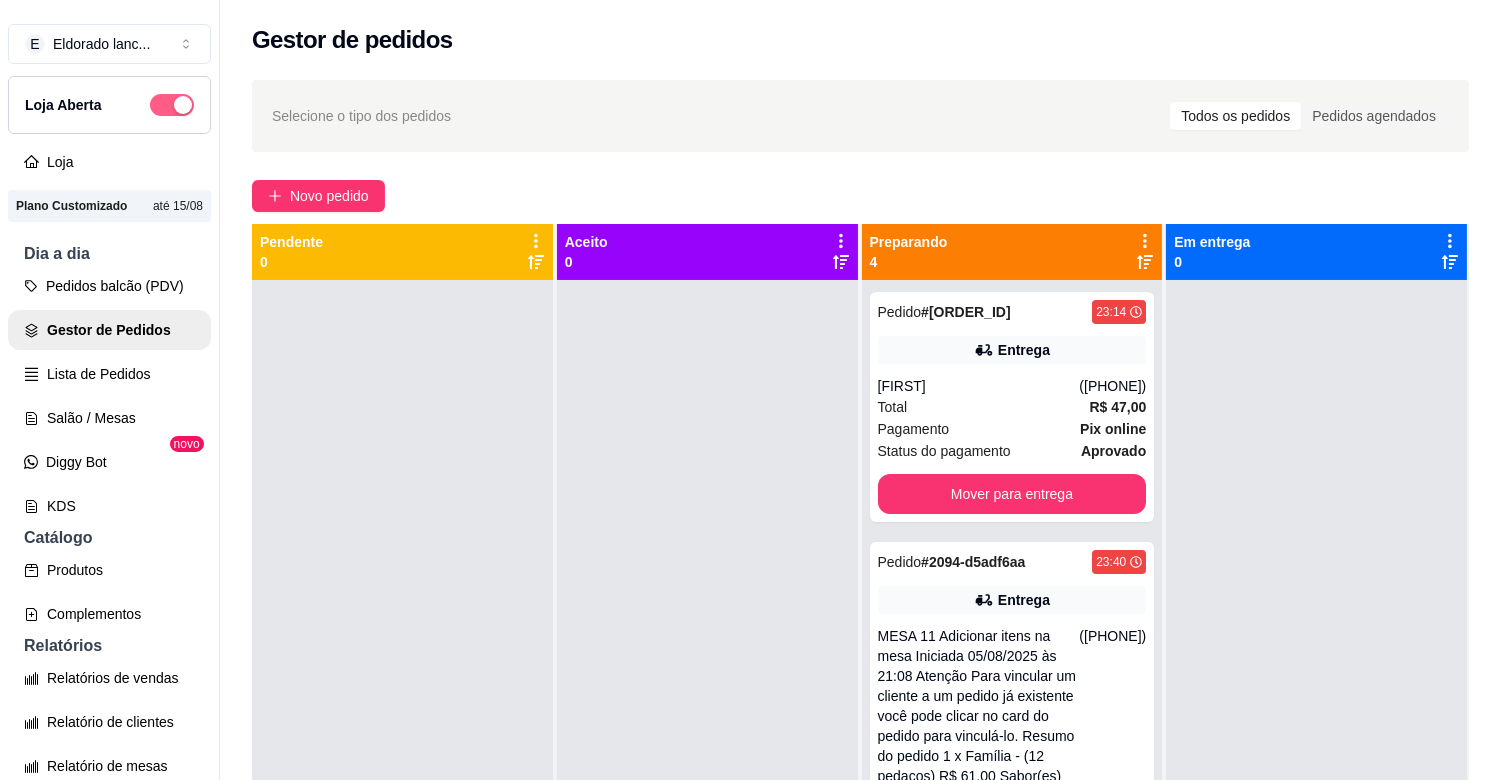 click at bounding box center [172, 105] 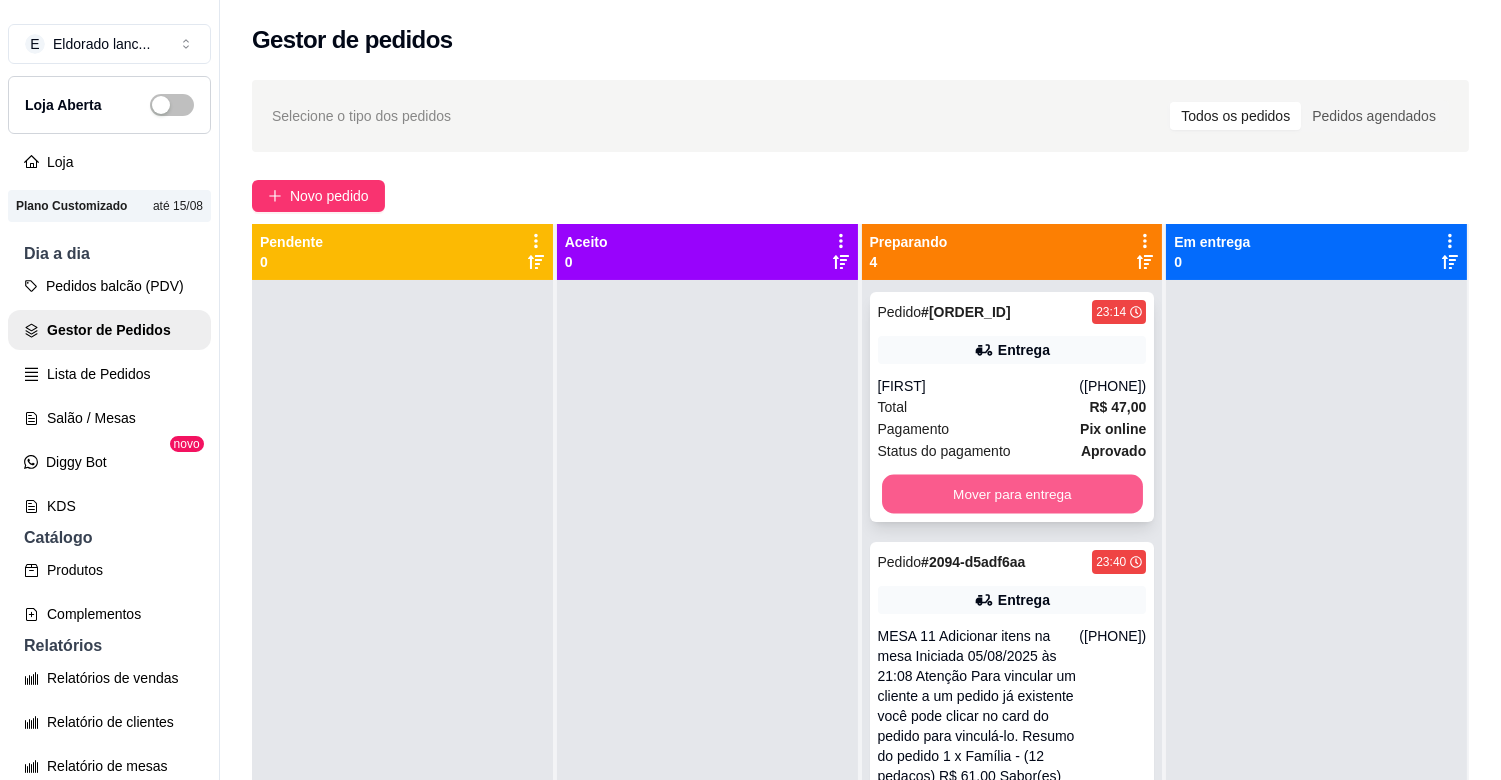 click on "Mover para entrega" at bounding box center (1012, 494) 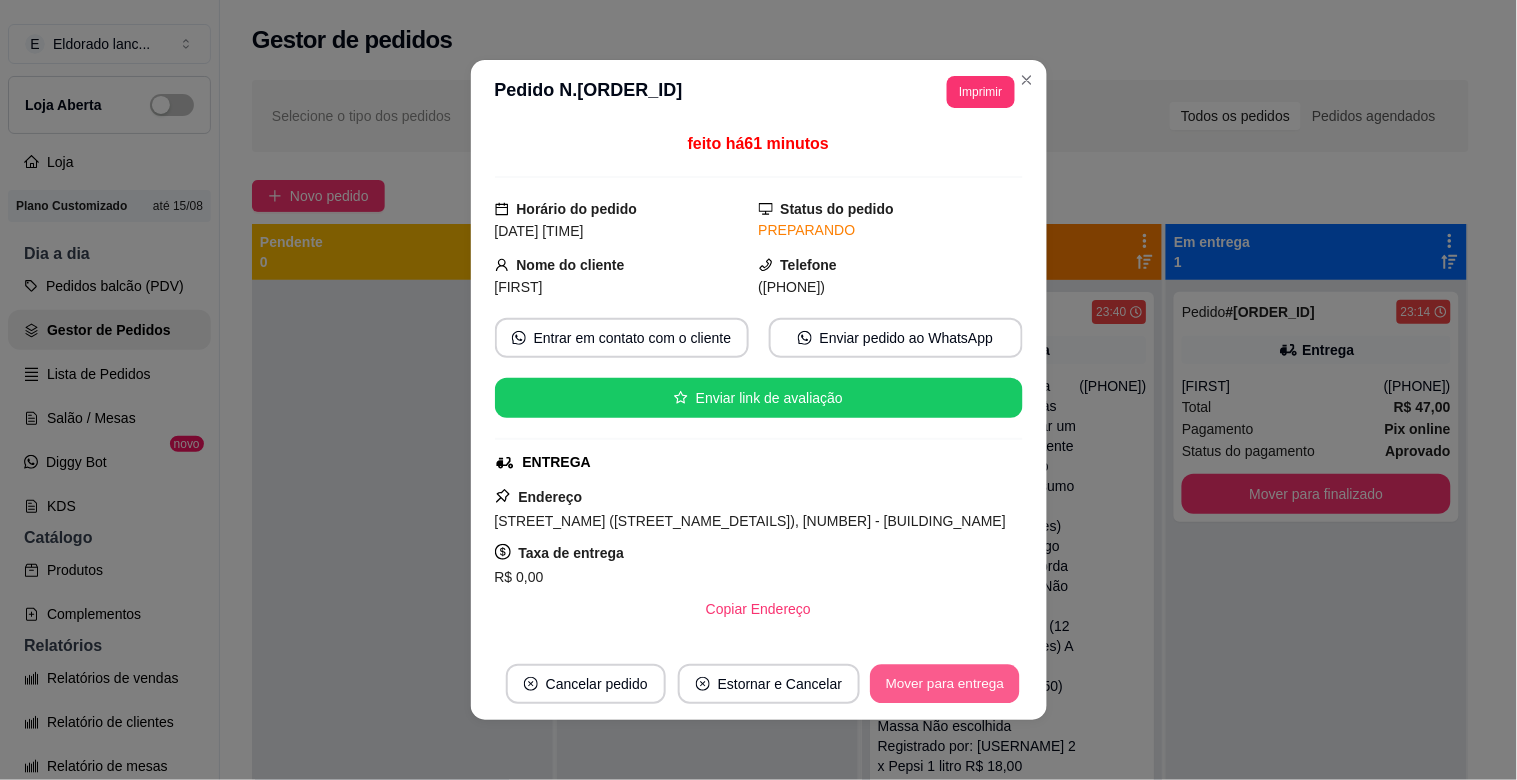 click on "Mover para entrega" at bounding box center [946, 684] 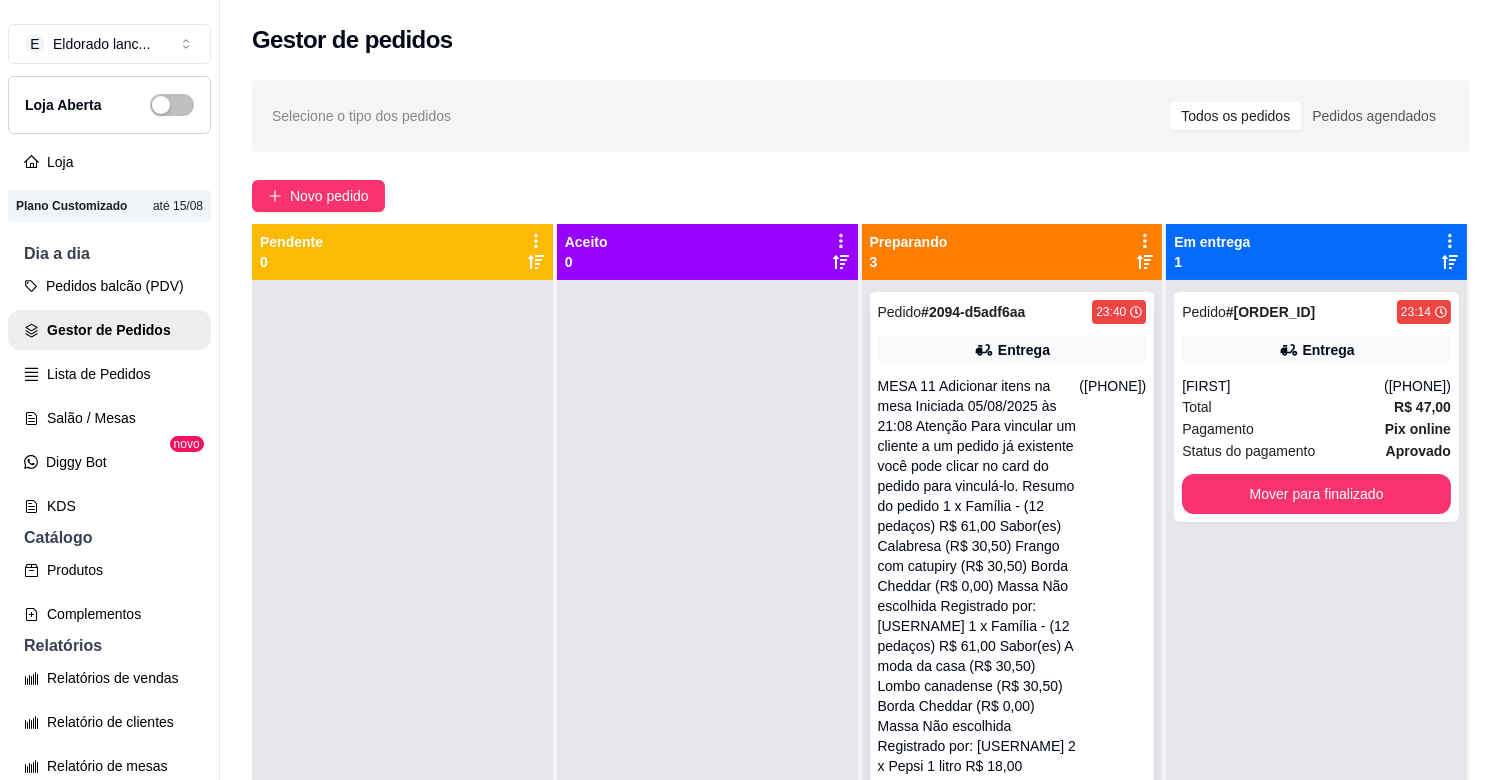 click on "Mover para entrega" at bounding box center (1012, 1172) 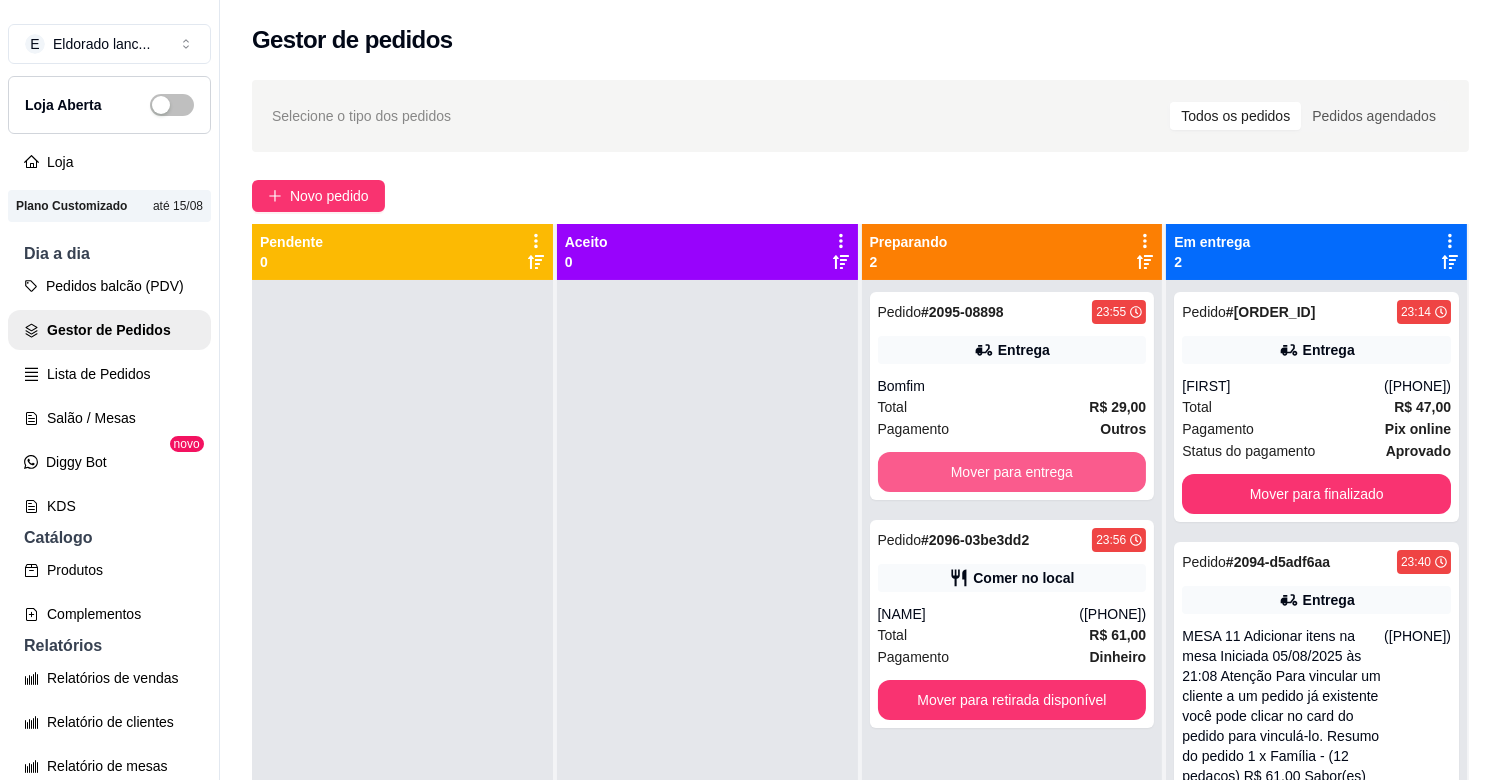 click on "Mover para entrega" at bounding box center (1012, 472) 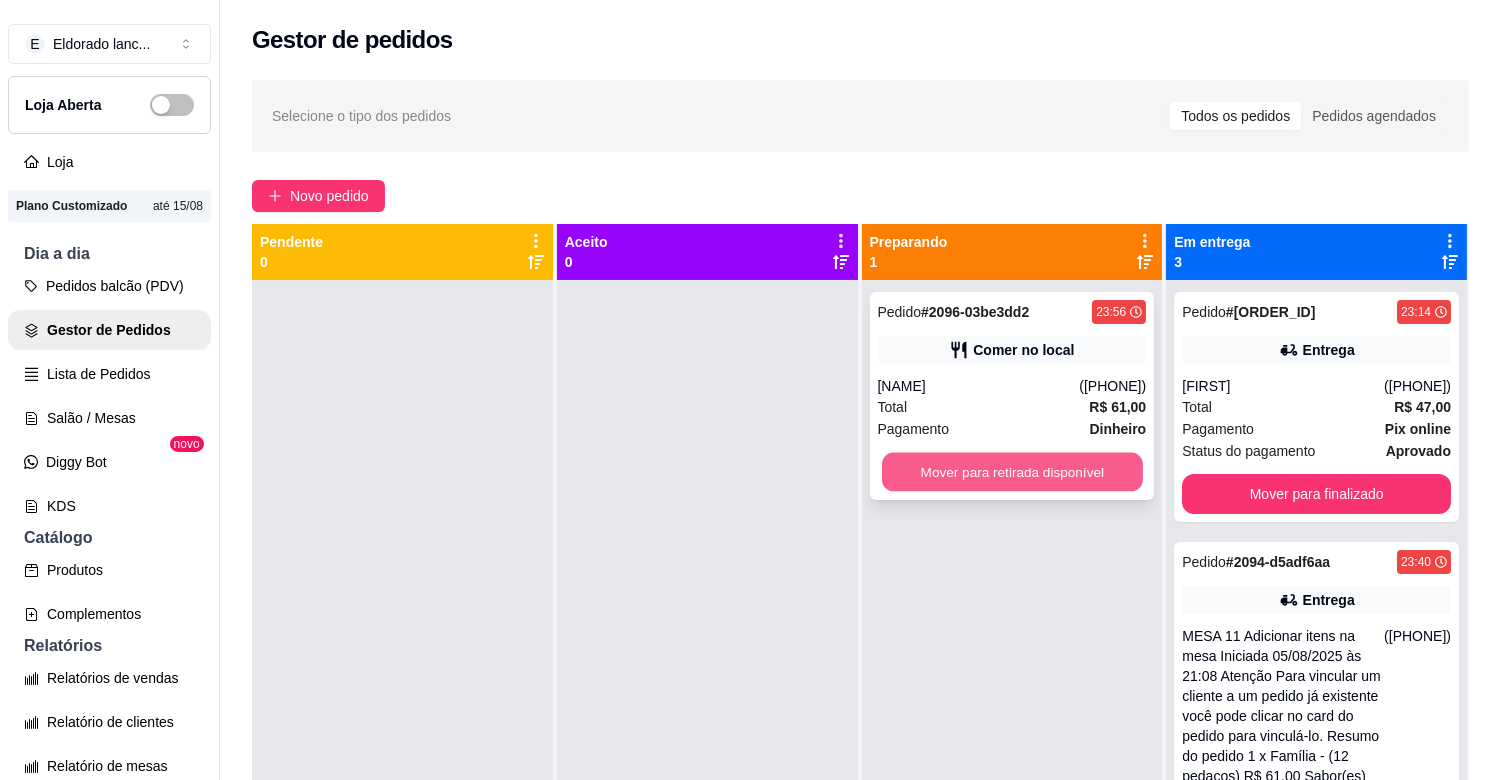 click on "Mover para retirada disponível" at bounding box center (1012, 472) 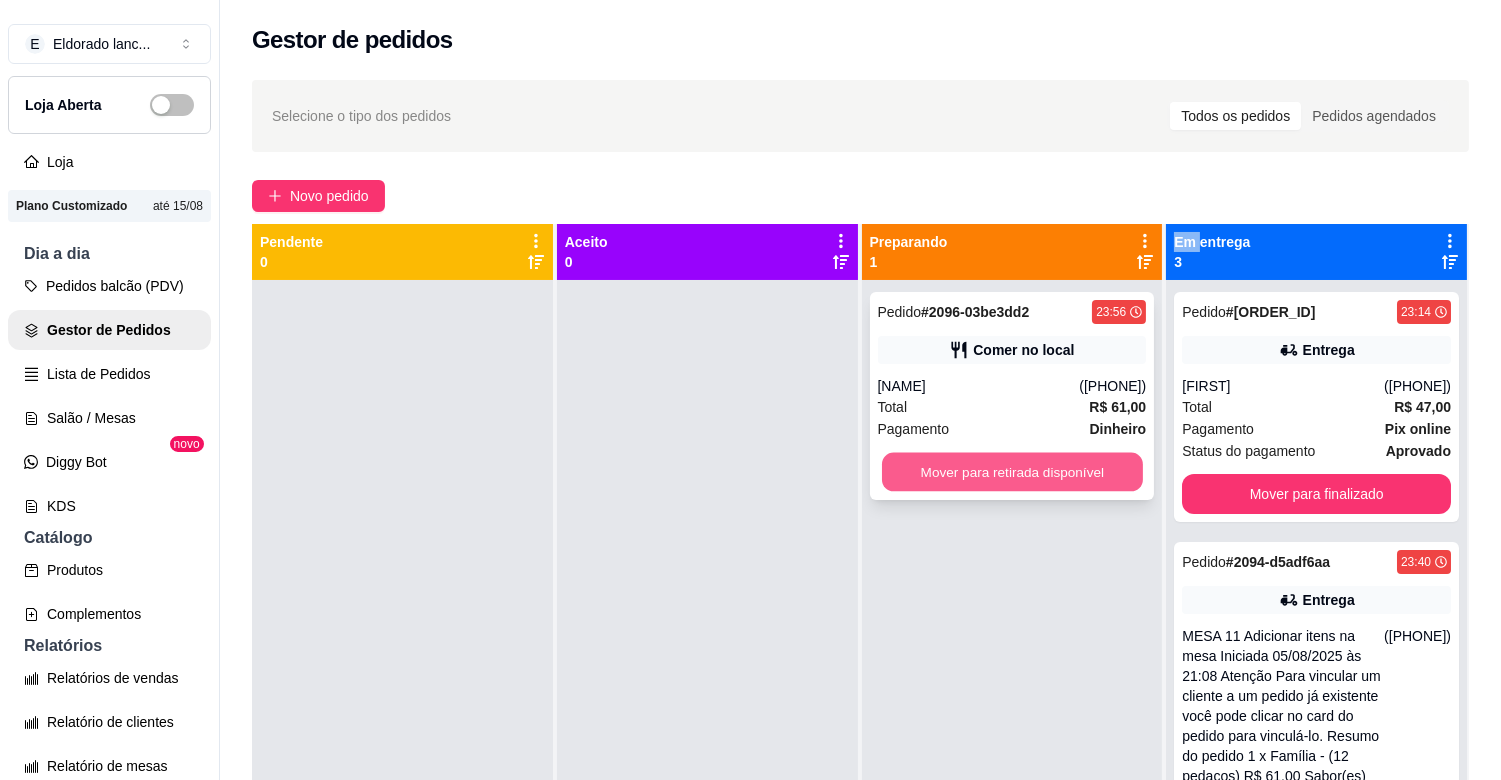 click on "Mover para retirada disponível" at bounding box center [1012, 472] 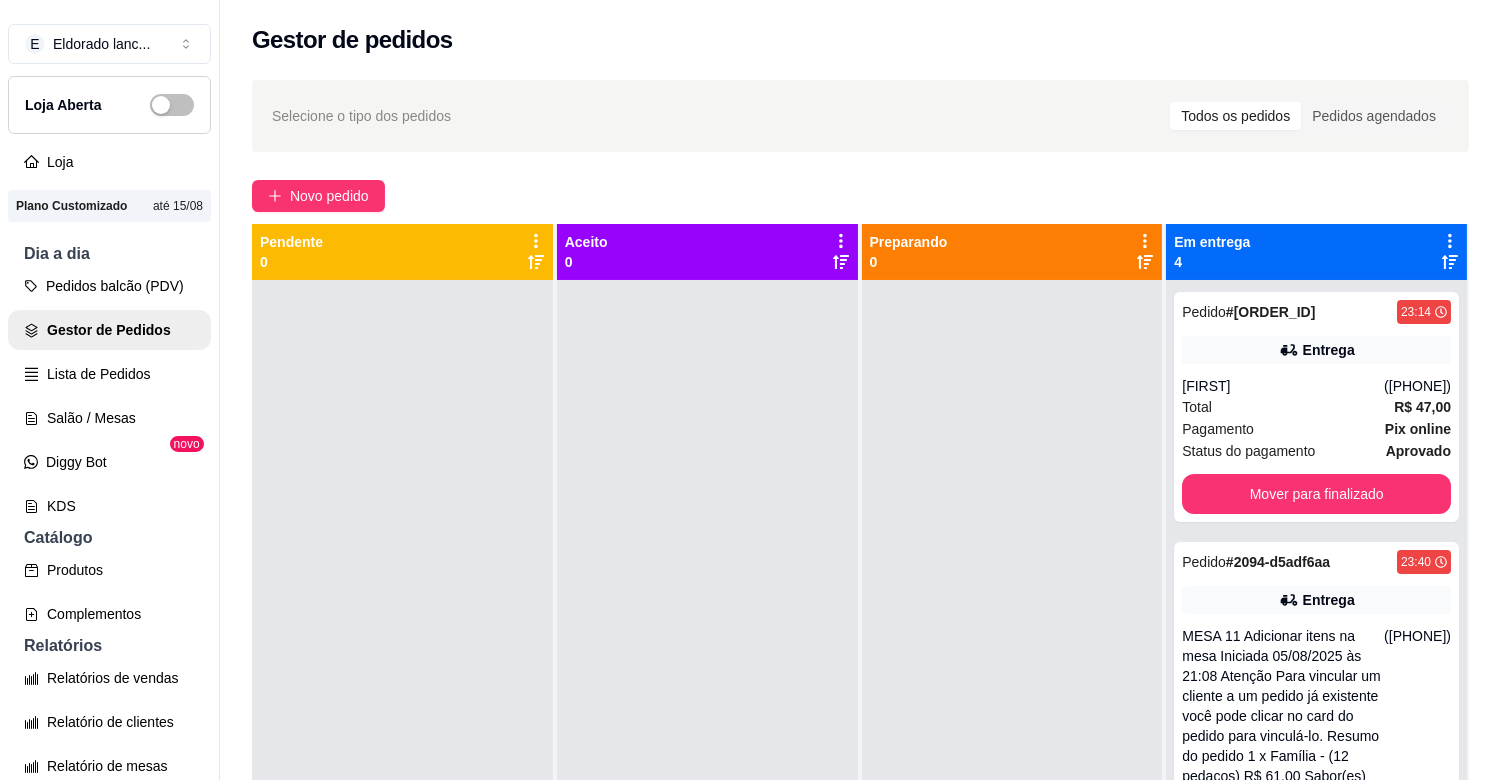 click at bounding box center [402, 670] 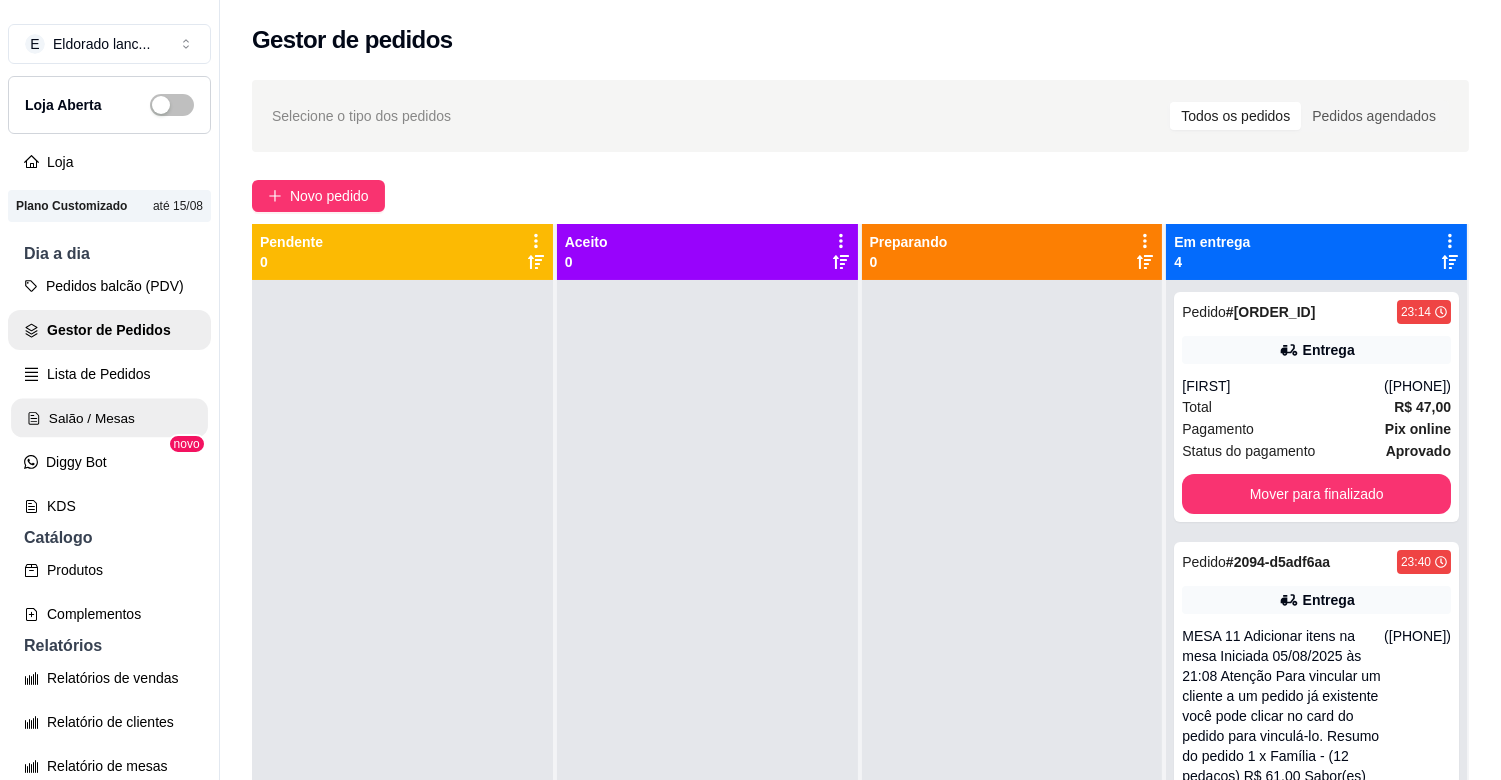 click on "Salão / Mesas" at bounding box center (109, 418) 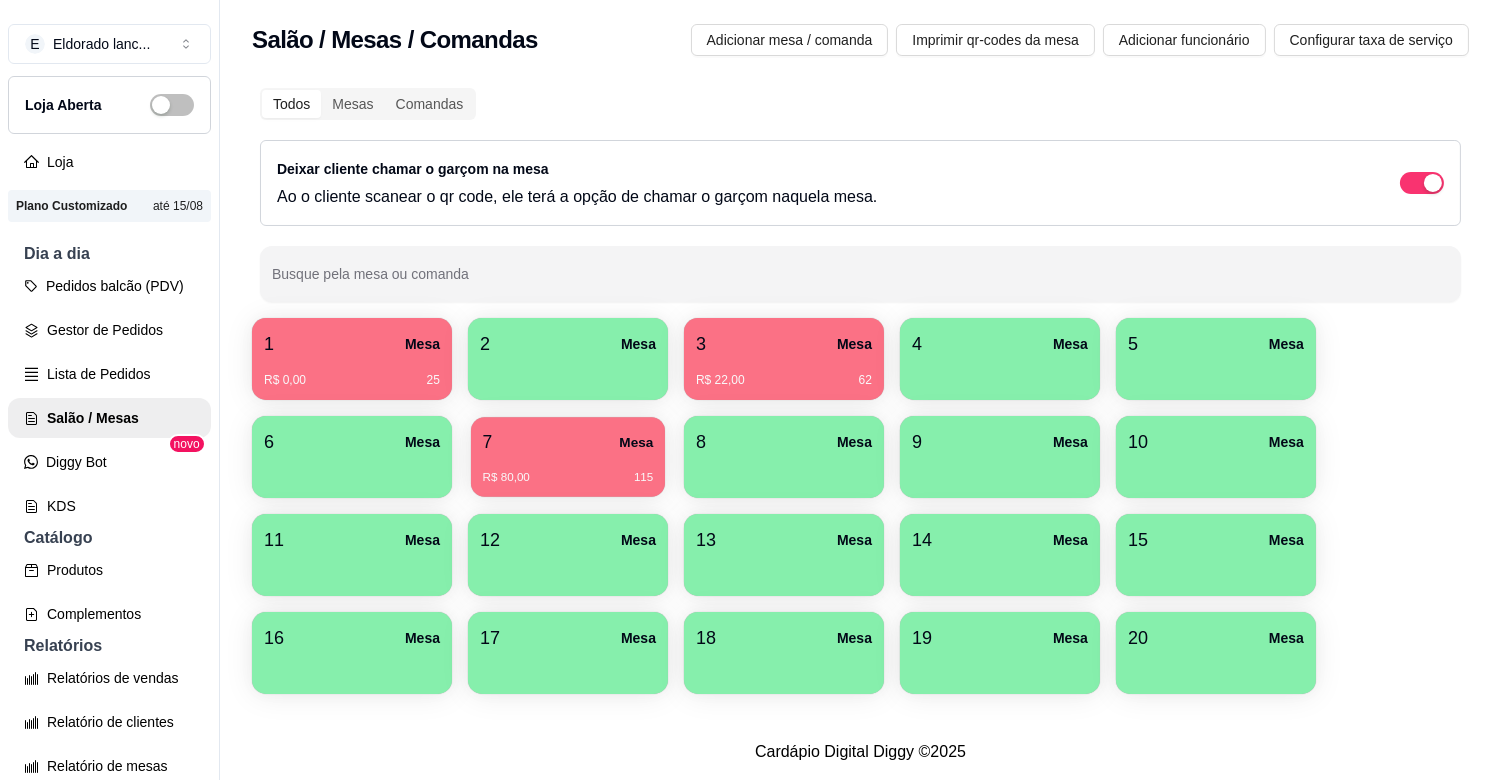 click on "R$ 80,00 115" at bounding box center [568, 470] 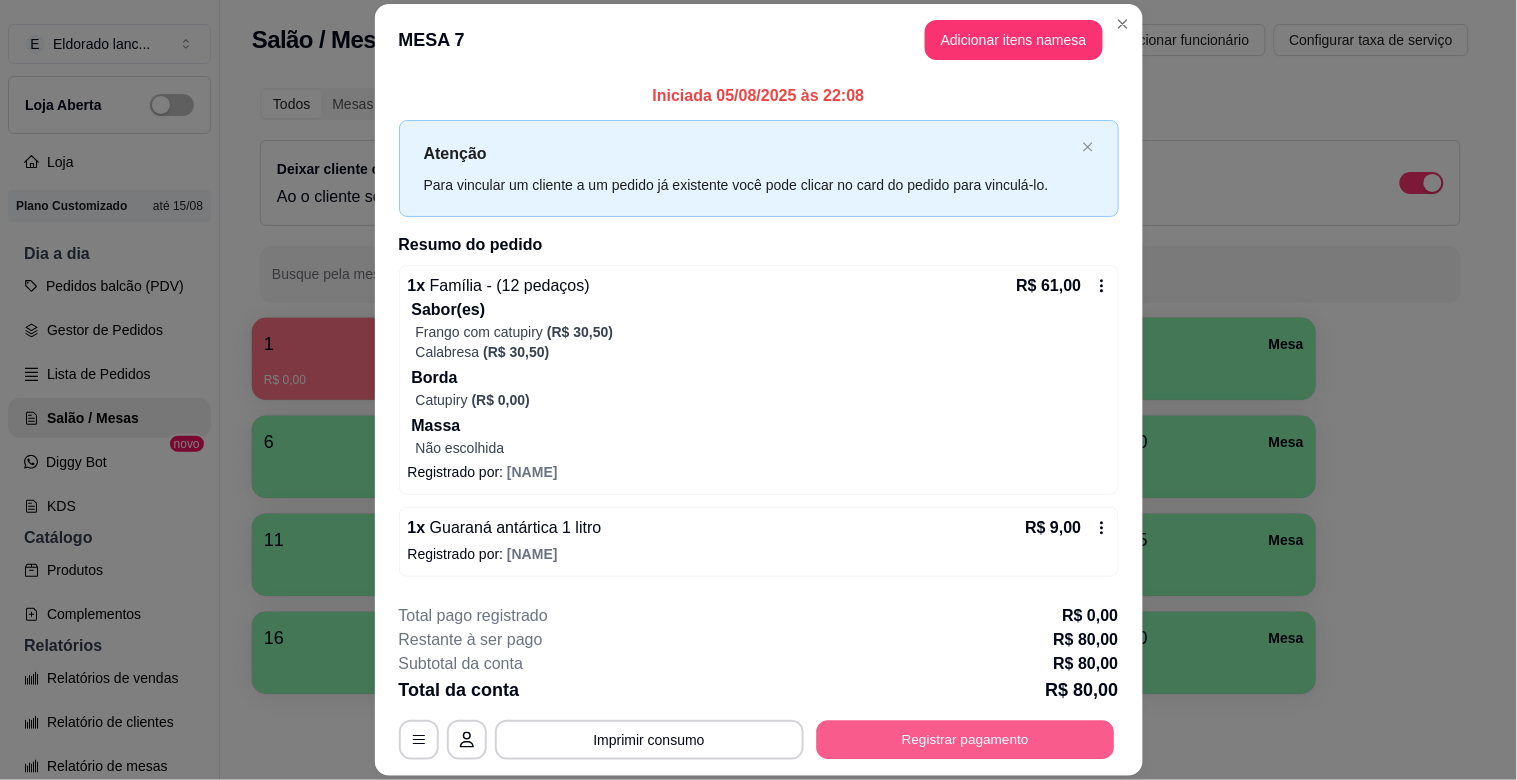 click on "Registrar pagamento" at bounding box center (965, 740) 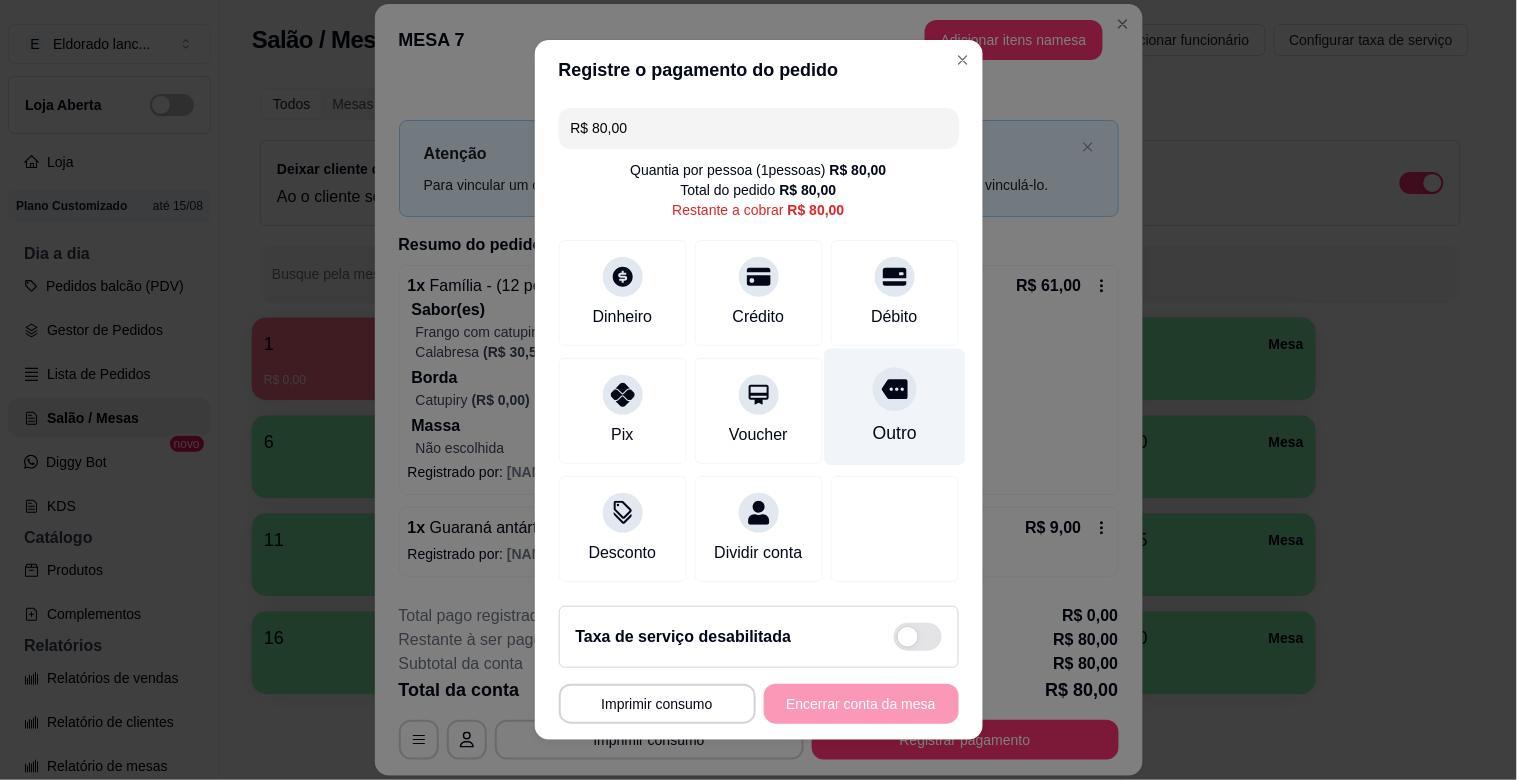 click 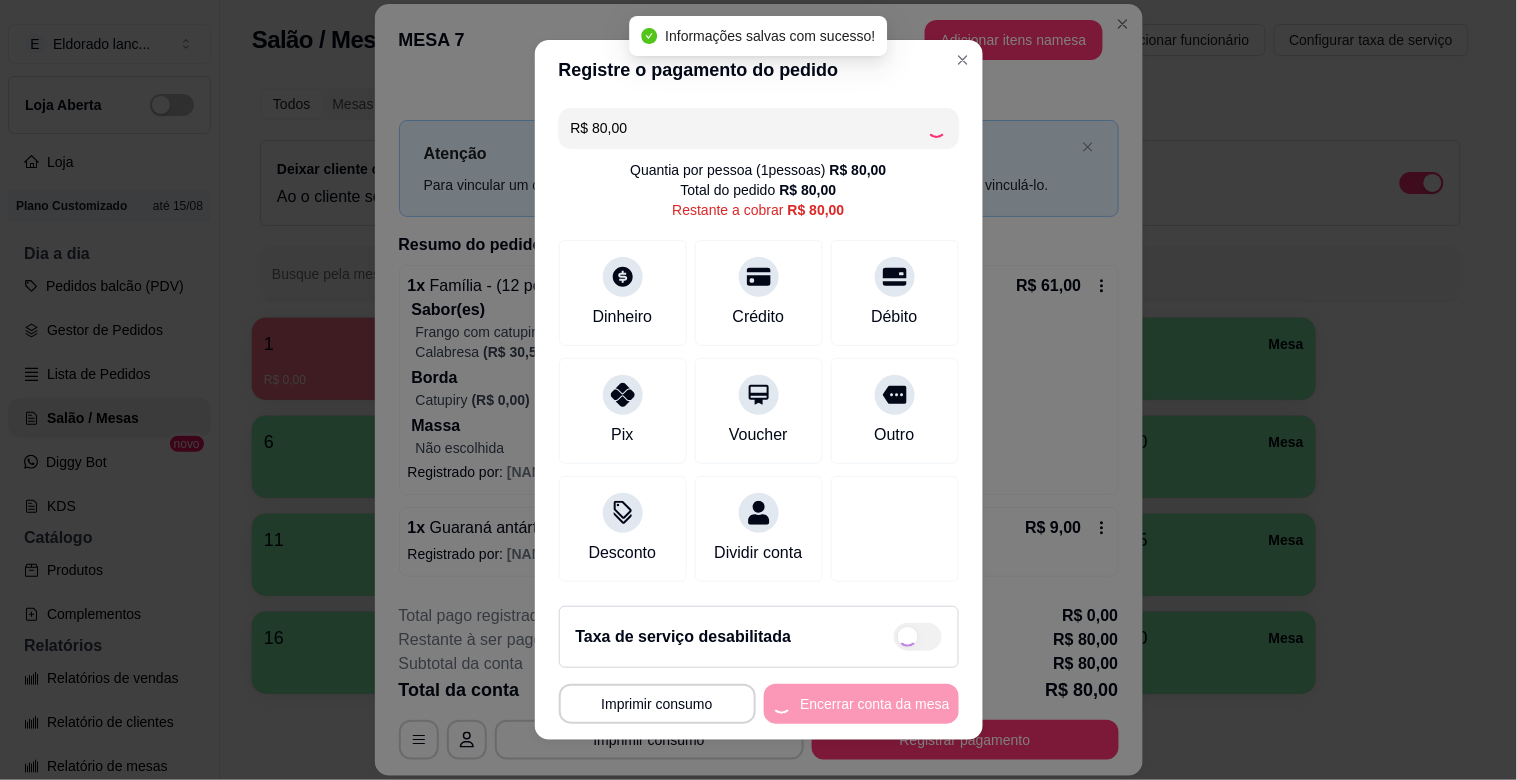 type on "R$ 0,00" 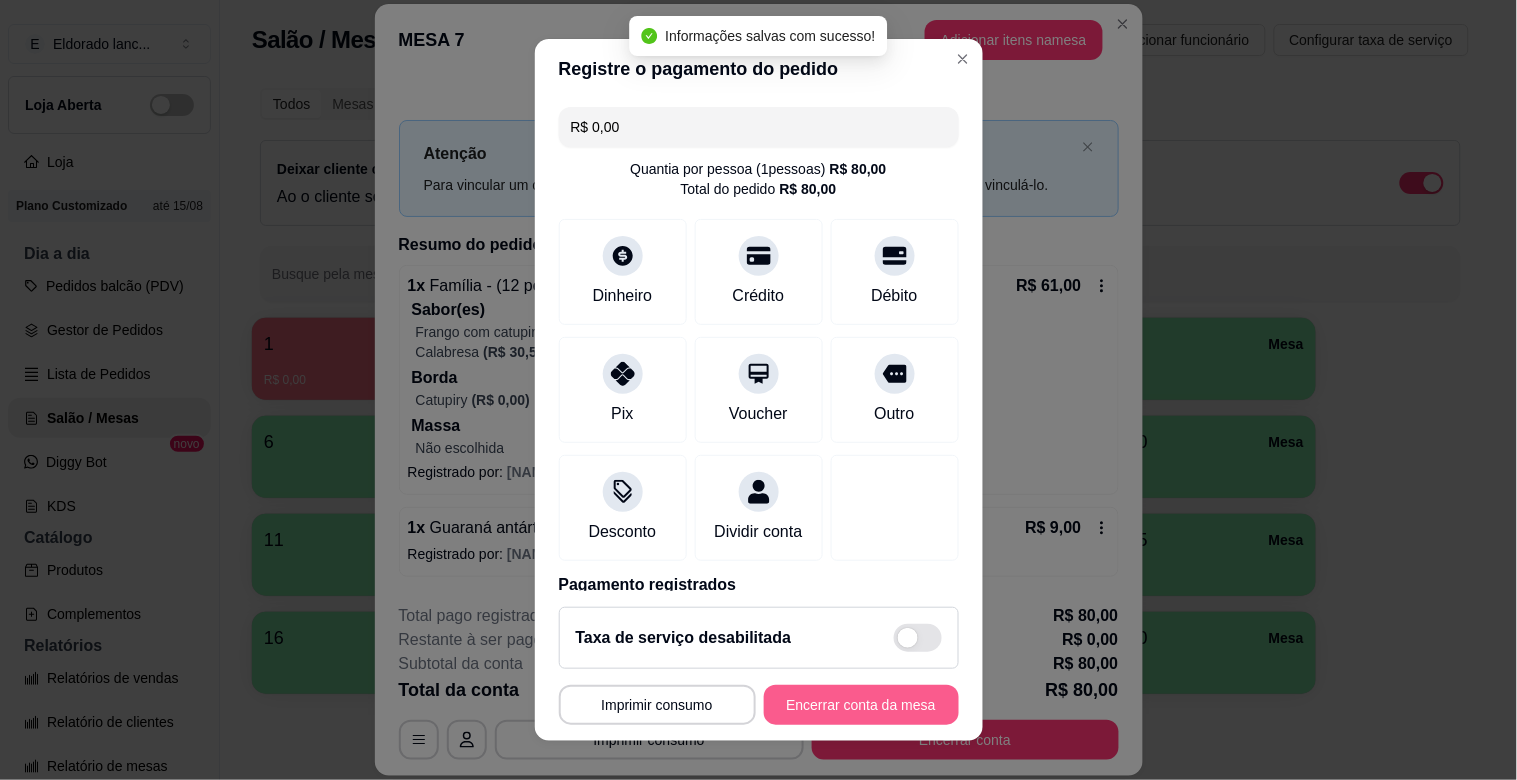 click on "Encerrar conta da mesa" at bounding box center (861, 705) 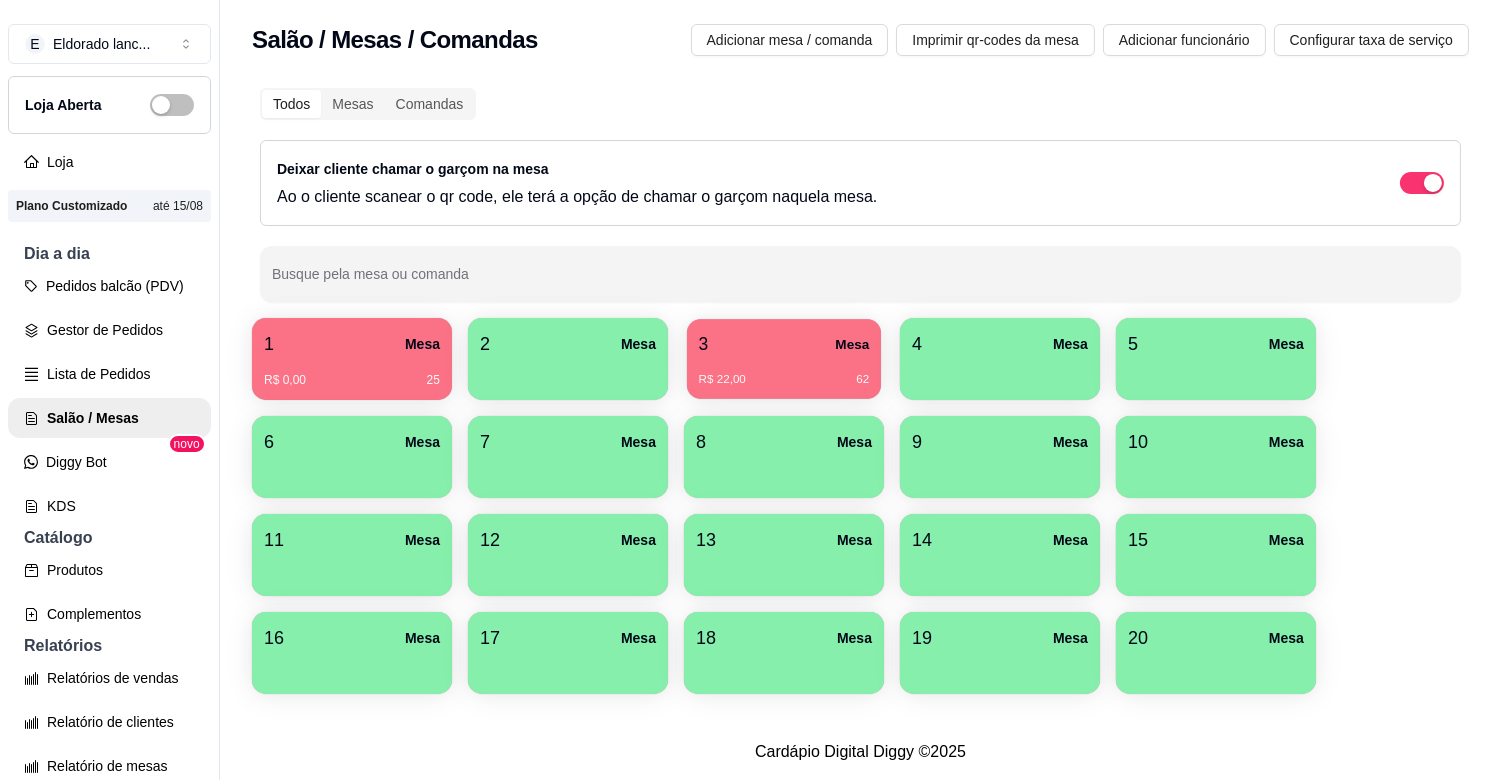 click on "R$ 22,00 62" at bounding box center (784, 372) 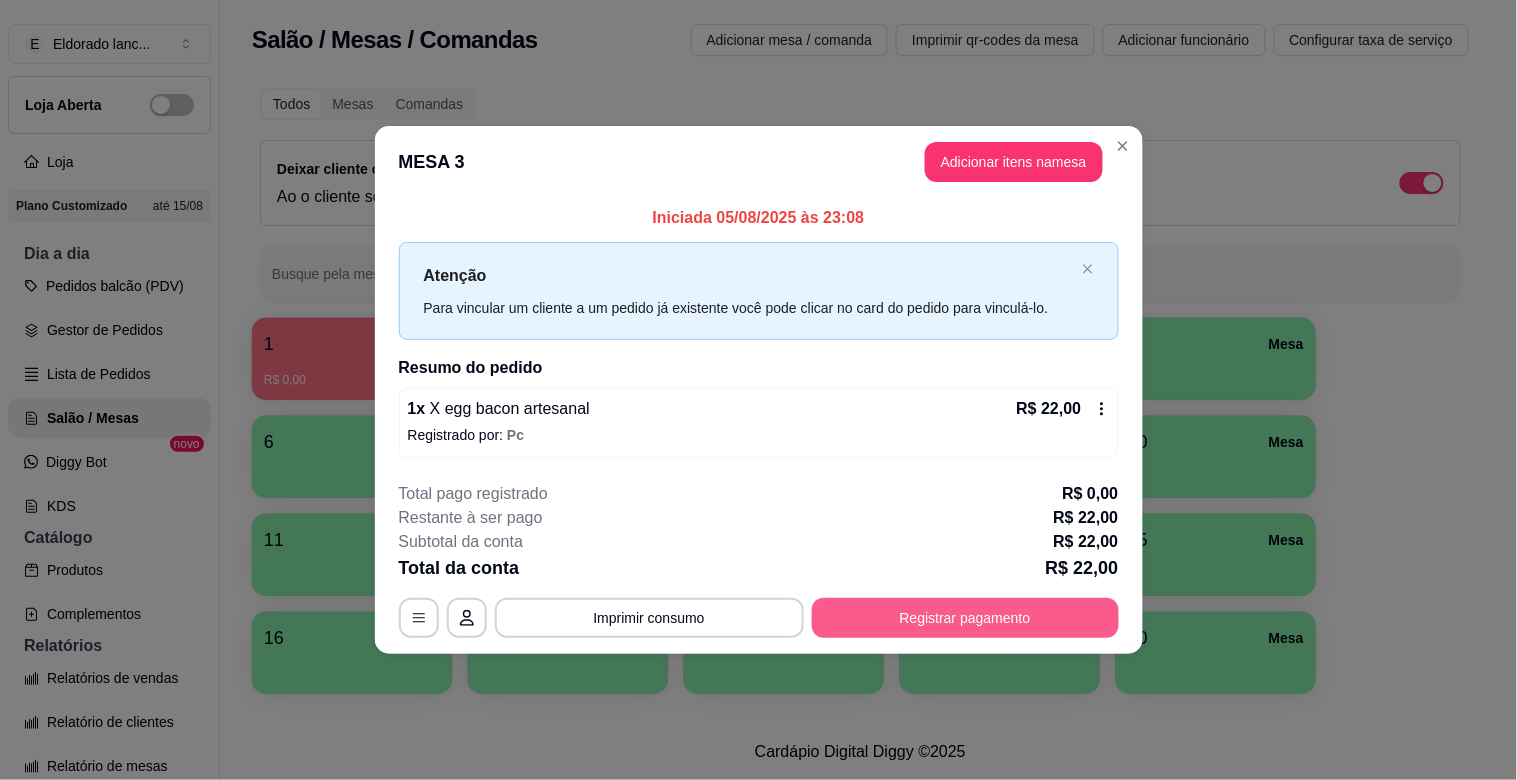 click on "Registrar pagamento" at bounding box center [965, 618] 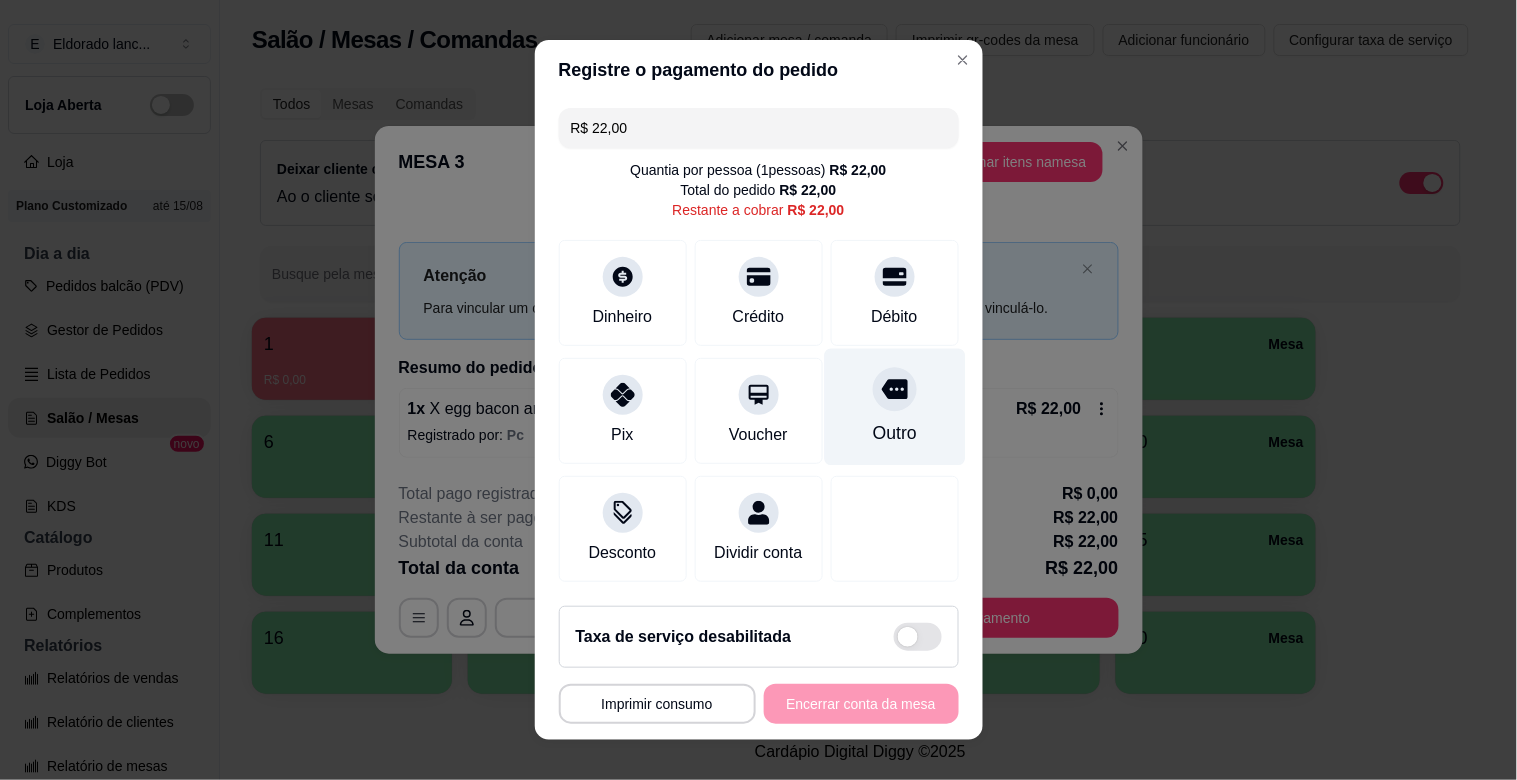 click on "Outro" at bounding box center (894, 407) 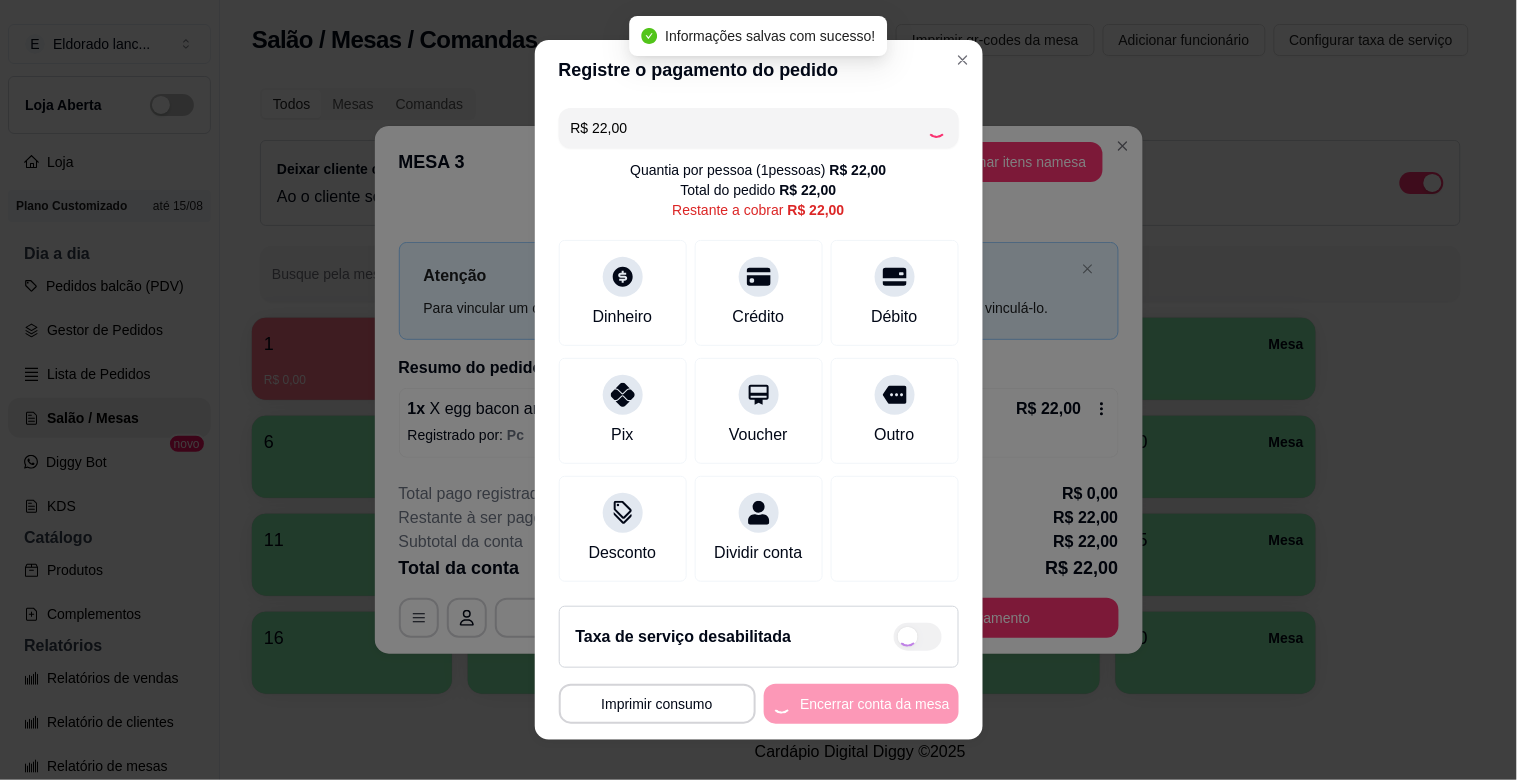 type on "R$ 0,00" 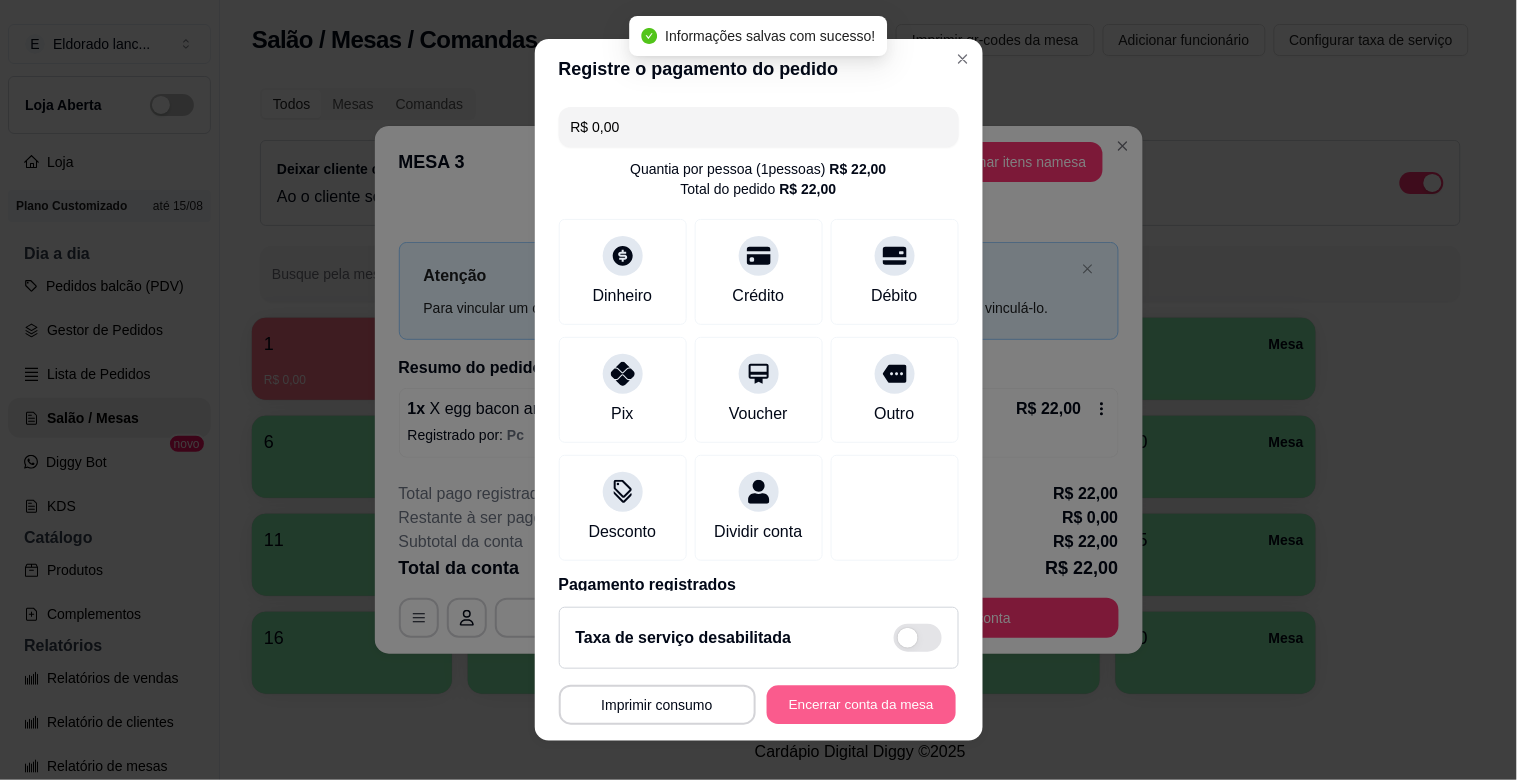 click on "Encerrar conta da mesa" at bounding box center [861, 705] 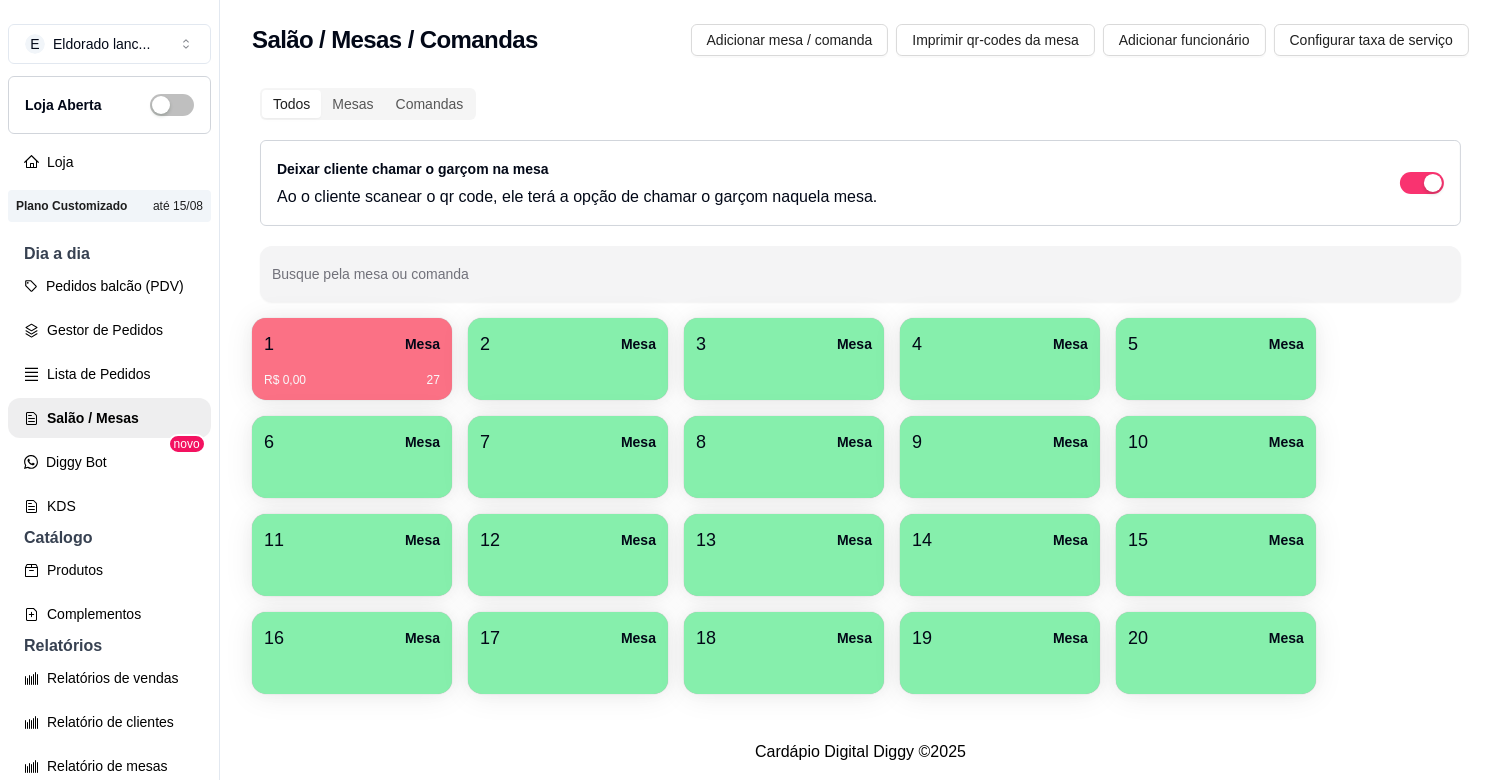 click on "R$ 0,00 27" at bounding box center (352, 373) 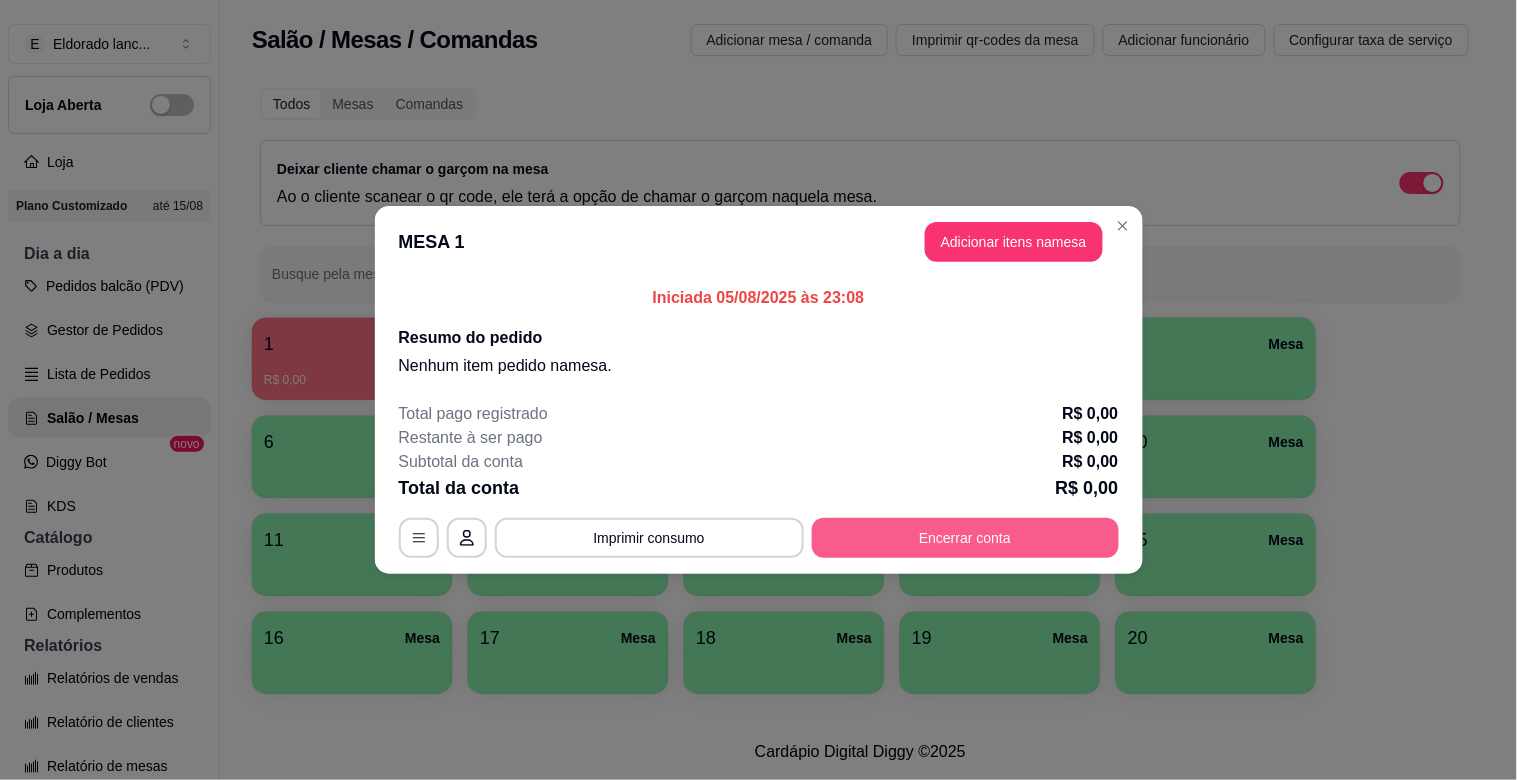 click on "Encerrar conta" at bounding box center [965, 538] 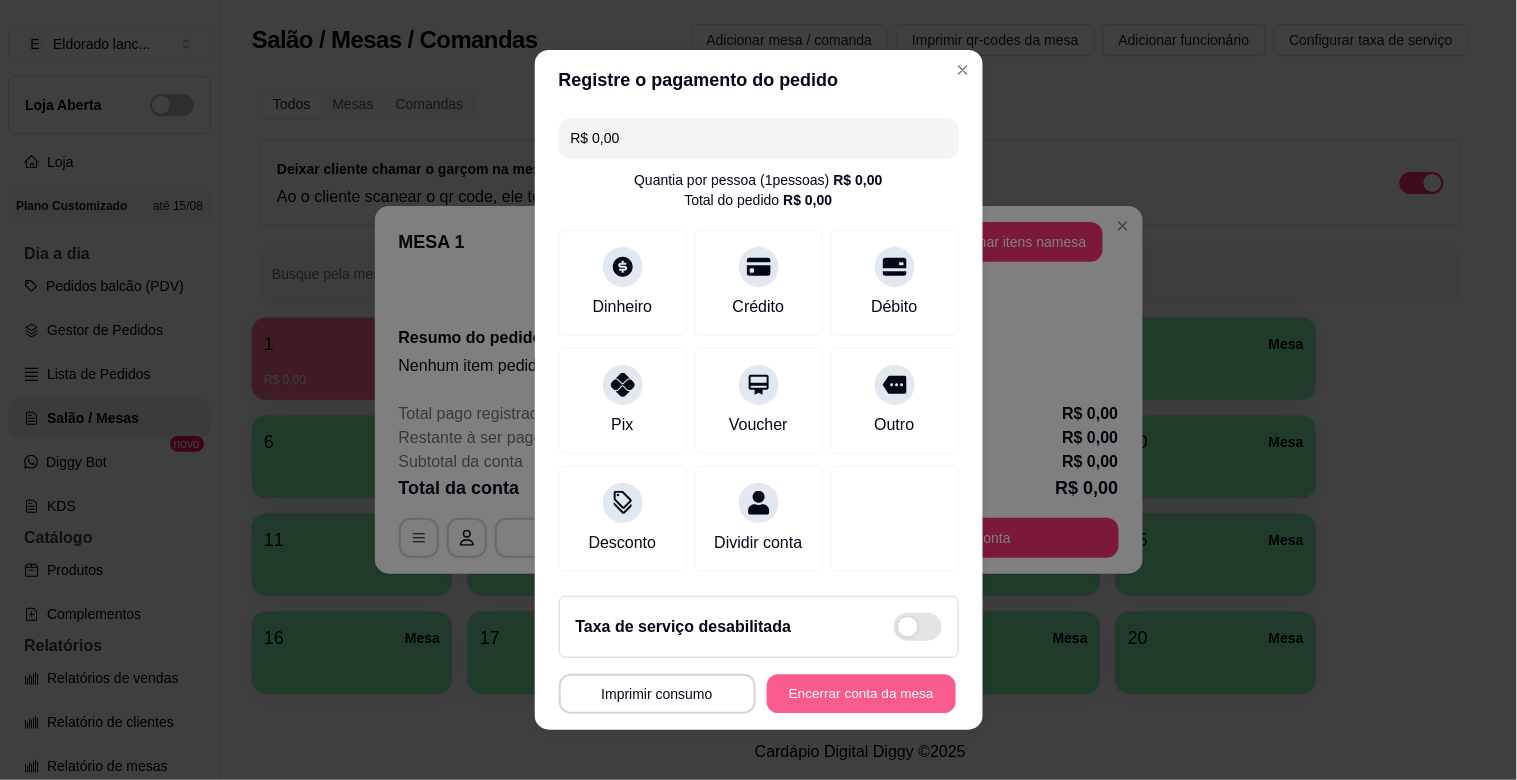 click on "Encerrar conta da mesa" at bounding box center [861, 694] 